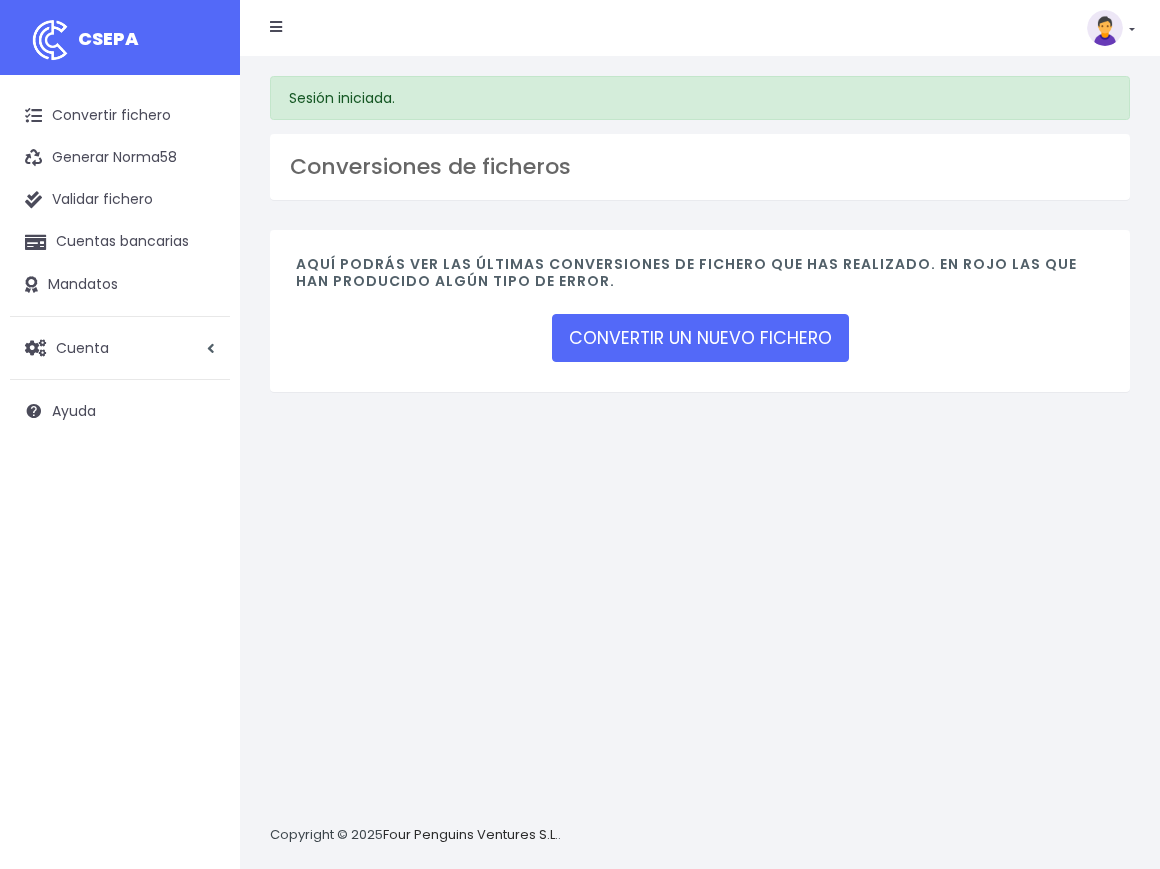 scroll, scrollTop: 0, scrollLeft: 0, axis: both 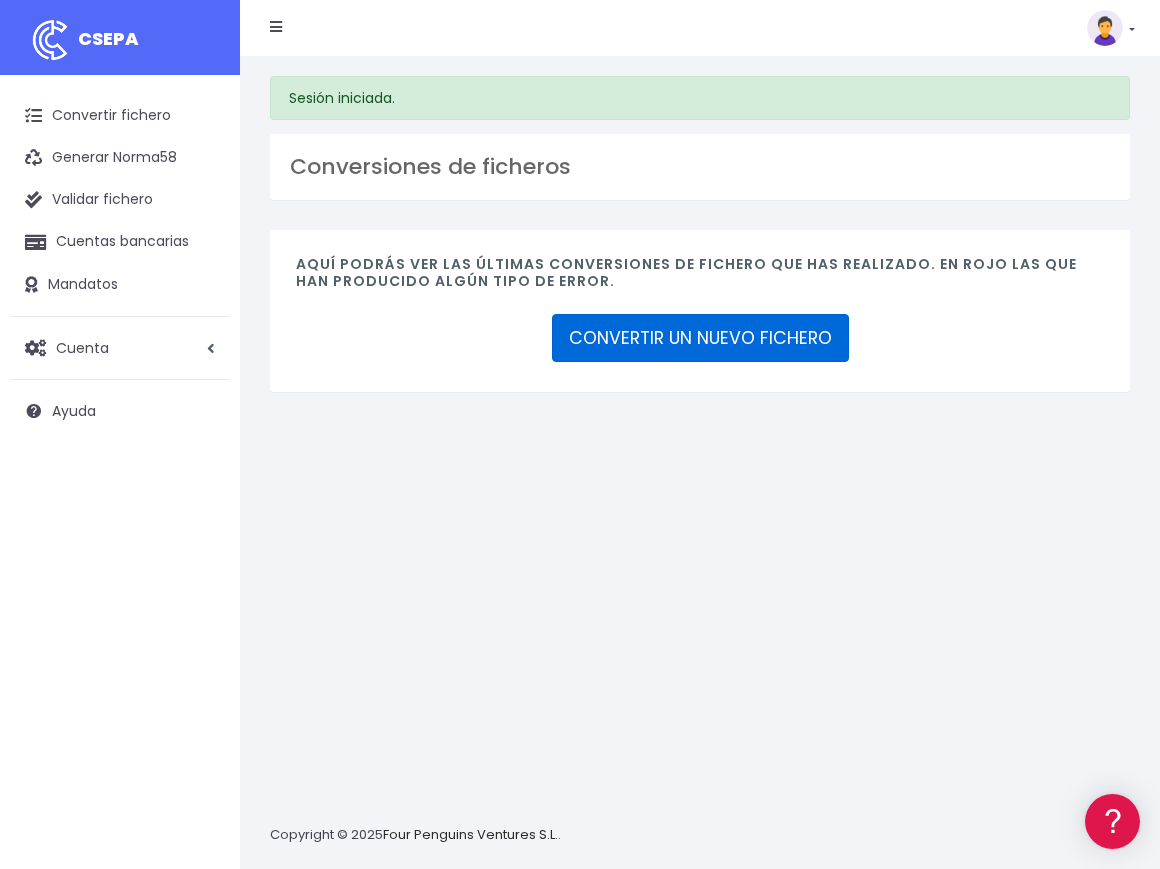 click on "CONVERTIR UN NUEVO FICHERO" at bounding box center (700, 338) 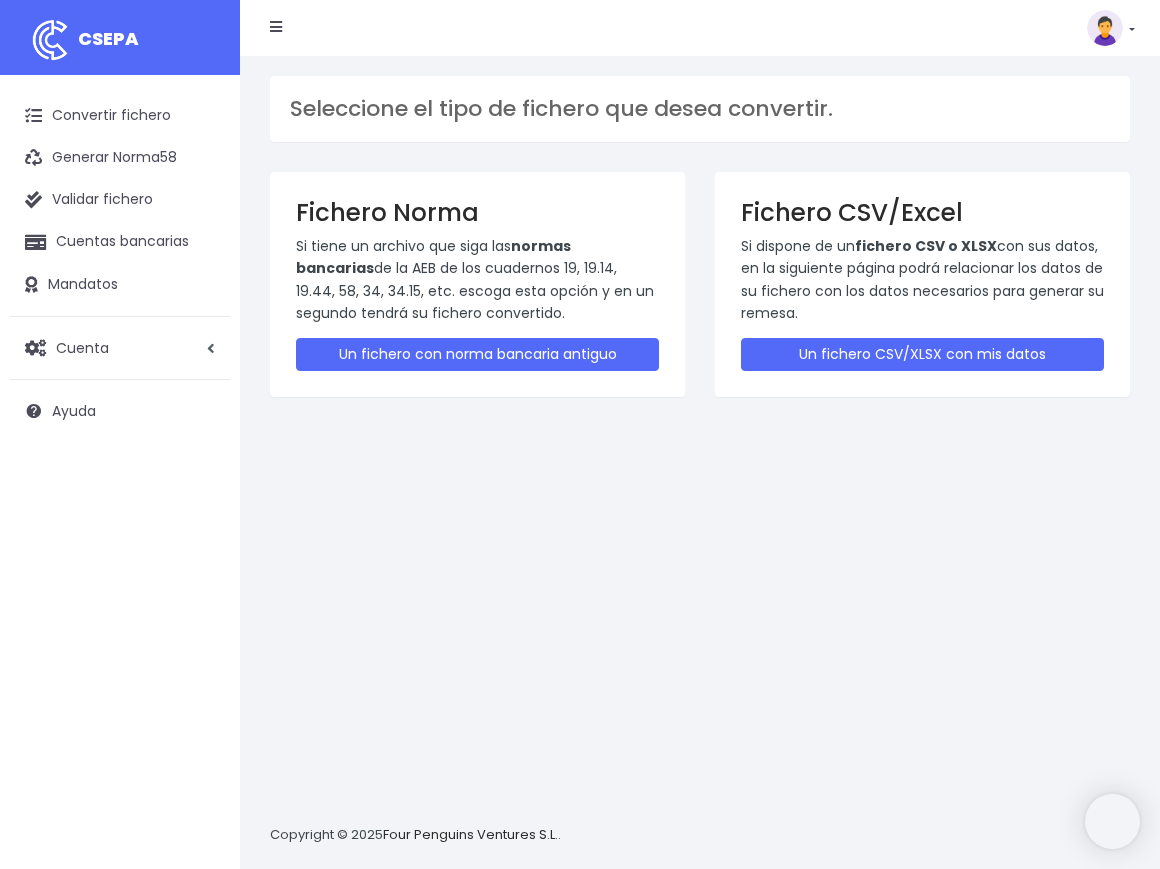scroll, scrollTop: 0, scrollLeft: 0, axis: both 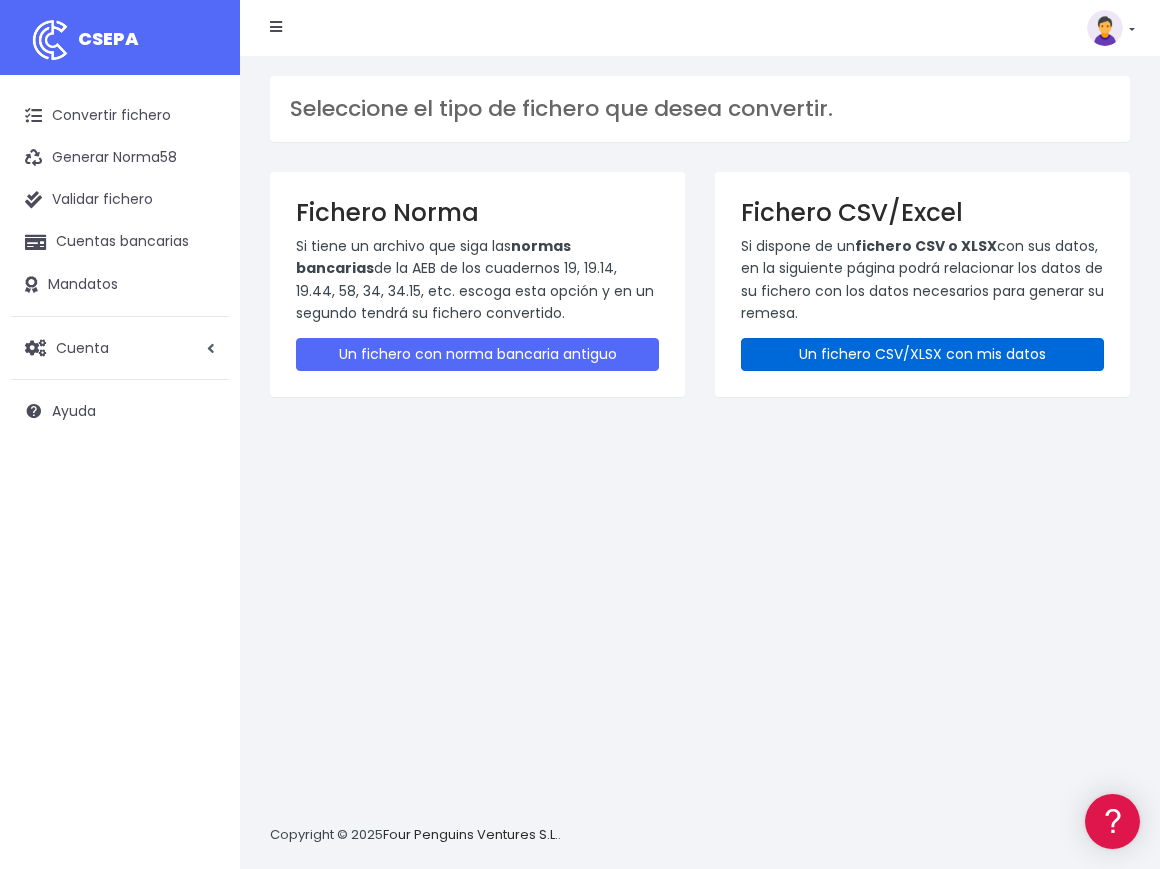 click on "Un fichero CSV/XLSX con mis datos" at bounding box center (922, 354) 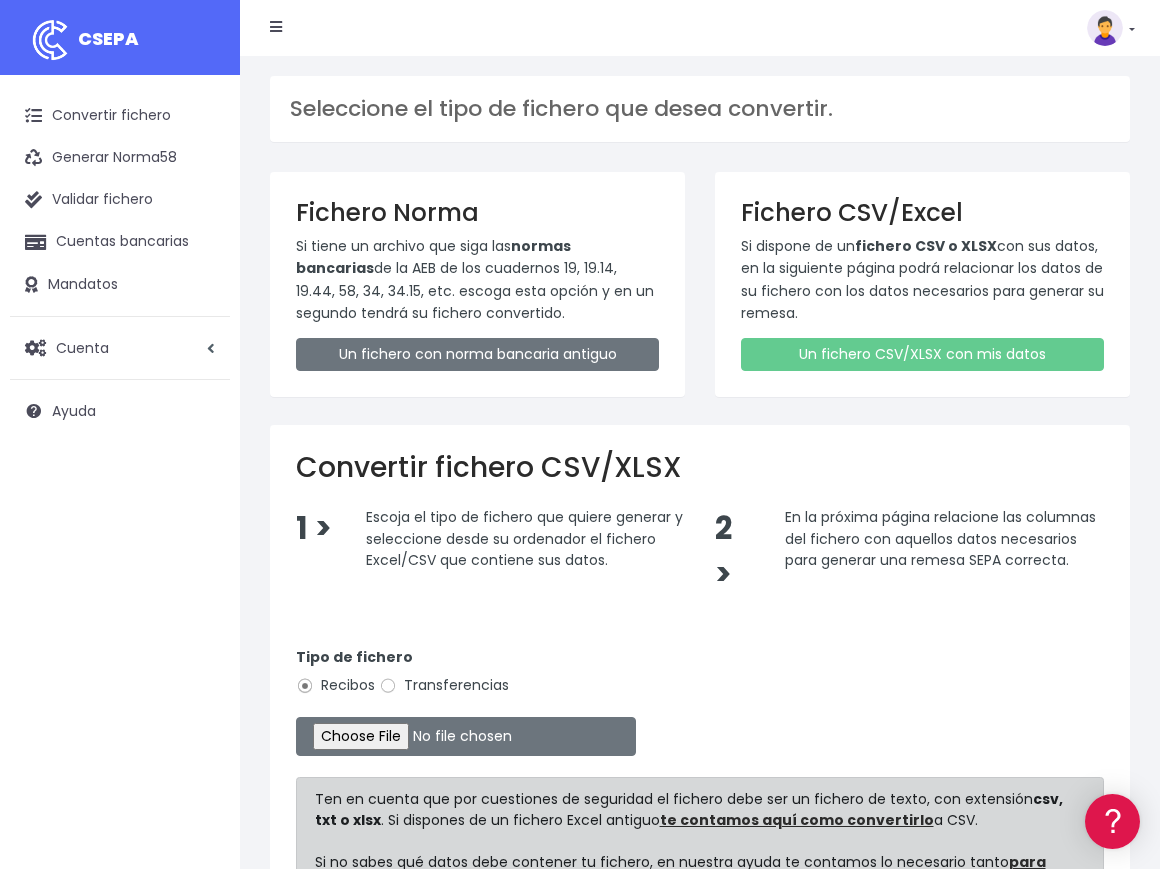 click on "Transferencias" at bounding box center (444, 685) 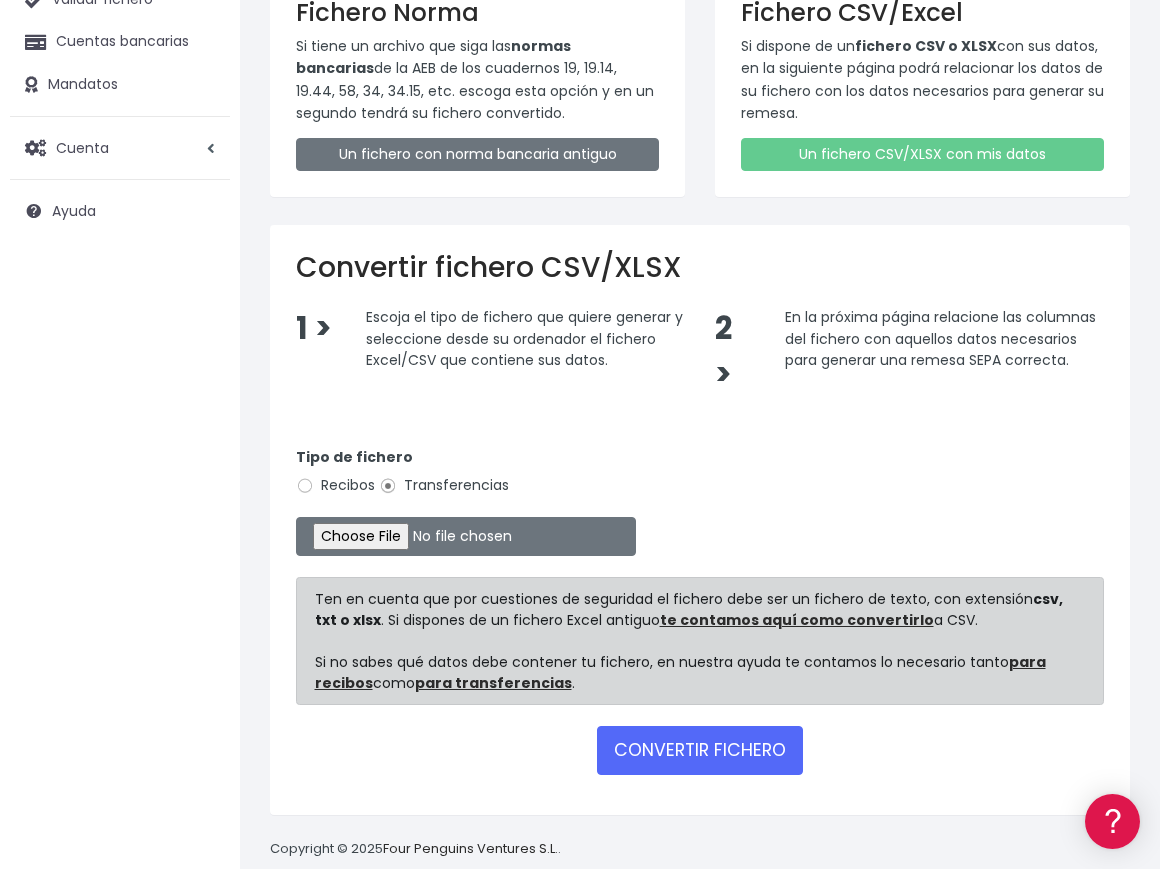 scroll, scrollTop: 233, scrollLeft: 0, axis: vertical 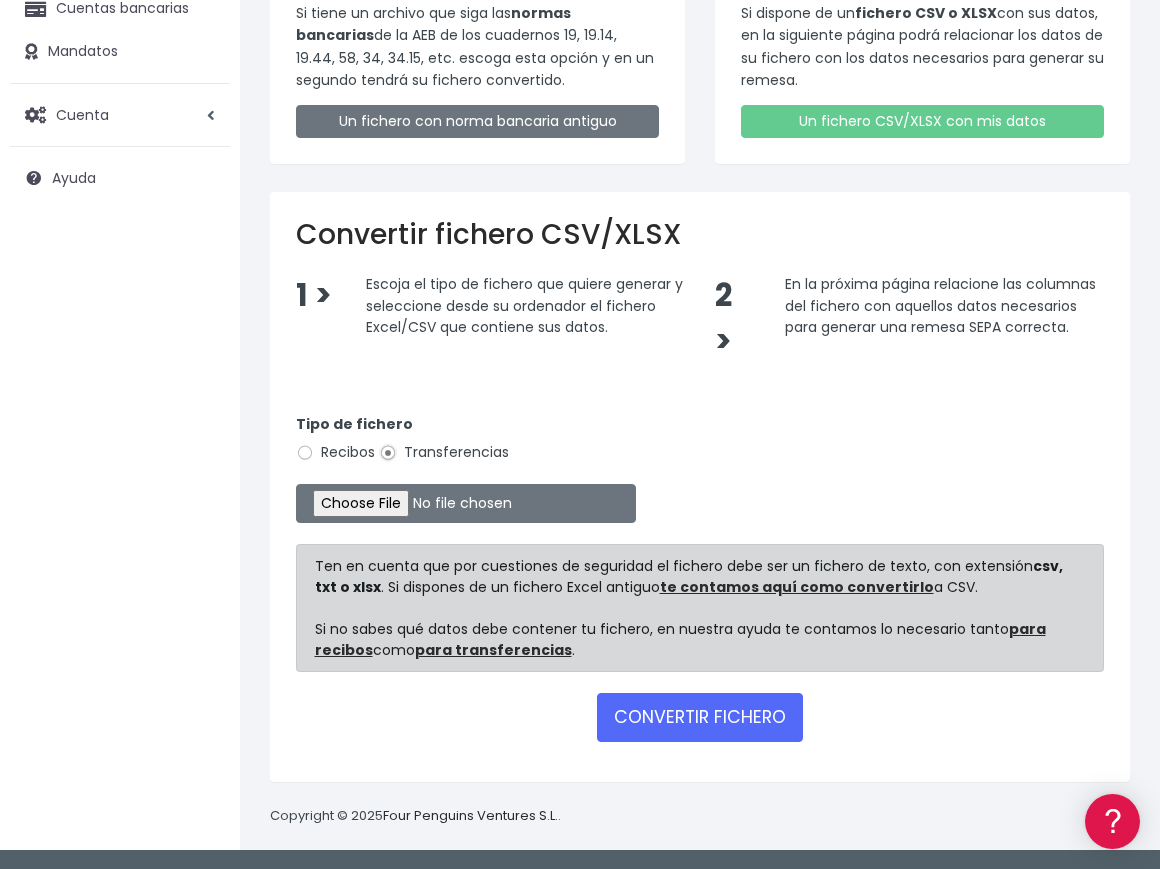 type on "C:\fakepath\NOMINAS BELGICA.xlsx" 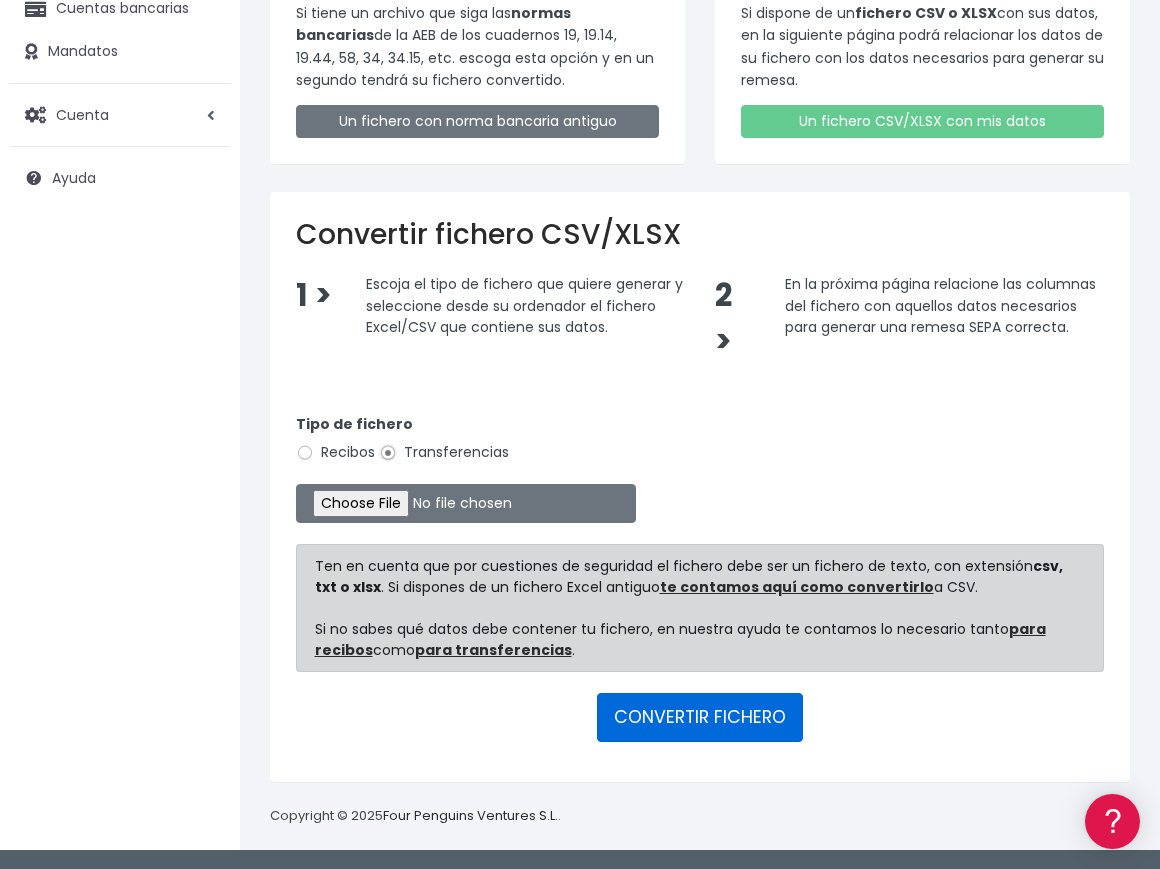 click on "CONVERTIR FICHERO" at bounding box center (700, 717) 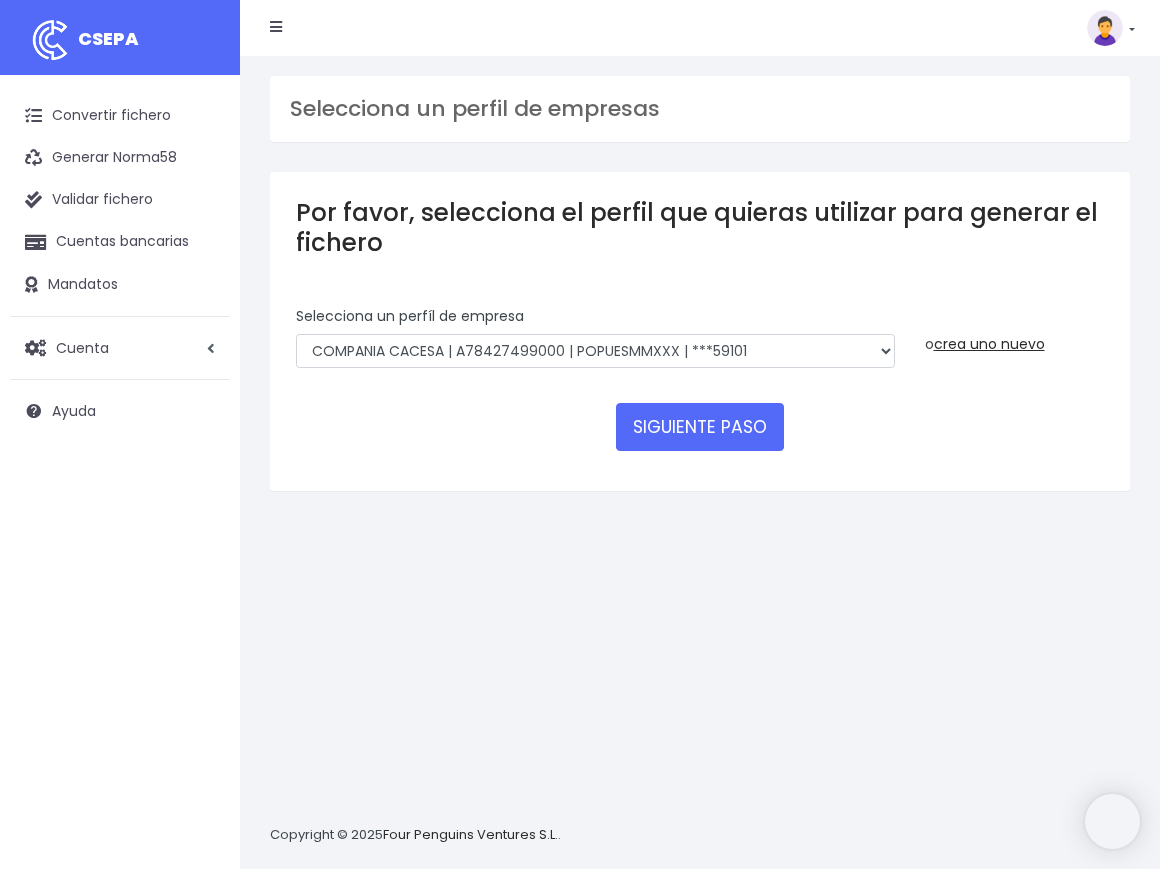 scroll, scrollTop: 0, scrollLeft: 0, axis: both 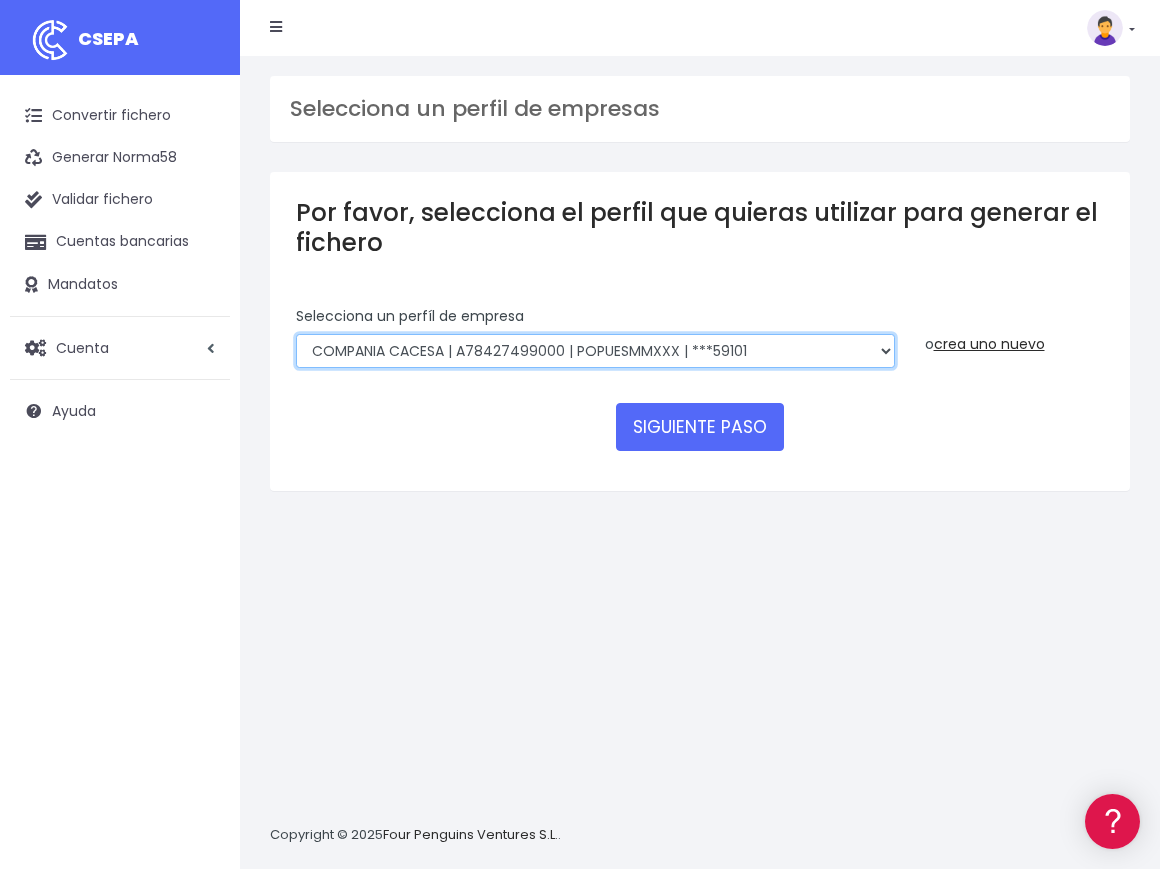 click on "AUXILIAR LOGISTICA AEROPORTUARIA SA | A83337733 | POPUESMMXXX | ***63415
COMPAÑIA AUXILIAR AL CARGO EXPRES, S.A. | A78427499 | POPUESMMXXX | ***59101
AUXILIAR LOGISTICA AEROPORTUARIA SA | A83337733001 | POPUESMMXXX | ***63415
COMPANIA CACESA | A78427499000 | CAHMESMMXXX | ***00445
COMPANIA CACESA | A78427499000 | POPUESMMXXX | ***59101
COMPA?IA ALAER | A83337733000 | CAHMESMMXXX | ***00562
COMPA?IA ALAER | A83337733000 | POPUESMMXXX | ***63415
COMPAÑIA AUXILIAR AL CARGO EXPRESS SA |  | POPUESMMXXX | ***59101" at bounding box center [595, 351] 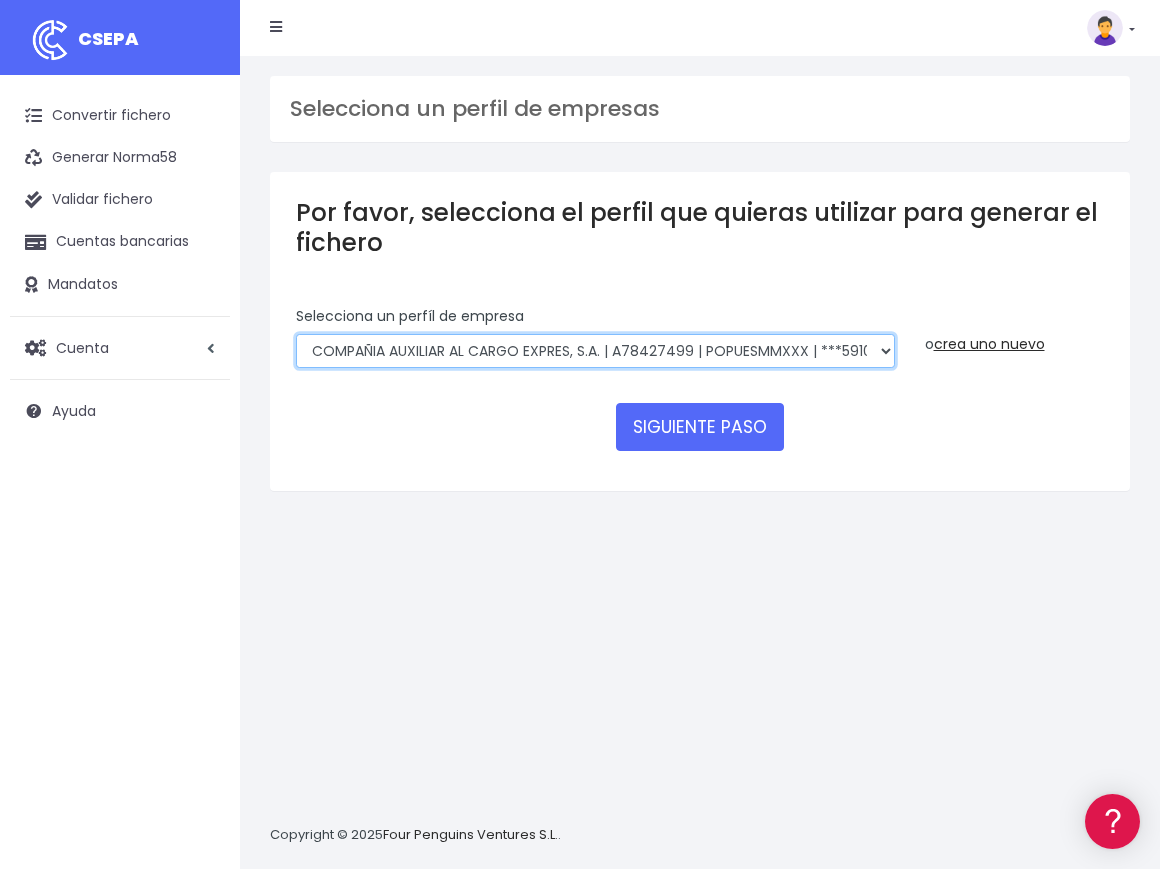 click on "AUXILIAR LOGISTICA AEROPORTUARIA SA | A83337733 | POPUESMMXXX | ***63415
COMPAÑIA AUXILIAR AL CARGO EXPRES, S.A. | A78427499 | POPUESMMXXX | ***59101
AUXILIAR LOGISTICA AEROPORTUARIA SA | A83337733001 | POPUESMMXXX | ***63415
COMPANIA CACESA | A78427499000 | CAHMESMMXXX | ***00445
COMPANIA CACESA | A78427499000 | POPUESMMXXX | ***59101
COMPA?IA ALAER | A83337733000 | CAHMESMMXXX | ***00562
COMPA?IA ALAER | A83337733000 | POPUESMMXXX | ***63415
COMPAÑIA AUXILIAR AL CARGO EXPRESS SA |  | POPUESMMXXX | ***59101" at bounding box center (595, 351) 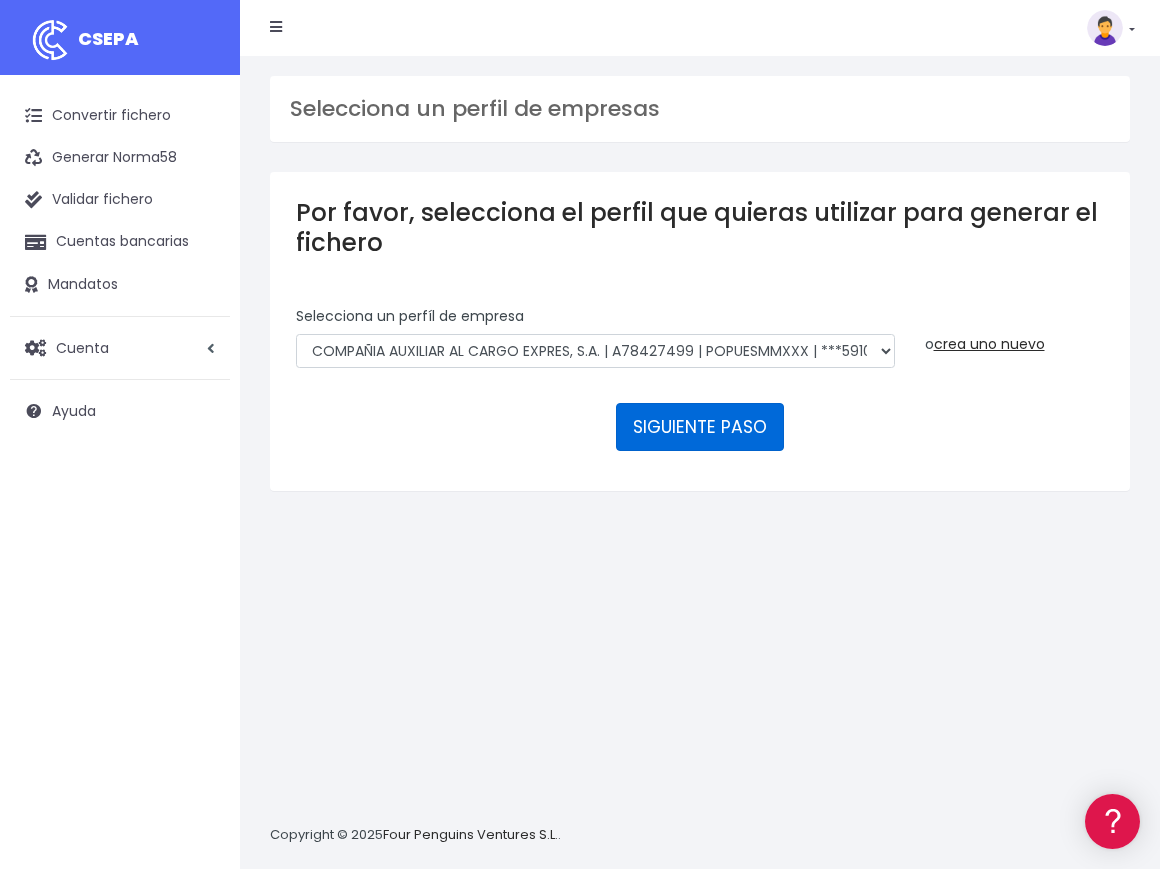 click on "SIGUIENTE PASO" at bounding box center [700, 427] 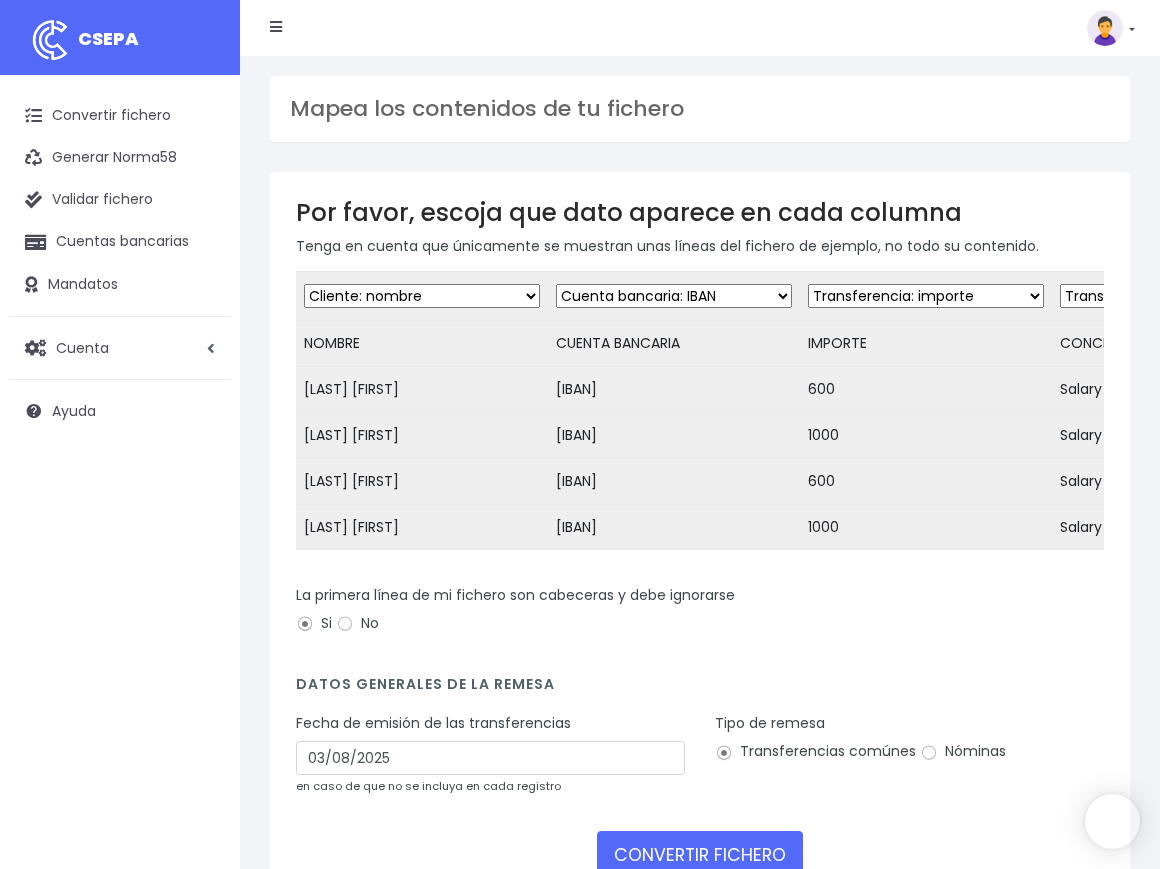 scroll, scrollTop: 0, scrollLeft: 0, axis: both 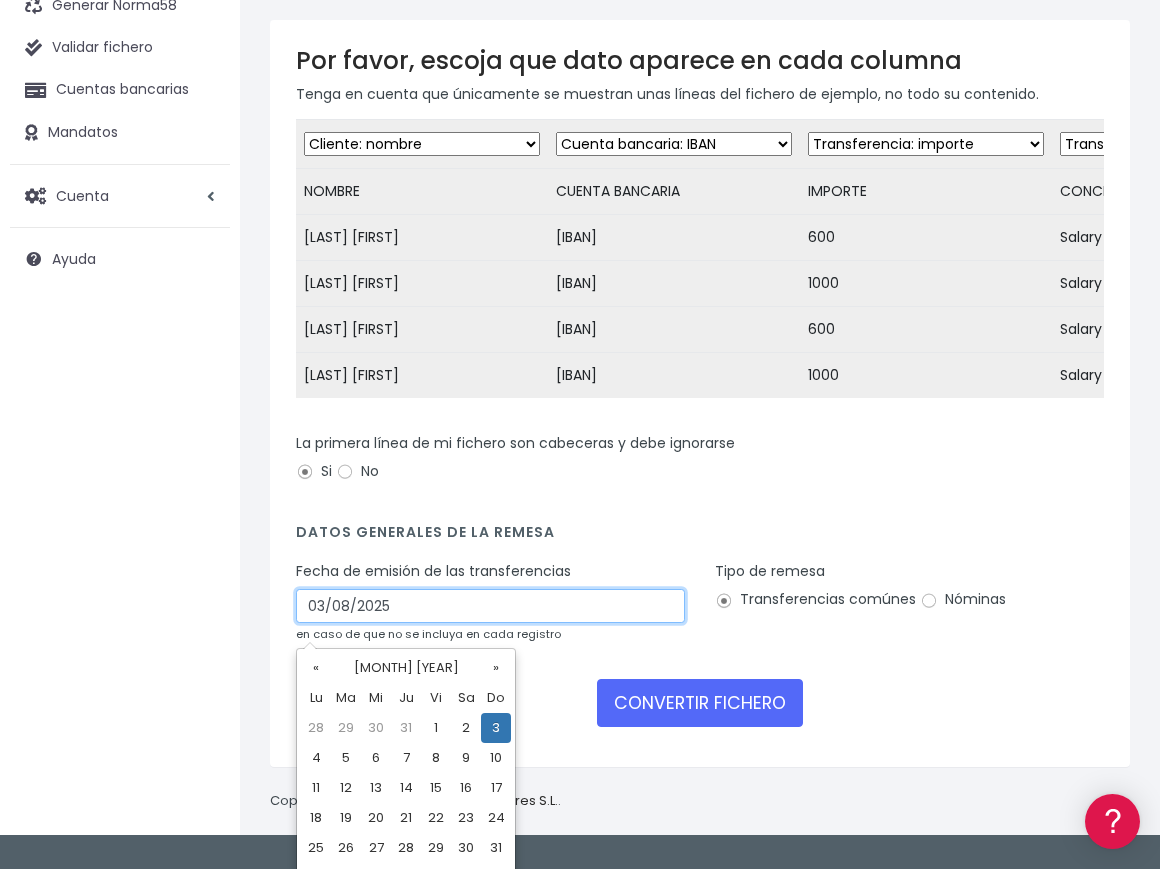 click on "03/08/2025" at bounding box center [490, 606] 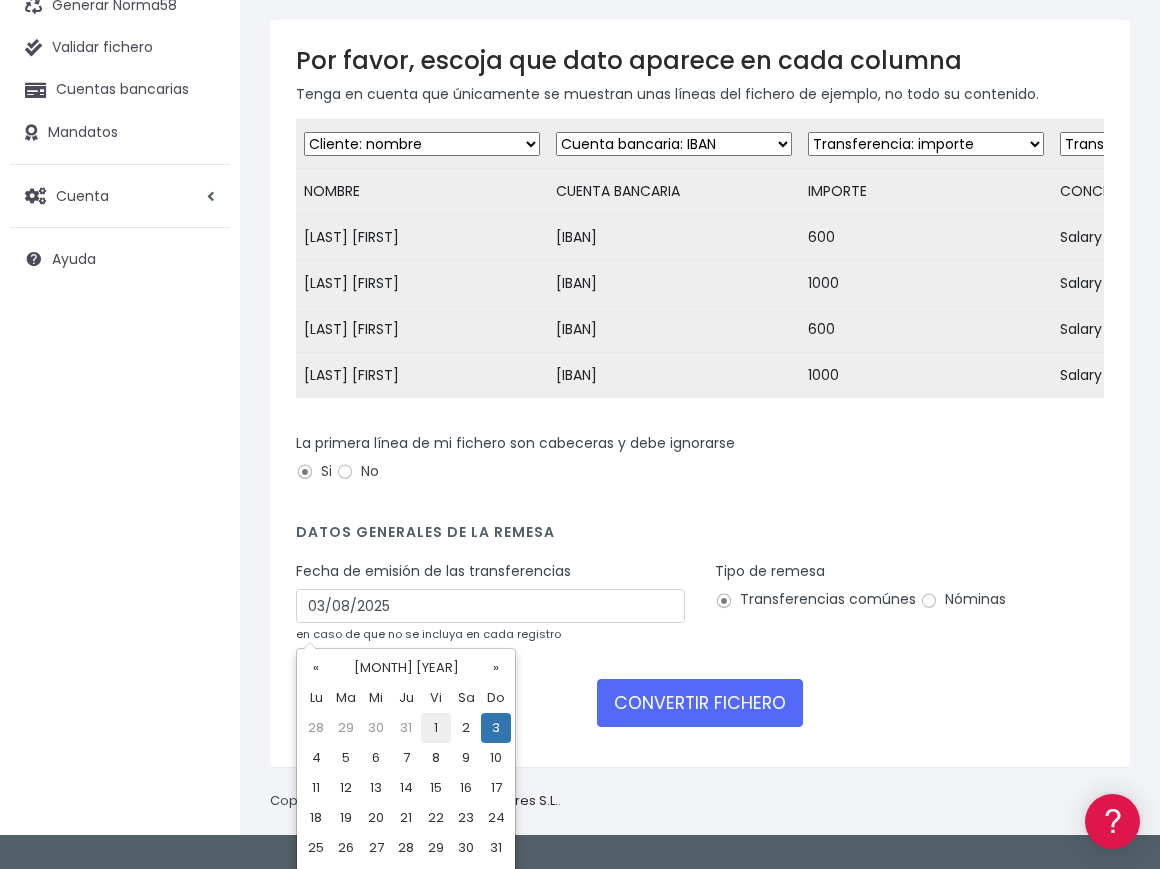 click on "1" at bounding box center [436, 728] 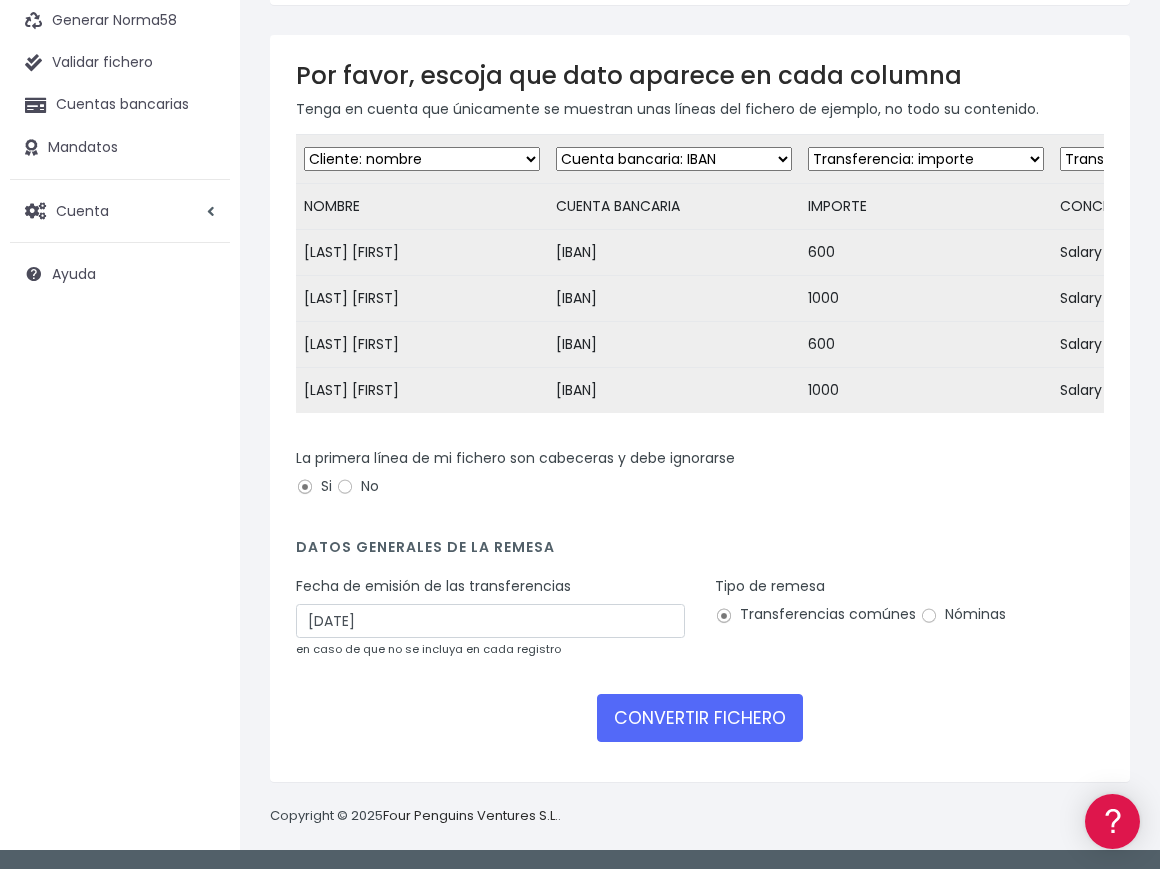click on "Nóminas" at bounding box center [963, 614] 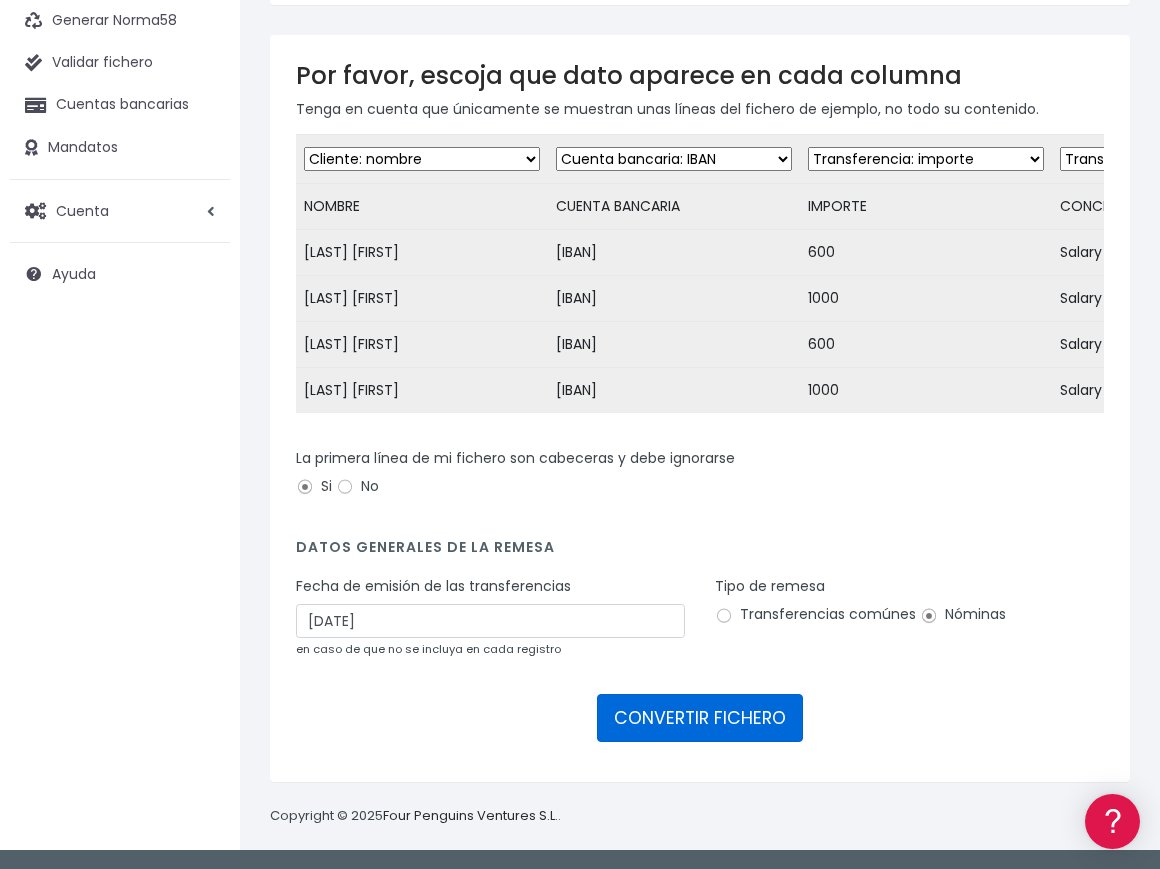 click on "CONVERTIR FICHERO" at bounding box center [700, 718] 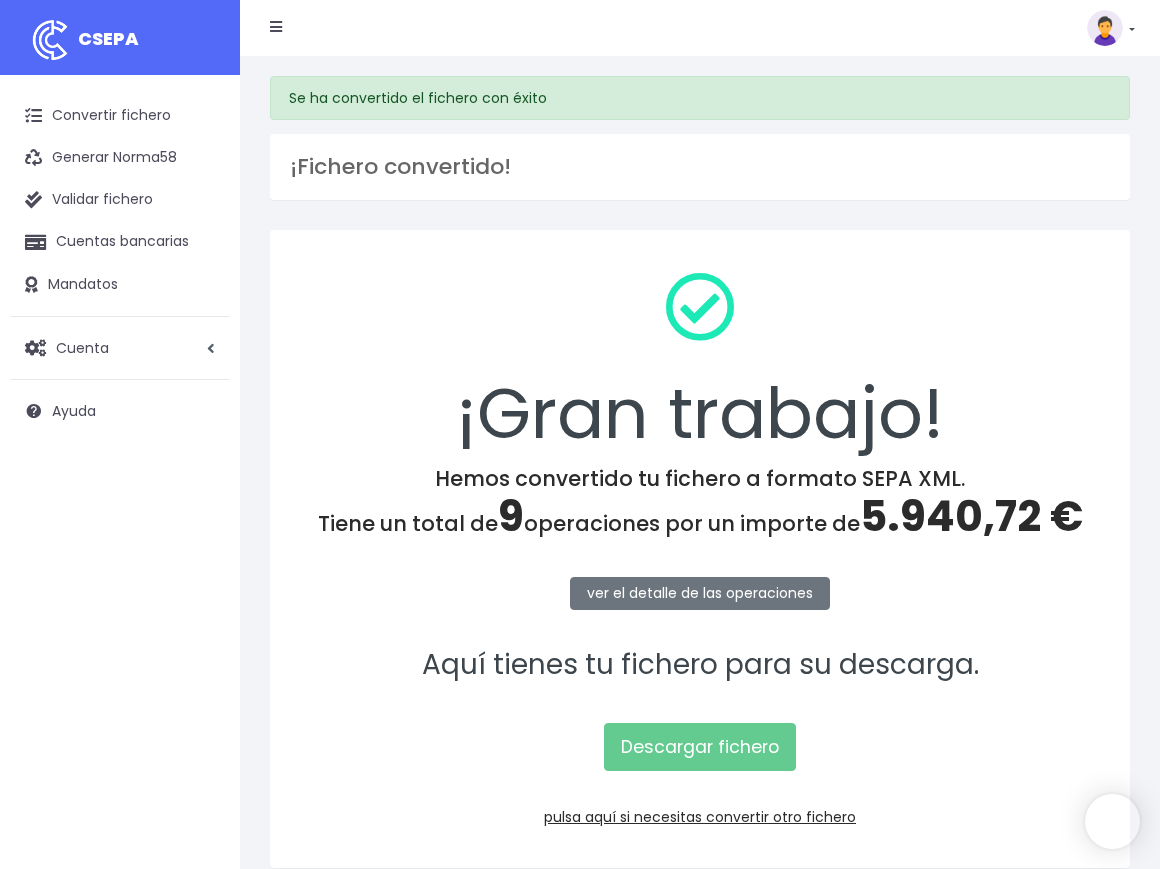 scroll, scrollTop: 0, scrollLeft: 0, axis: both 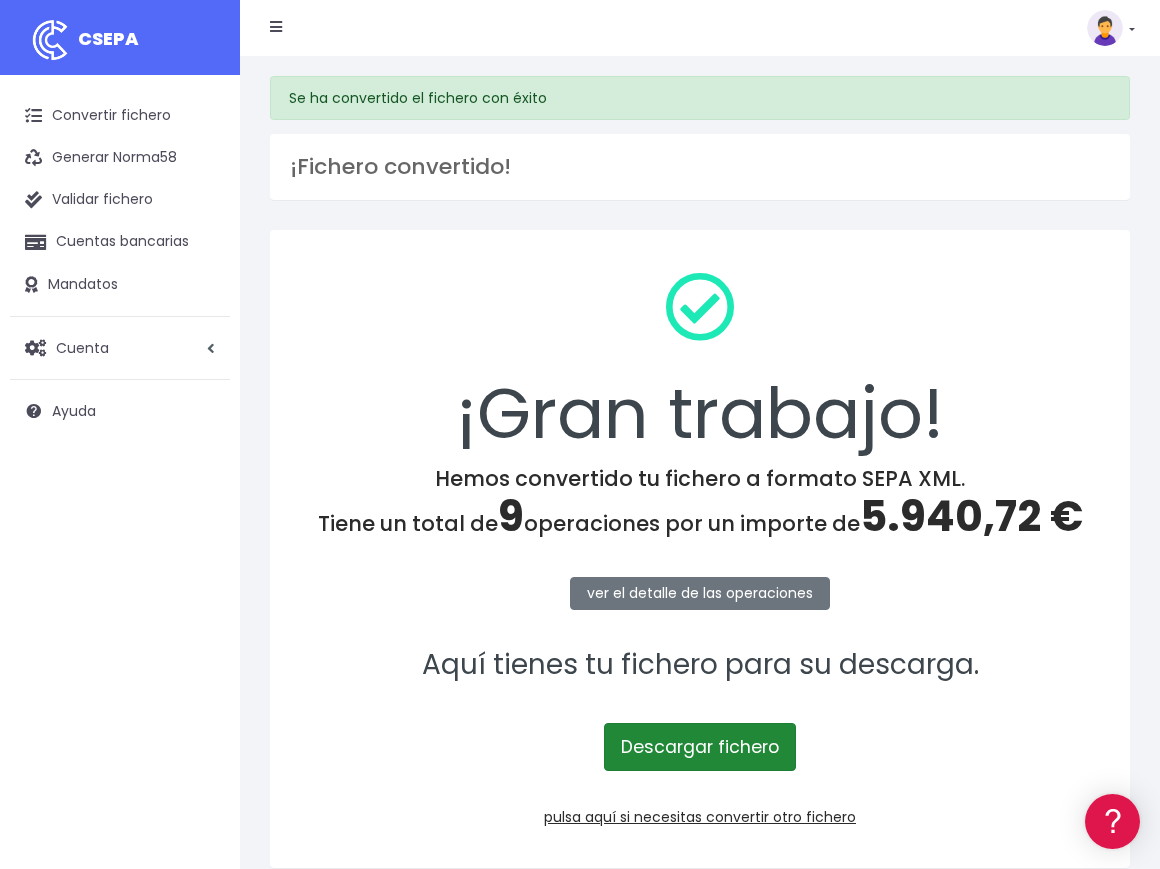 click on "Descargar fichero" at bounding box center (700, 747) 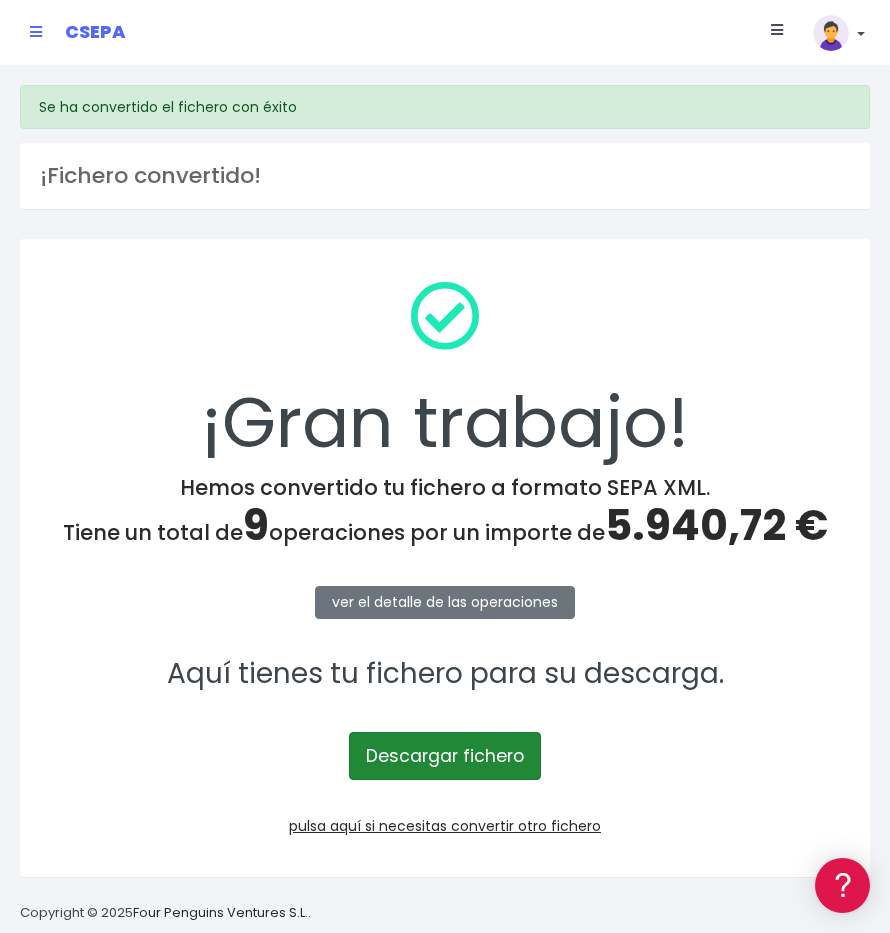 scroll, scrollTop: 14, scrollLeft: 0, axis: vertical 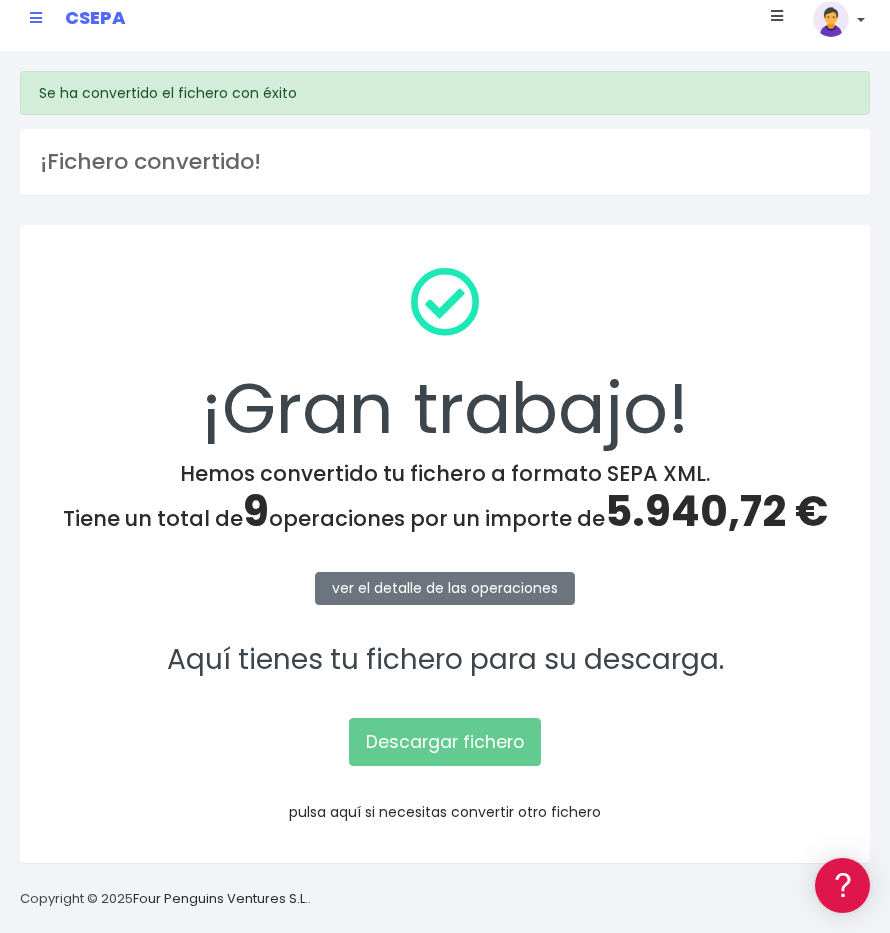 click on "pulsa aquí si necesitas convertir otro fichero" at bounding box center (445, 812) 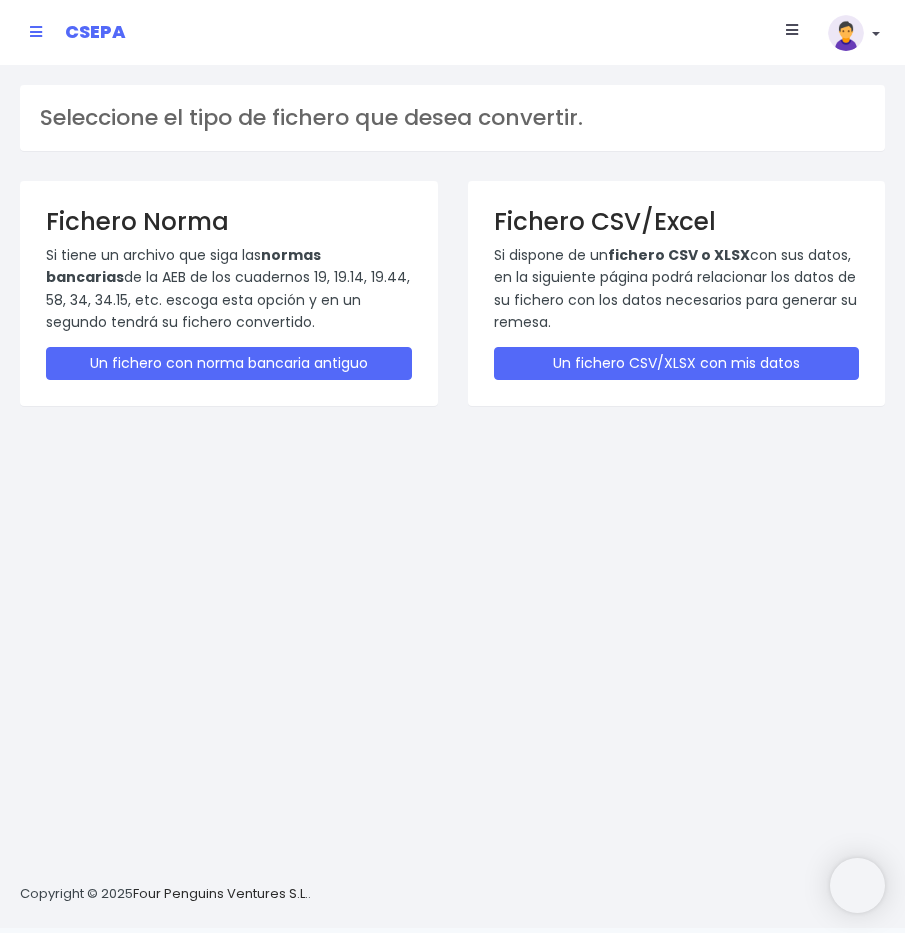 scroll, scrollTop: 0, scrollLeft: 0, axis: both 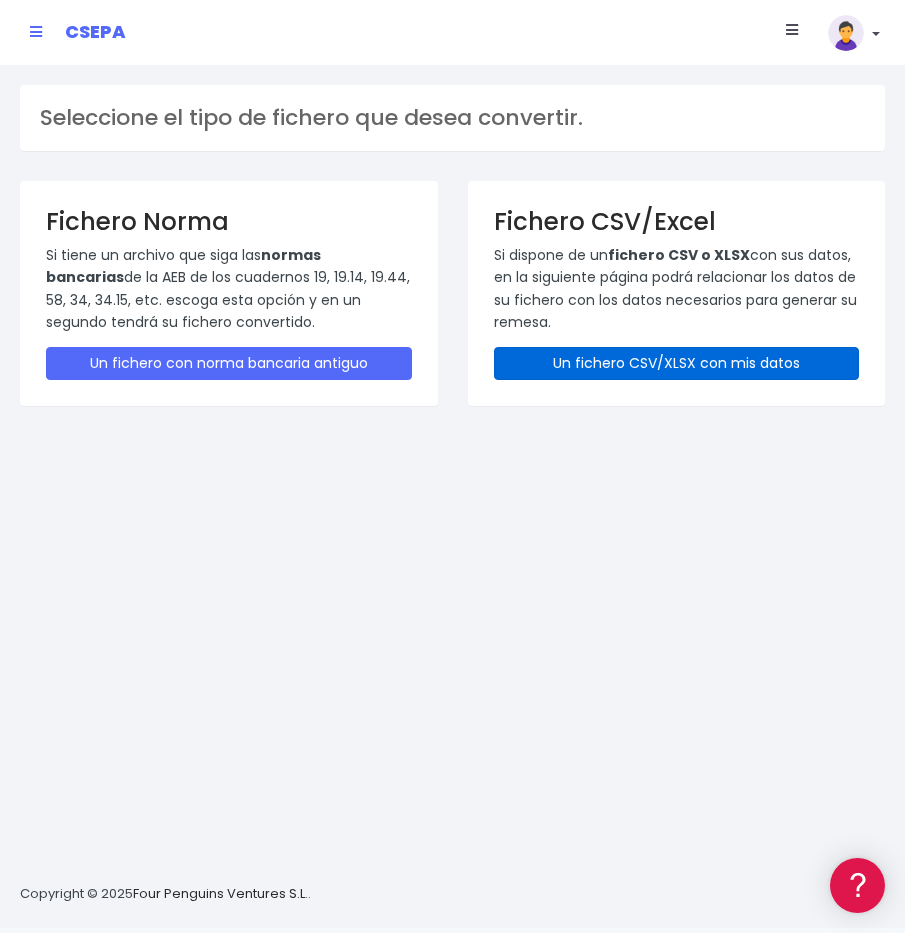 click on "Un fichero CSV/XLSX con mis datos" at bounding box center [677, 363] 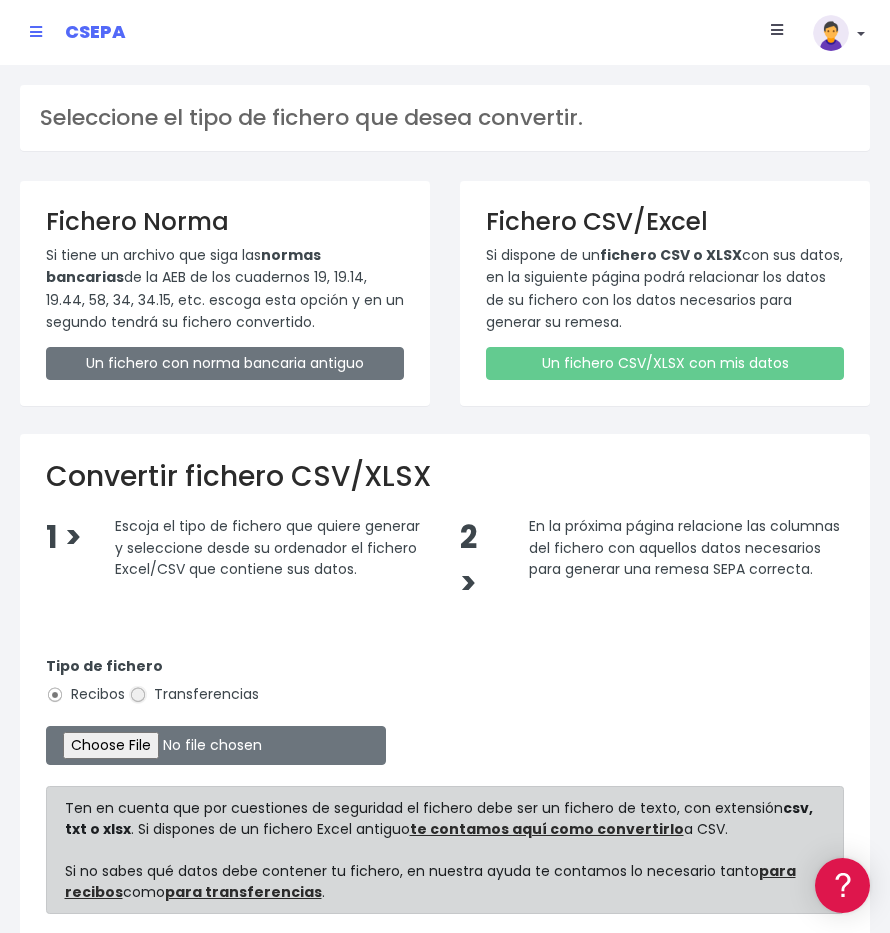 click on "Transferencias" at bounding box center (138, 695) 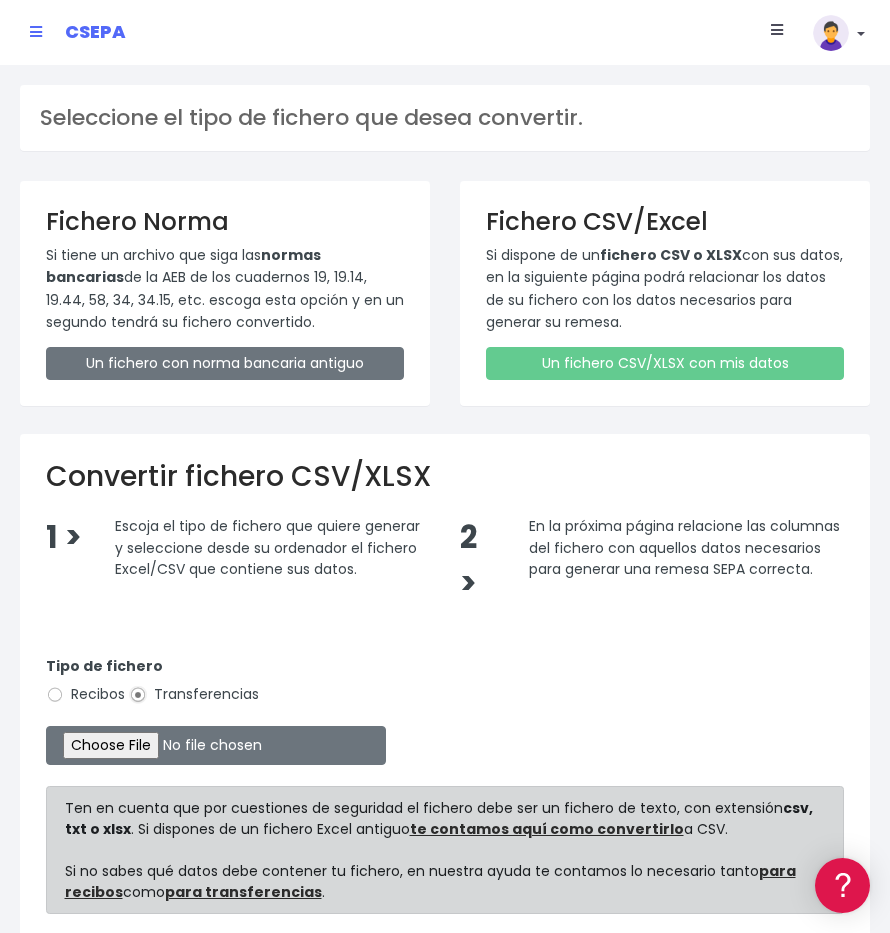 type on "C:\fakepath\MODELO REMESAS PAGO PROVEEDORES HOLANDA.xlsx" 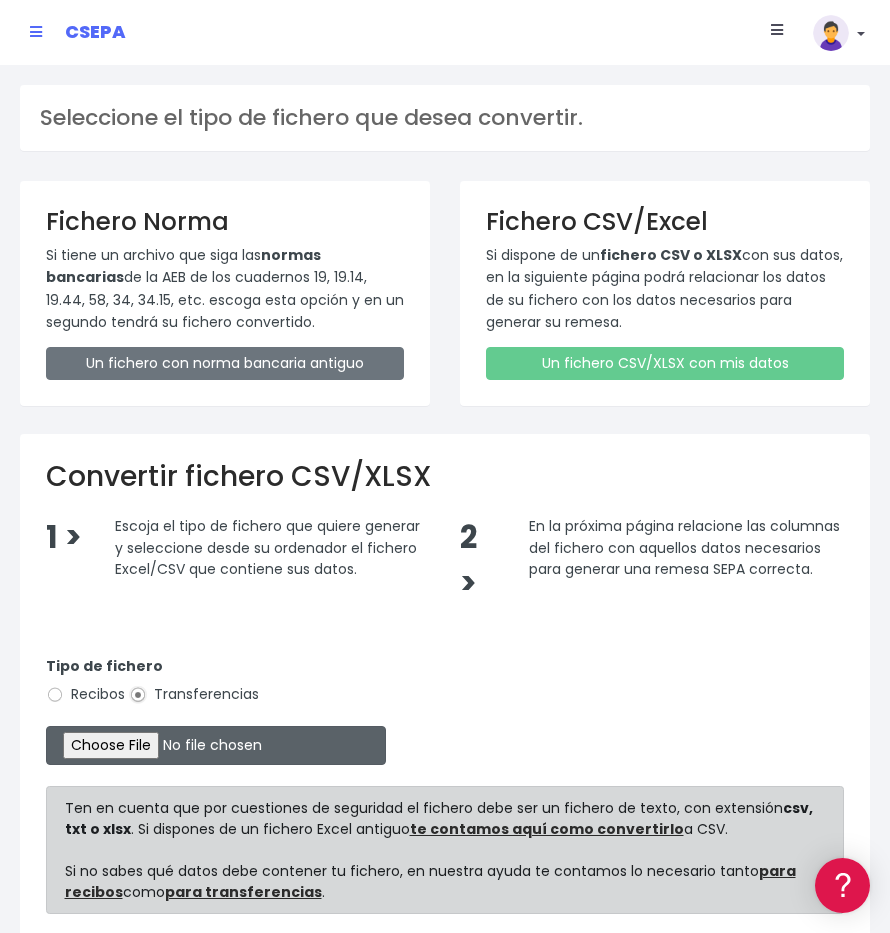 scroll, scrollTop: 161, scrollLeft: 0, axis: vertical 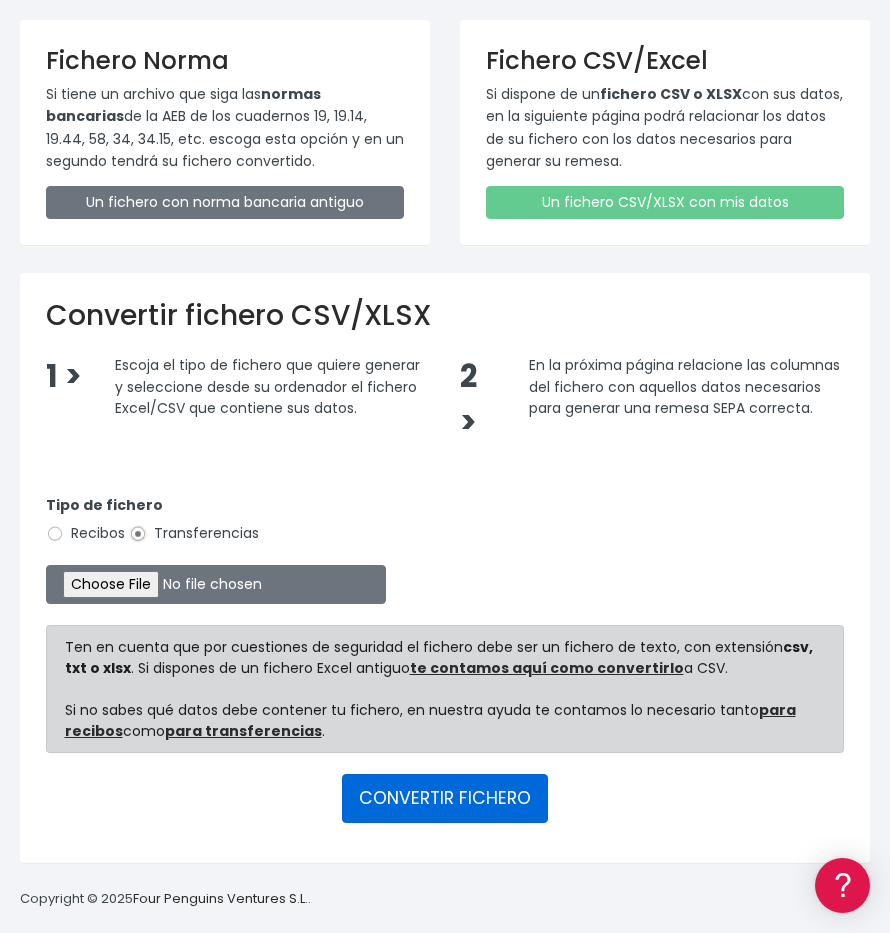 click on "CONVERTIR FICHERO" at bounding box center (445, 798) 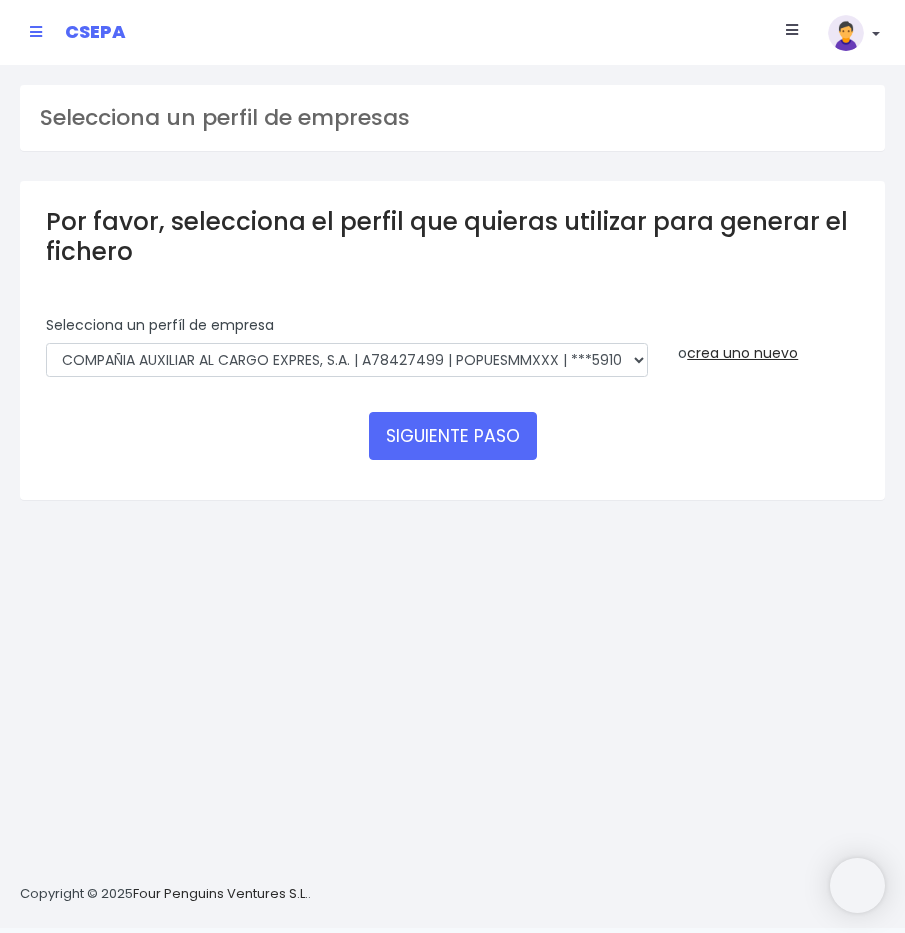 scroll, scrollTop: 0, scrollLeft: 0, axis: both 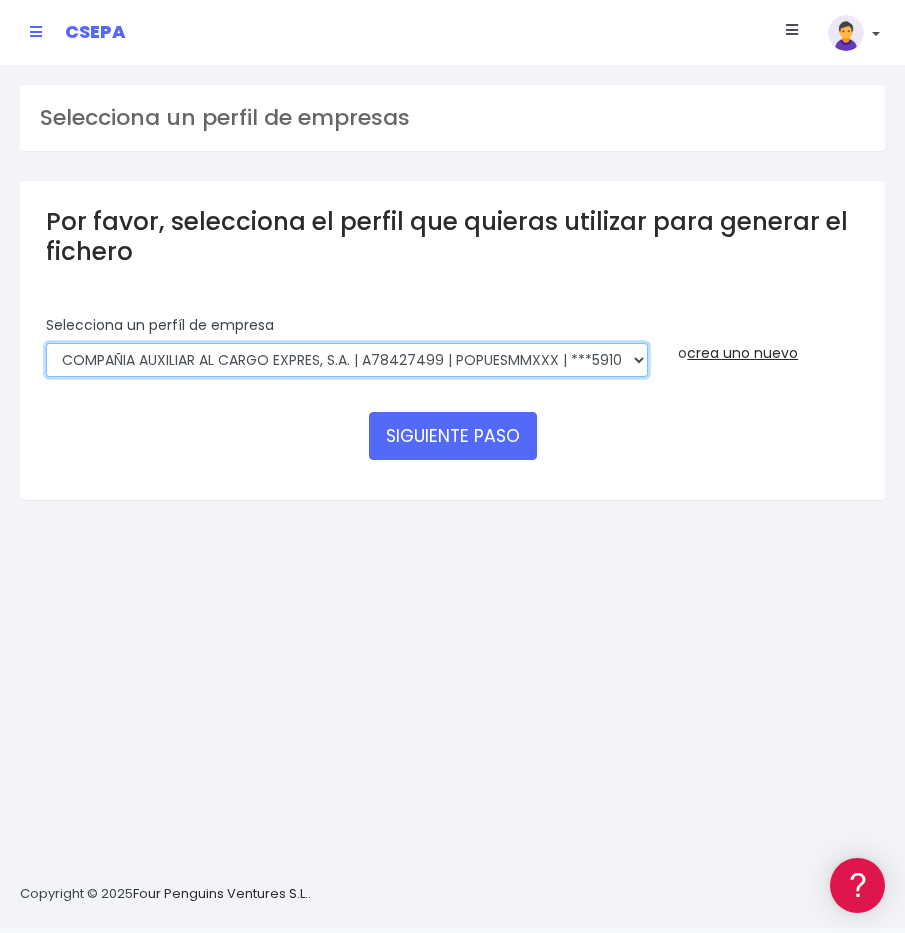 click on "AUXILIAR LOGISTICA AEROPORTUARIA SA | A83337733 | POPUESMMXXX | ***63415
COMPAÑIA AUXILIAR AL CARGO EXPRES, S.A. | A78427499 | POPUESMMXXX | ***59101
AUXILIAR LOGISTICA AEROPORTUARIA SA | A83337733001 | POPUESMMXXX | ***63415
COMPANIA CACESA | A78427499000 | CAHMESMMXXX | ***00445
COMPANIA CACESA | A78427499000 | POPUESMMXXX | ***59101
COMPA?IA ALAER | A83337733000 | CAHMESMMXXX | ***00562
COMPA?IA ALAER | A83337733000 | POPUESMMXXX | ***63415
COMPAÑIA AUXILIAR AL CARGO EXPRESS SA |  | POPUESMMXXX | ***59101" at bounding box center [347, 360] 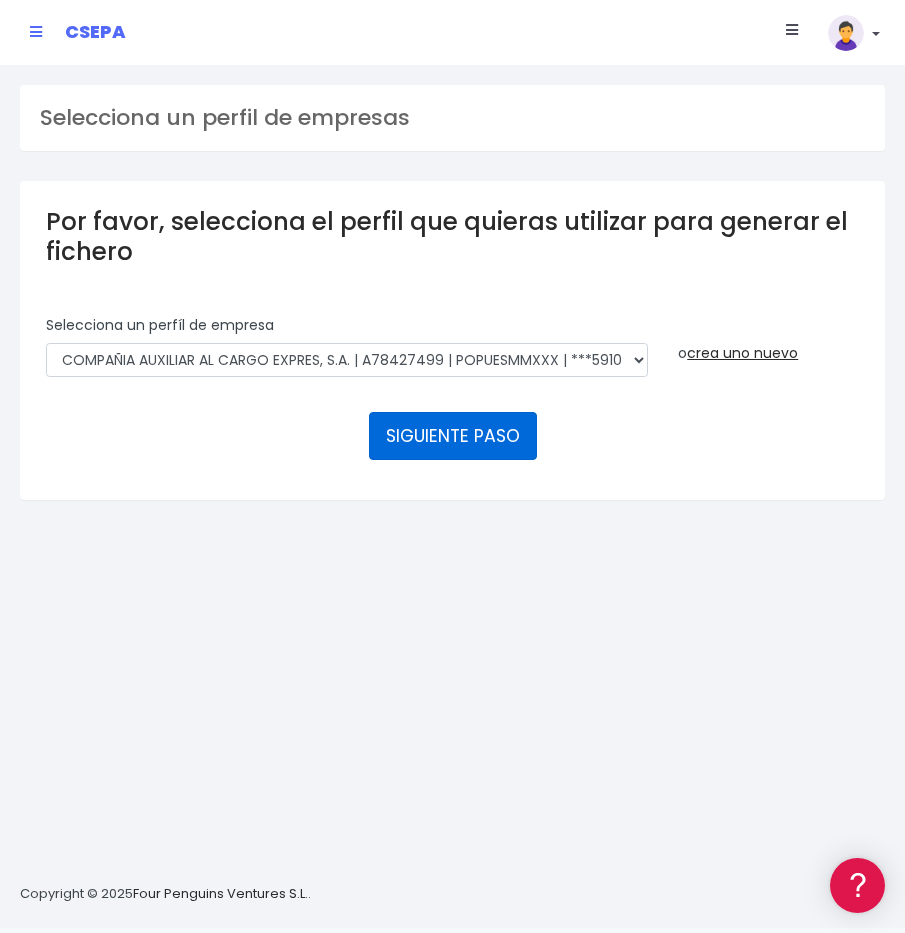 click on "SIGUIENTE PASO" at bounding box center (453, 436) 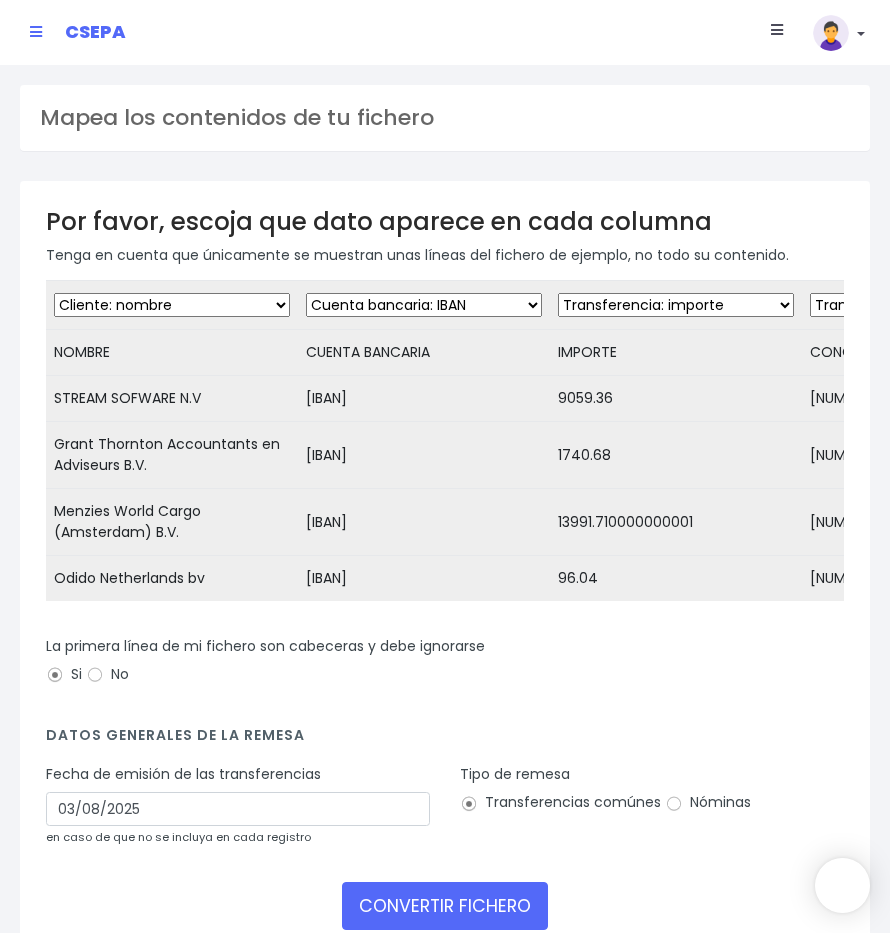 scroll, scrollTop: 0, scrollLeft: 0, axis: both 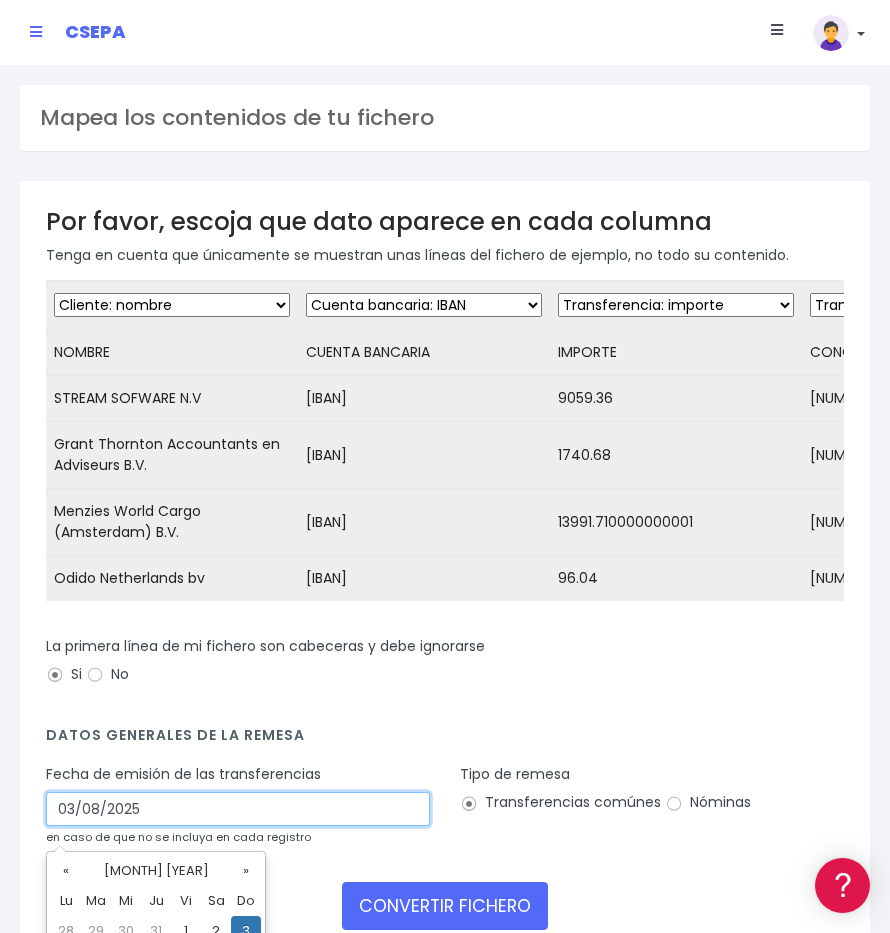 click on "03/08/2025" at bounding box center (238, 809) 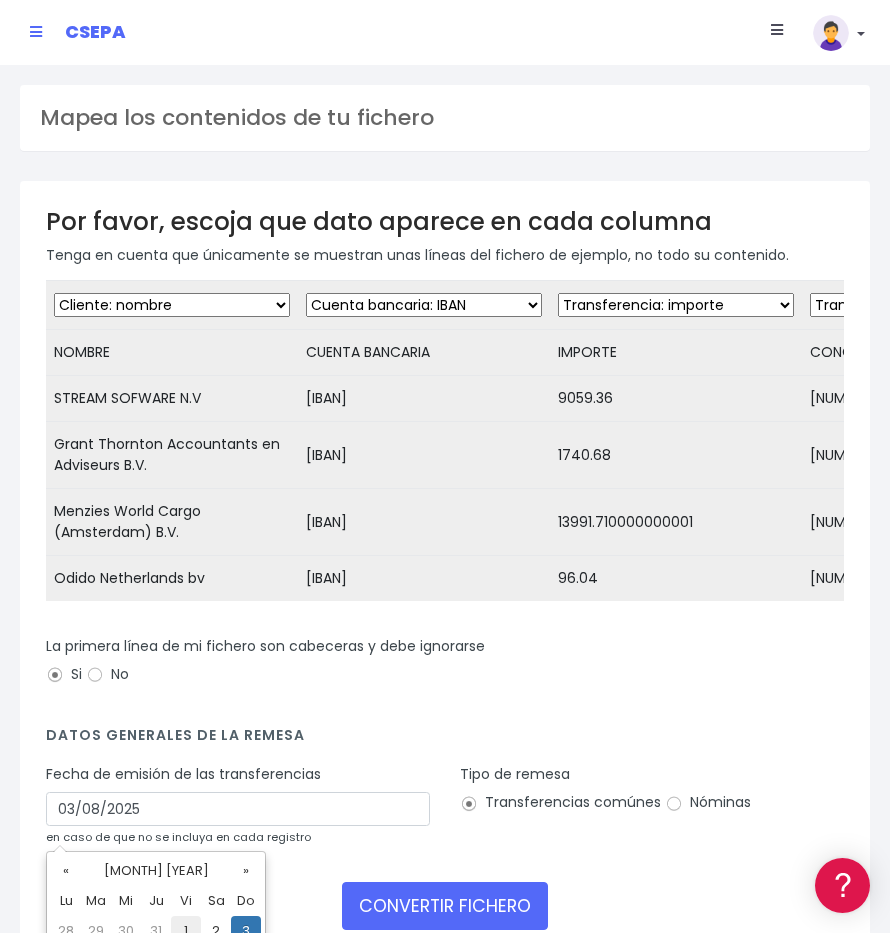 click on "1" at bounding box center [186, 931] 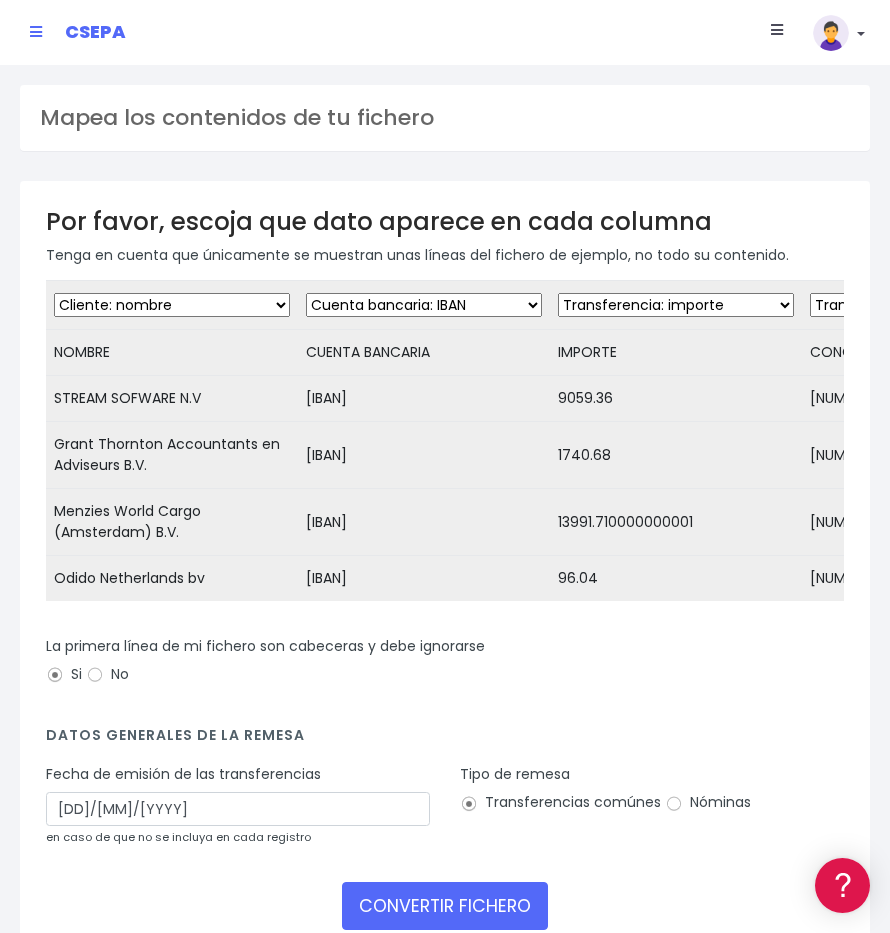 click on "La primera línea de mi fichero son cabeceras y debe ignorarse
Si
No" at bounding box center (445, 671) 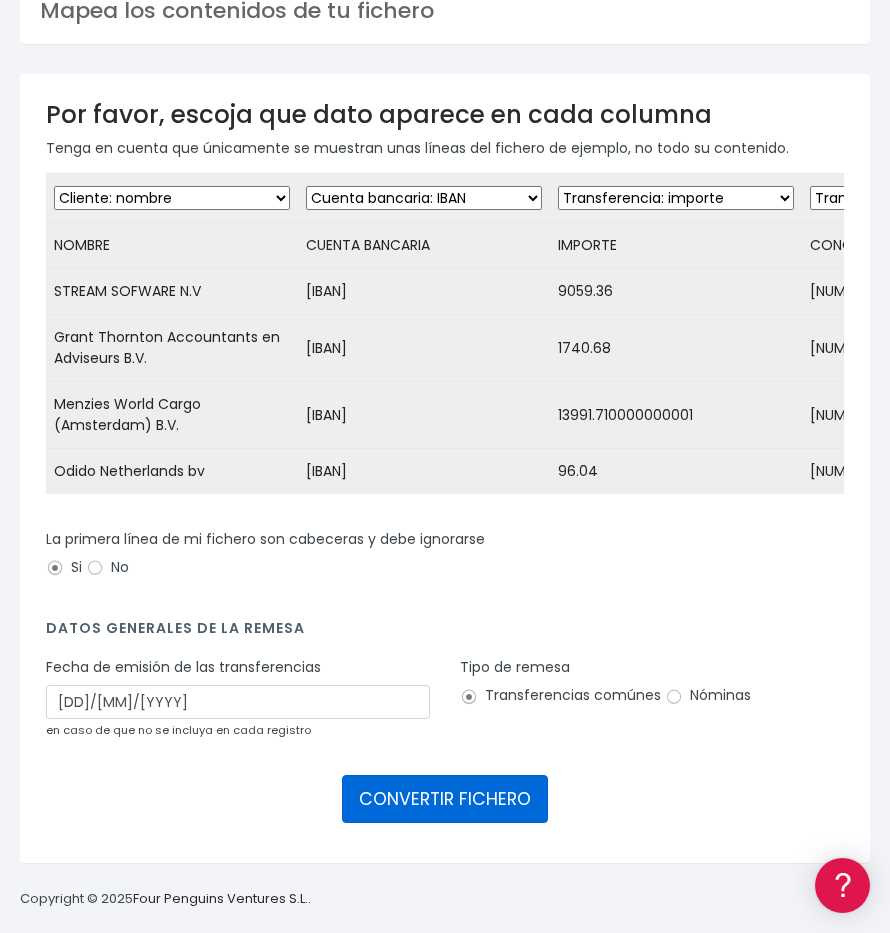 click on "CONVERTIR FICHERO" at bounding box center (445, 799) 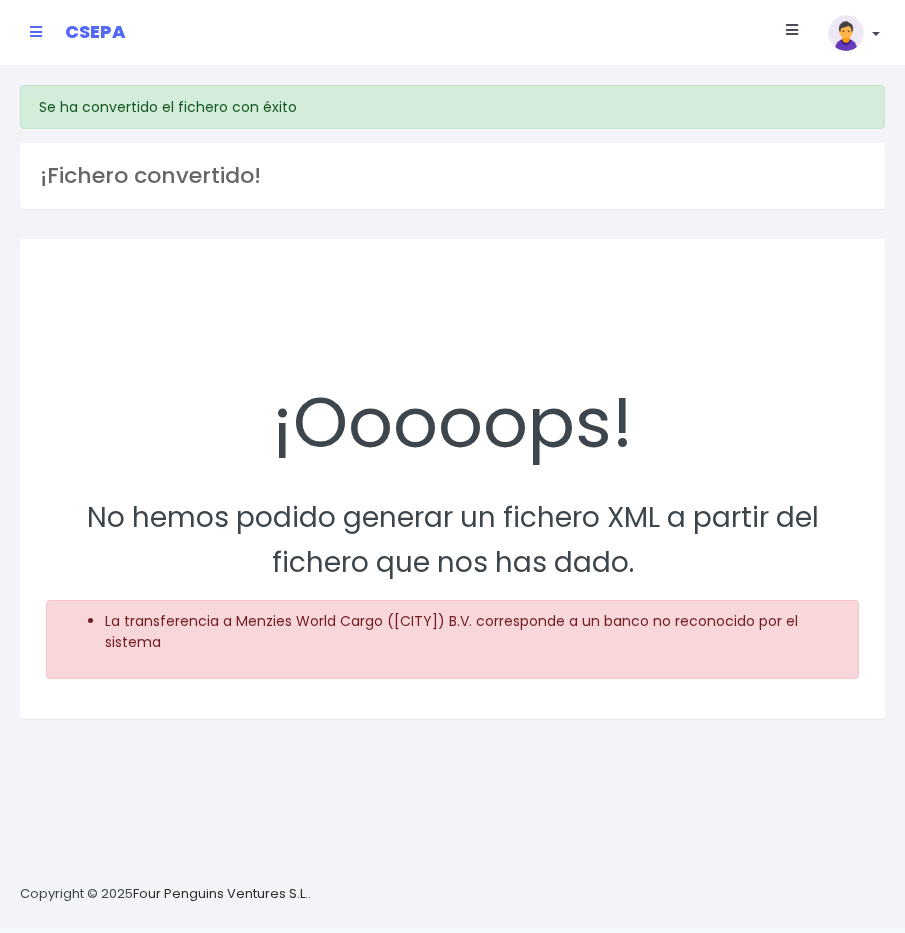 scroll, scrollTop: 0, scrollLeft: 0, axis: both 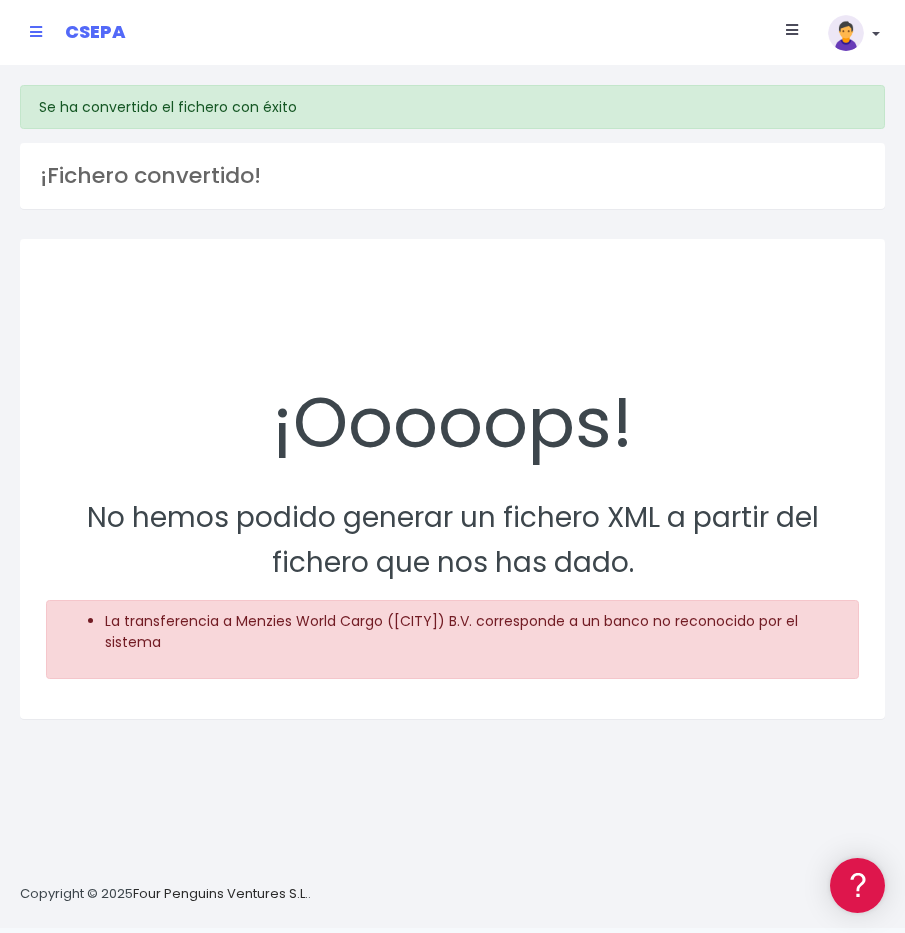 click on "CSEPA" at bounding box center [78, 32] 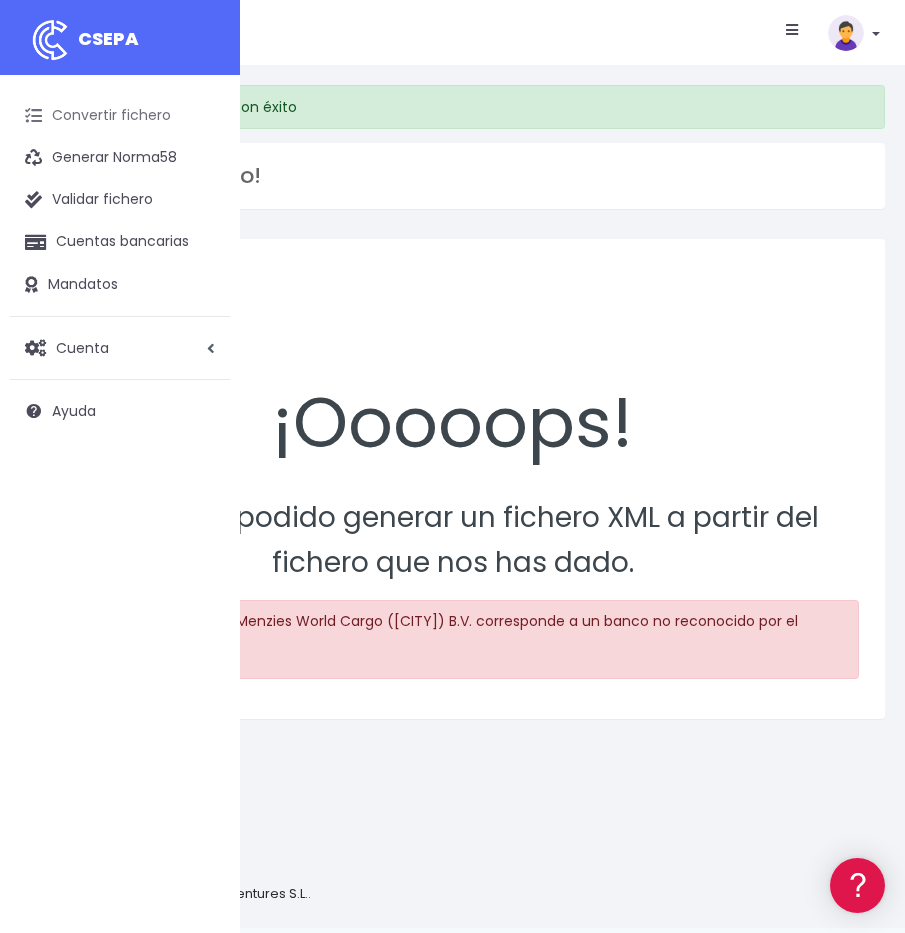click on "Convertir fichero" at bounding box center [120, 116] 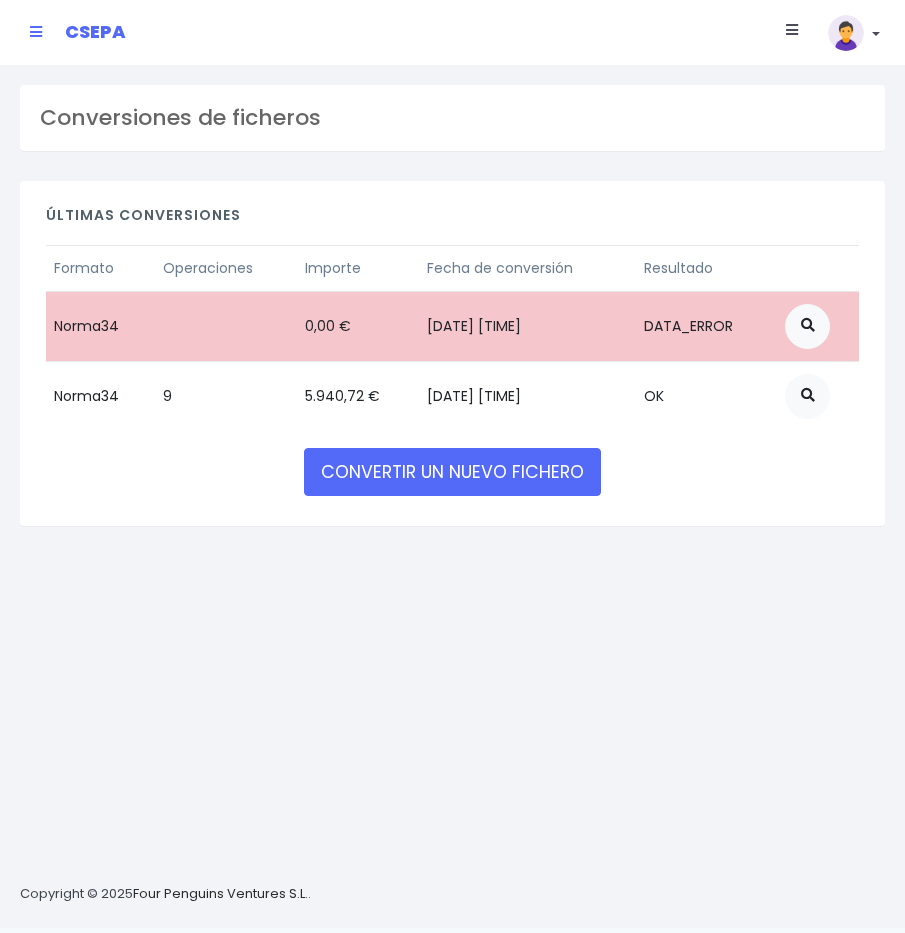 scroll, scrollTop: 0, scrollLeft: 0, axis: both 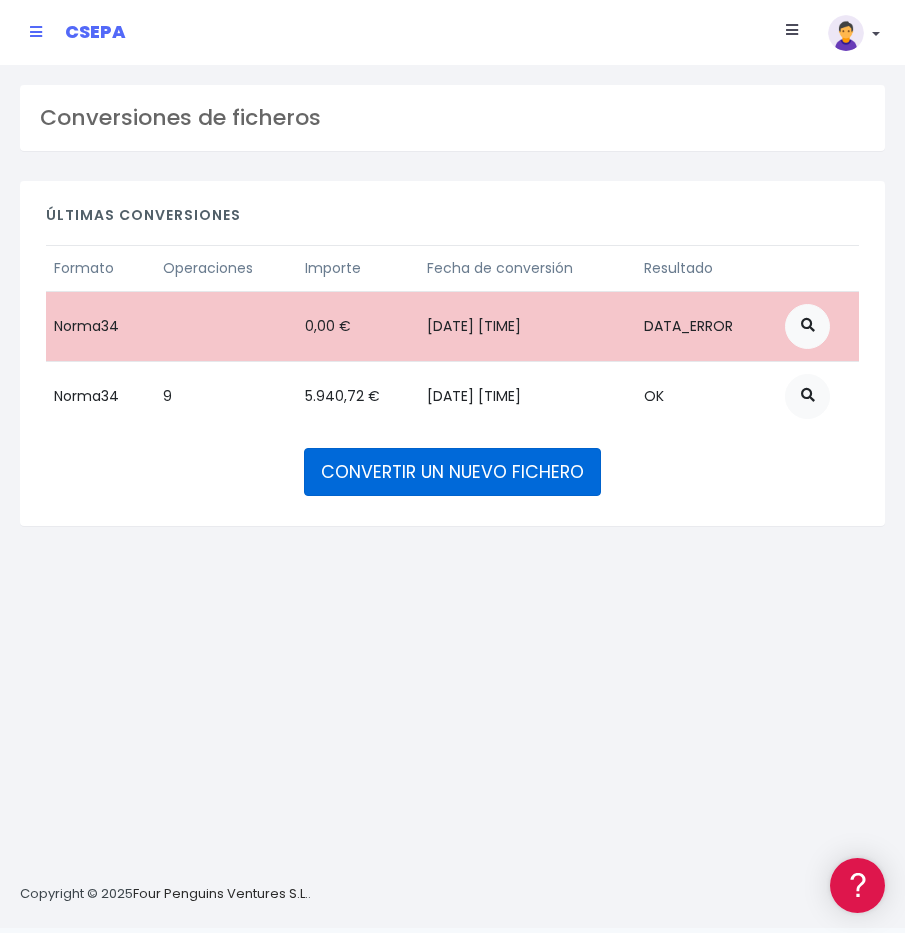 click on "CONVERTIR UN NUEVO FICHERO" at bounding box center (452, 472) 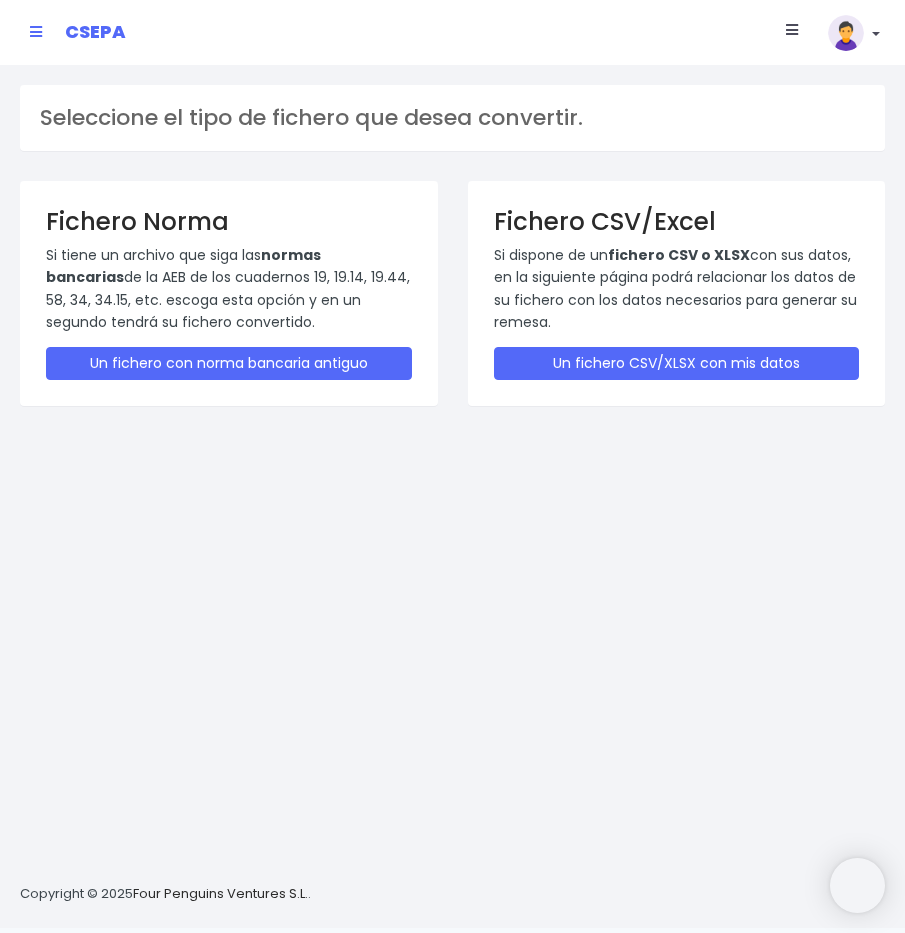 scroll, scrollTop: 0, scrollLeft: 0, axis: both 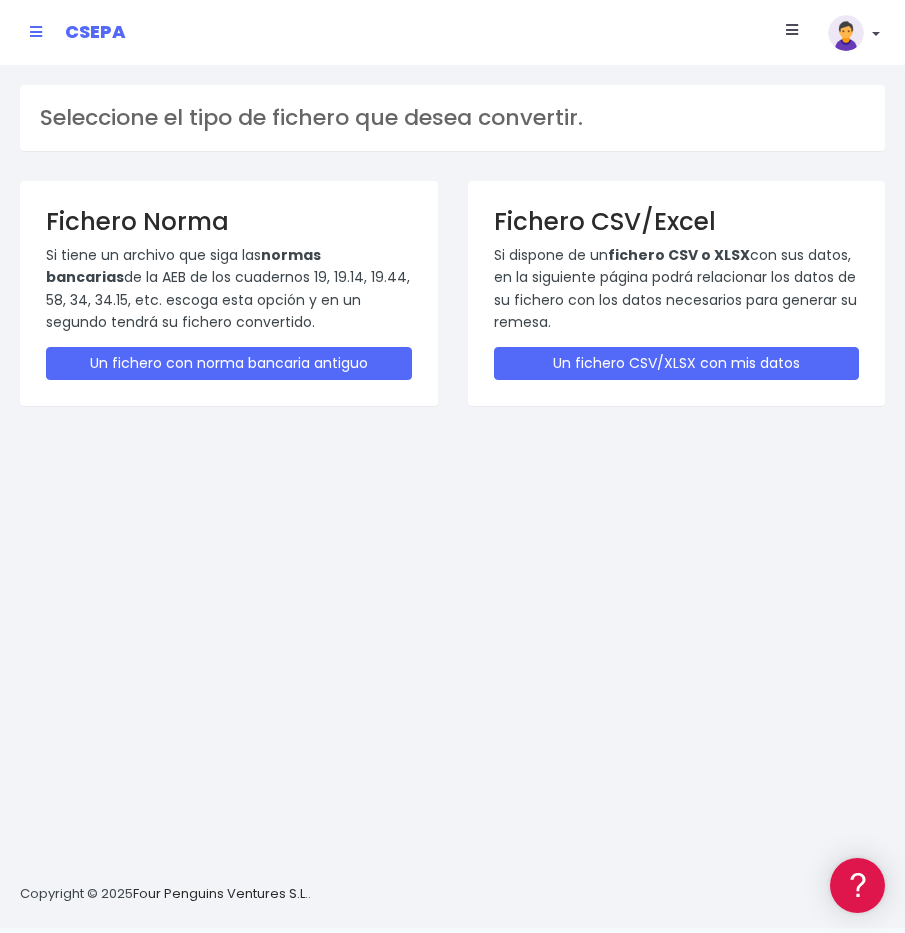 click on "Un fichero CSV/XLSX con mis datos" at bounding box center [677, 363] 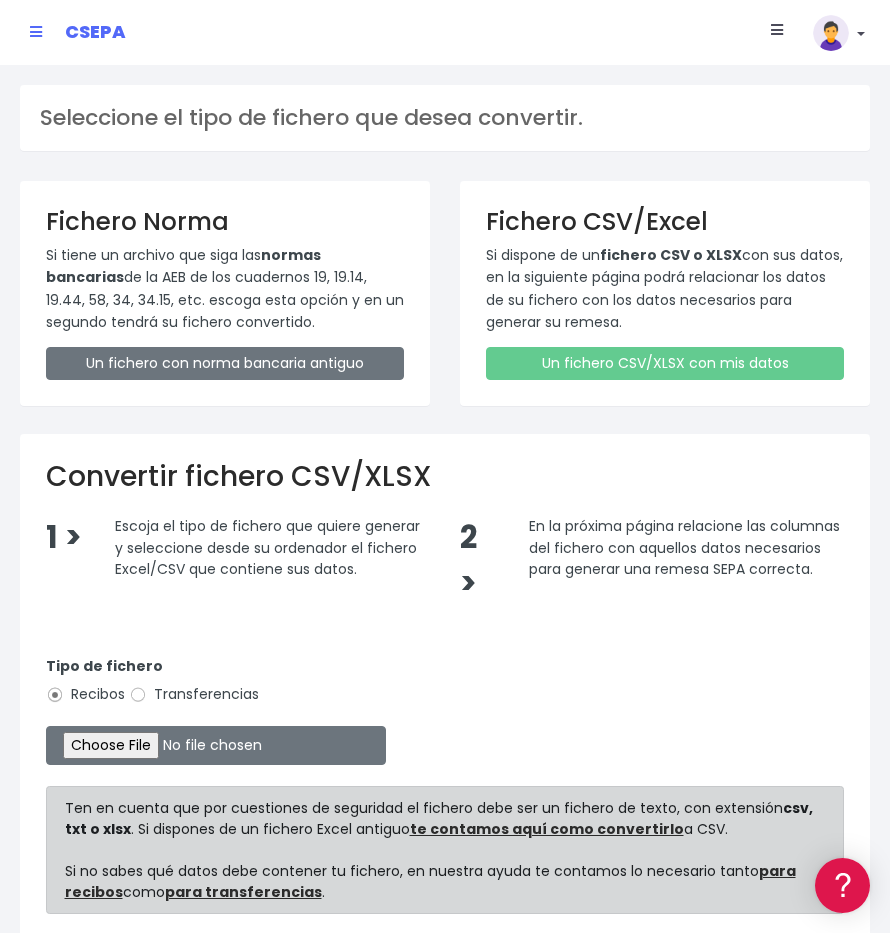 click on "Tipo de fichero
Recibos
Transferencias" at bounding box center [445, 684] 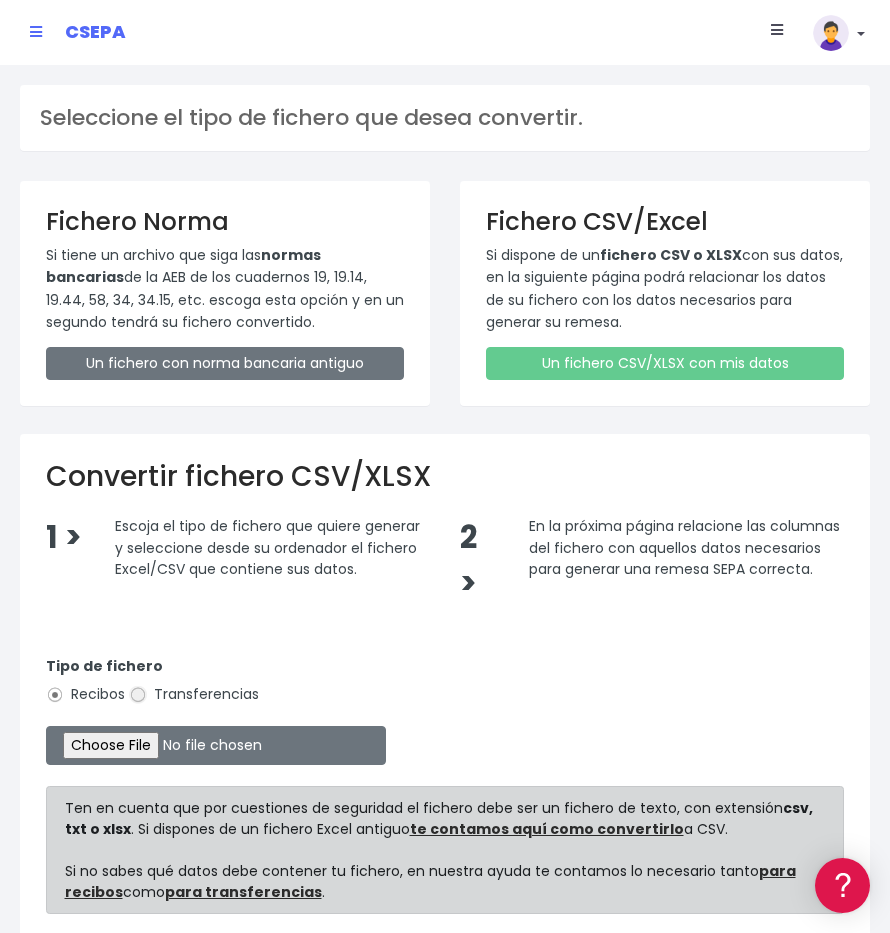 click on "Transferencias" at bounding box center (138, 695) 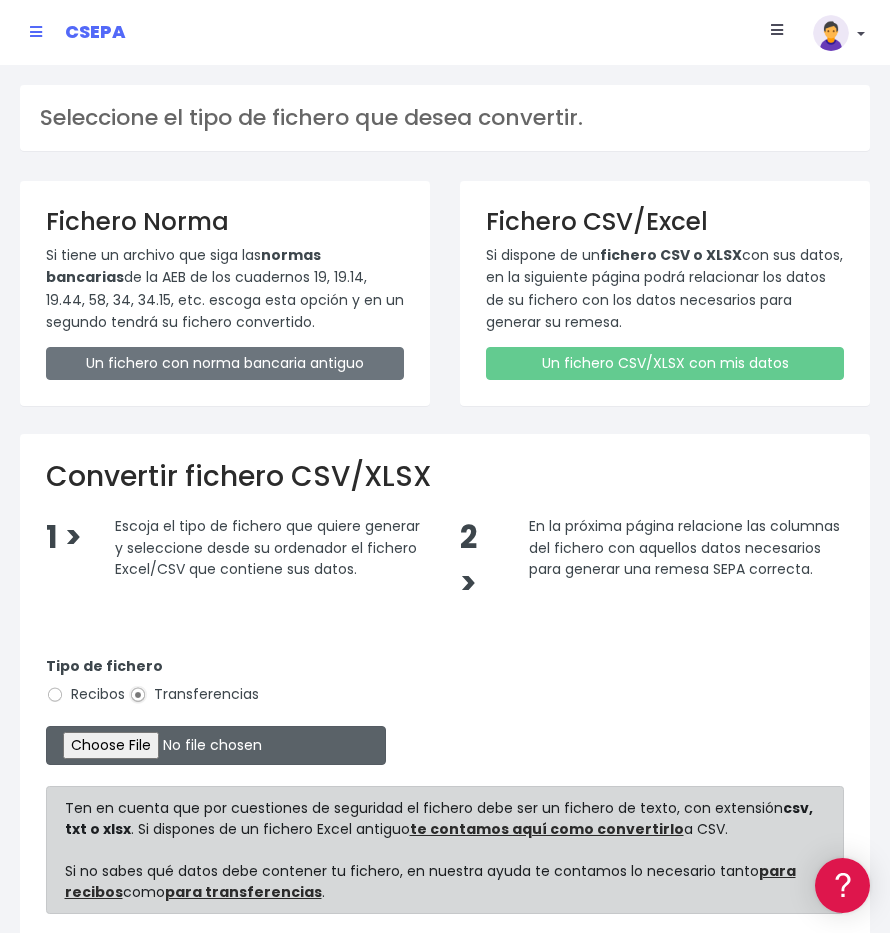 type on "C:\fakepath\MODELO REMESAS PAGO PROVEEDORES HOLANDA.xlsx" 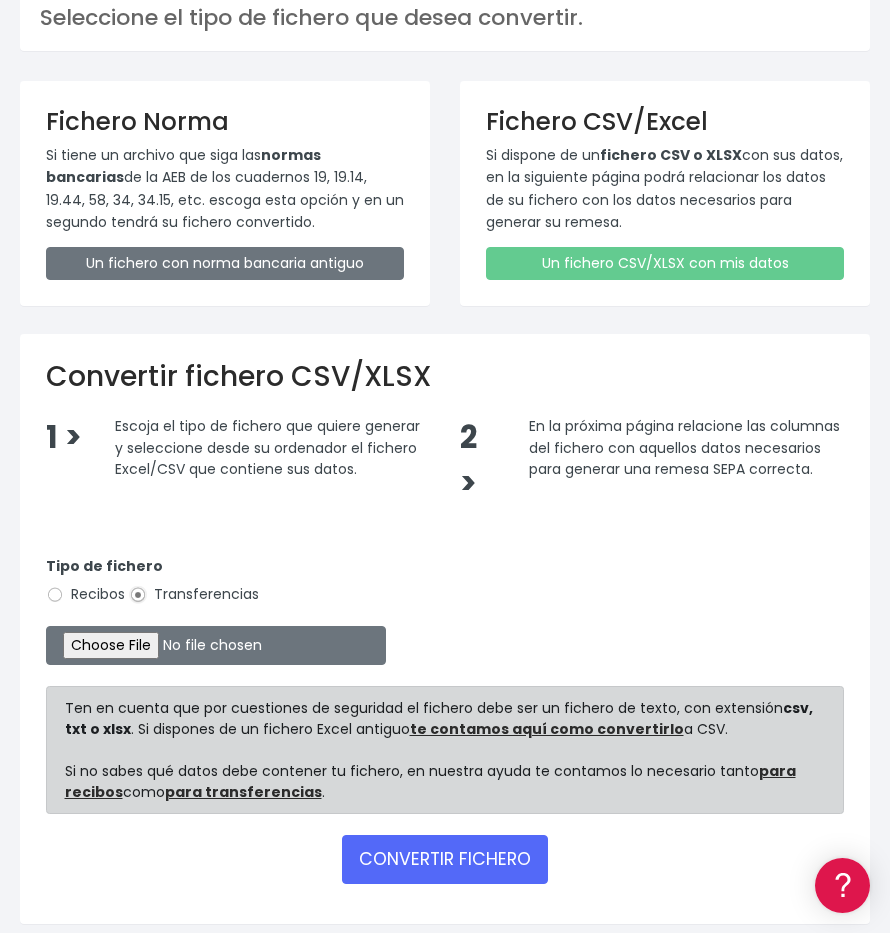 scroll, scrollTop: 161, scrollLeft: 0, axis: vertical 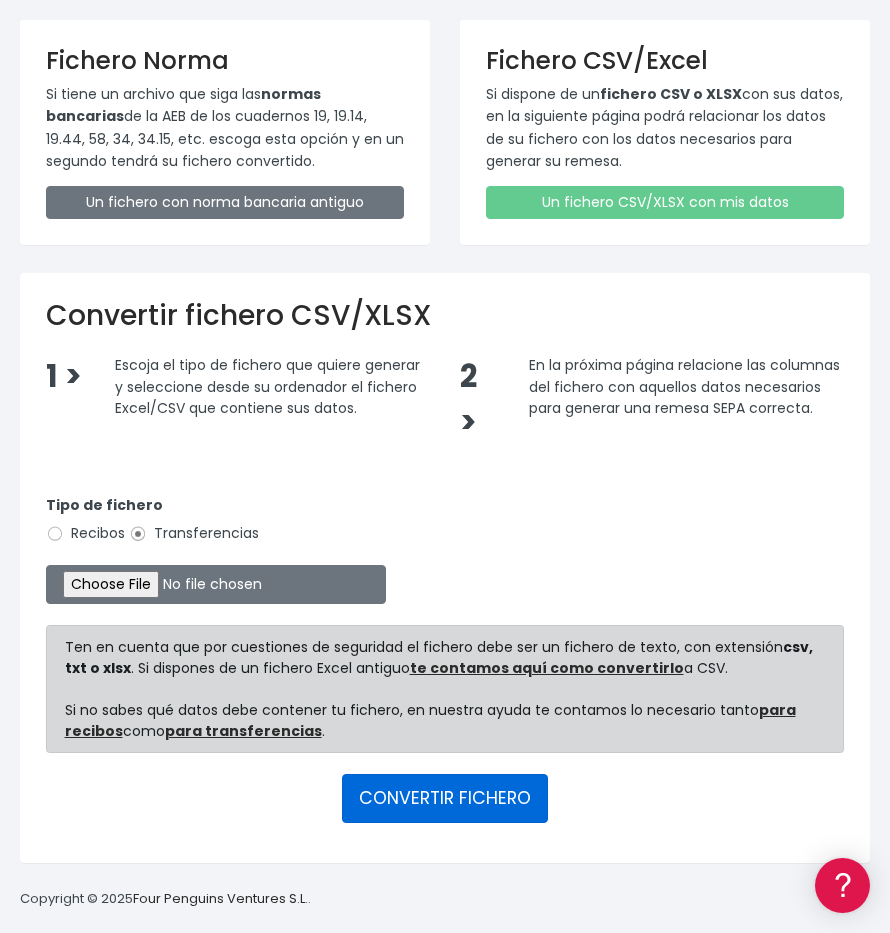 click on "CONVERTIR FICHERO" at bounding box center [445, 798] 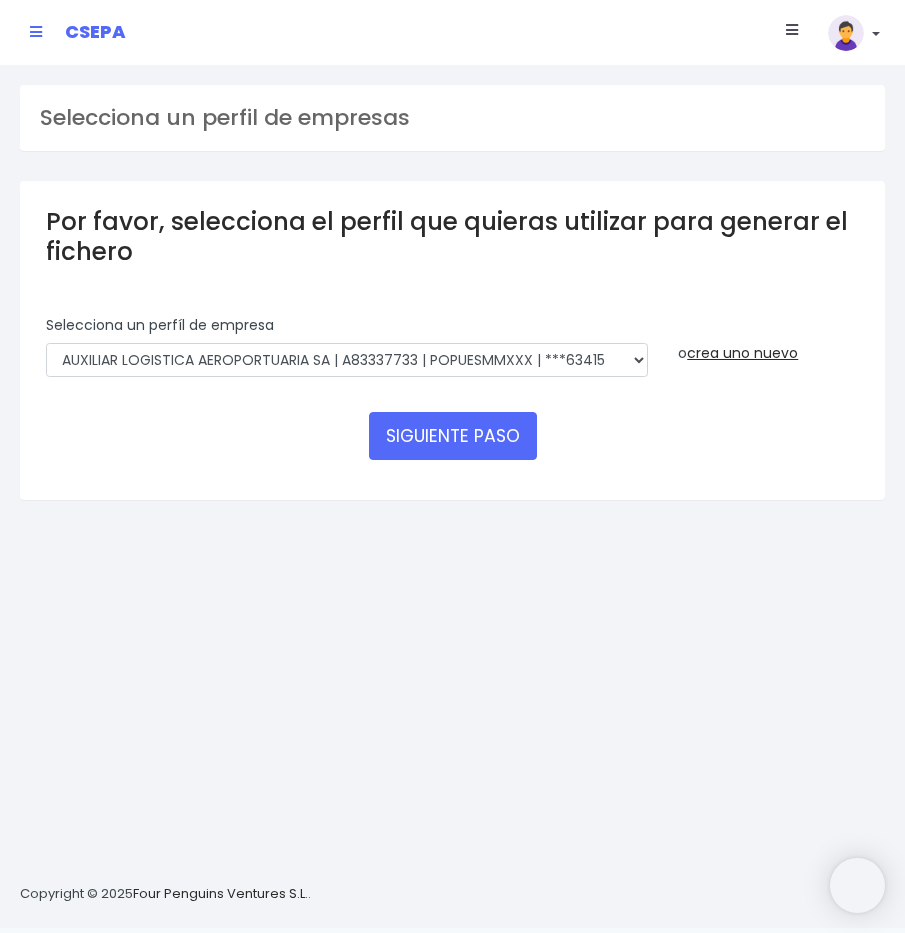 scroll, scrollTop: 0, scrollLeft: 0, axis: both 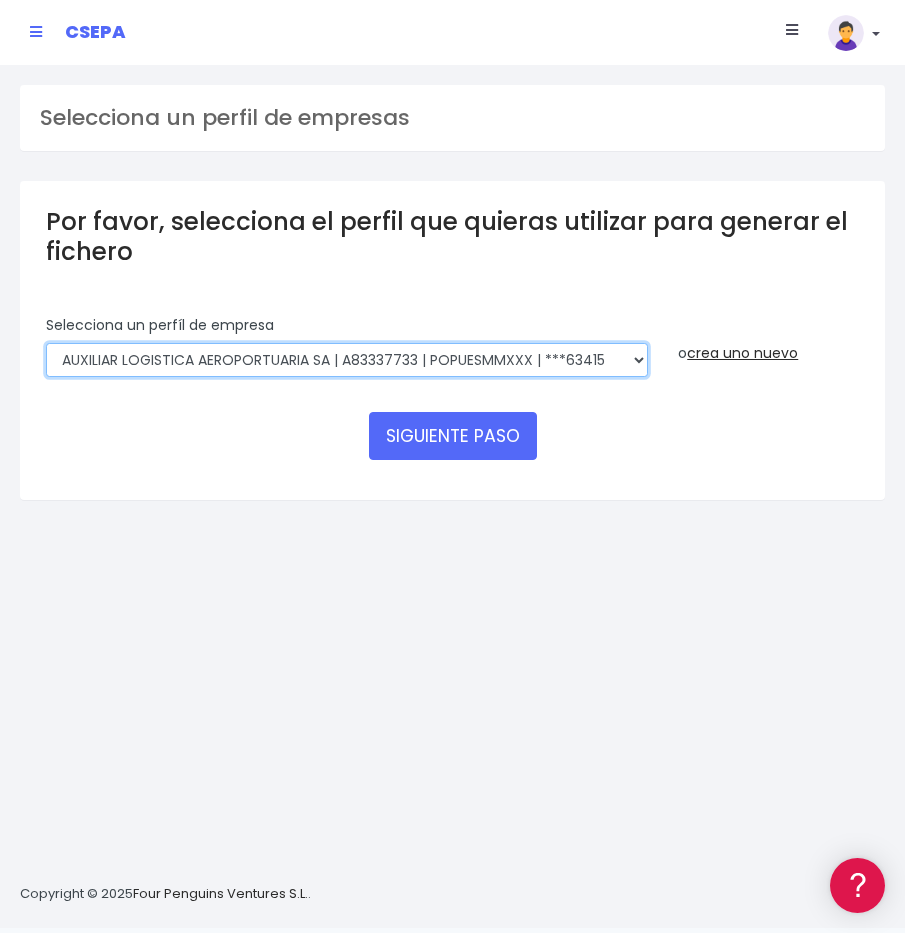 click on "AUXILIAR LOGISTICA AEROPORTUARIA SA | A83337733 | POPUESMMXXX | ***63415
COMPAÑIA AUXILIAR AL CARGO EXPRES, S.A. | A78427499 | POPUESMMXXX | ***59101
AUXILIAR LOGISTICA AEROPORTUARIA SA | A83337733001 | POPUESMMXXX | ***63415
COMPANIA CACESA | A78427499000 | CAHMESMMXXX | ***00445
COMPANIA CACESA | A78427499000 | POPUESMMXXX | ***59101
COMPA?IA ALAER | A83337733000 | CAHMESMMXXX | ***00562
COMPA?IA ALAER | A83337733000 | POPUESMMXXX | ***63415
COMPAÑIA AUXILIAR AL CARGO EXPRESS SA |  | POPUESMMXXX | ***59101" at bounding box center [347, 360] 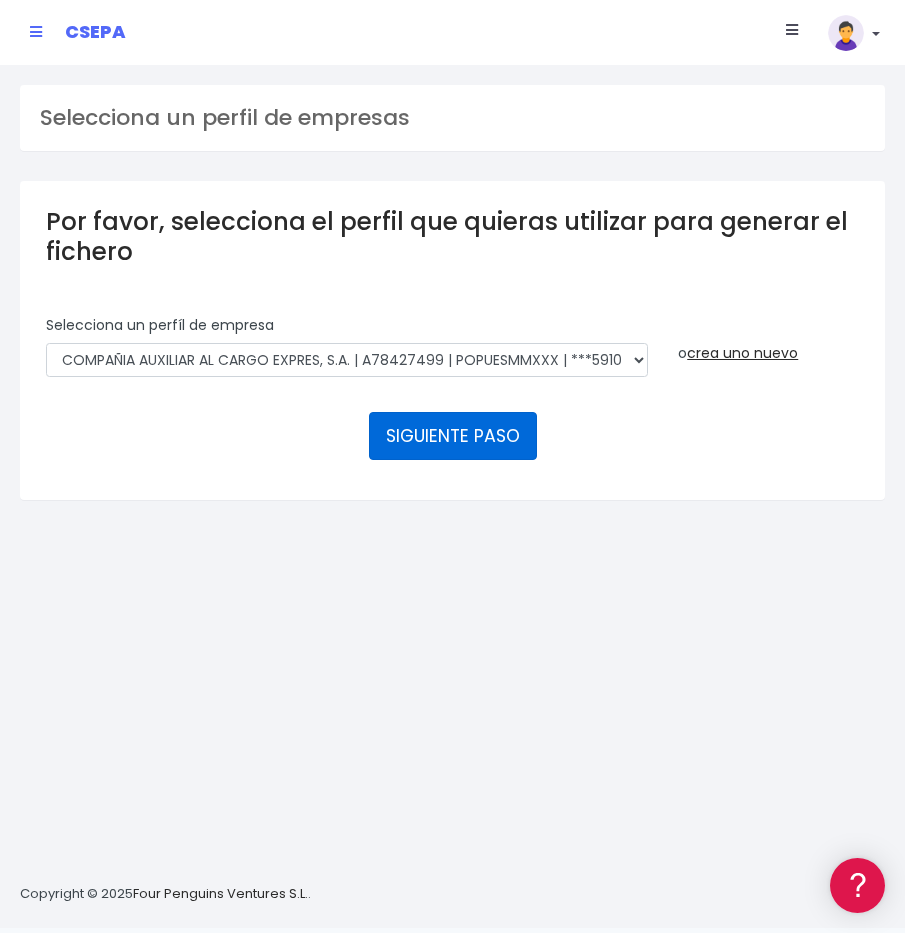 click on "SIGUIENTE PASO" at bounding box center [453, 436] 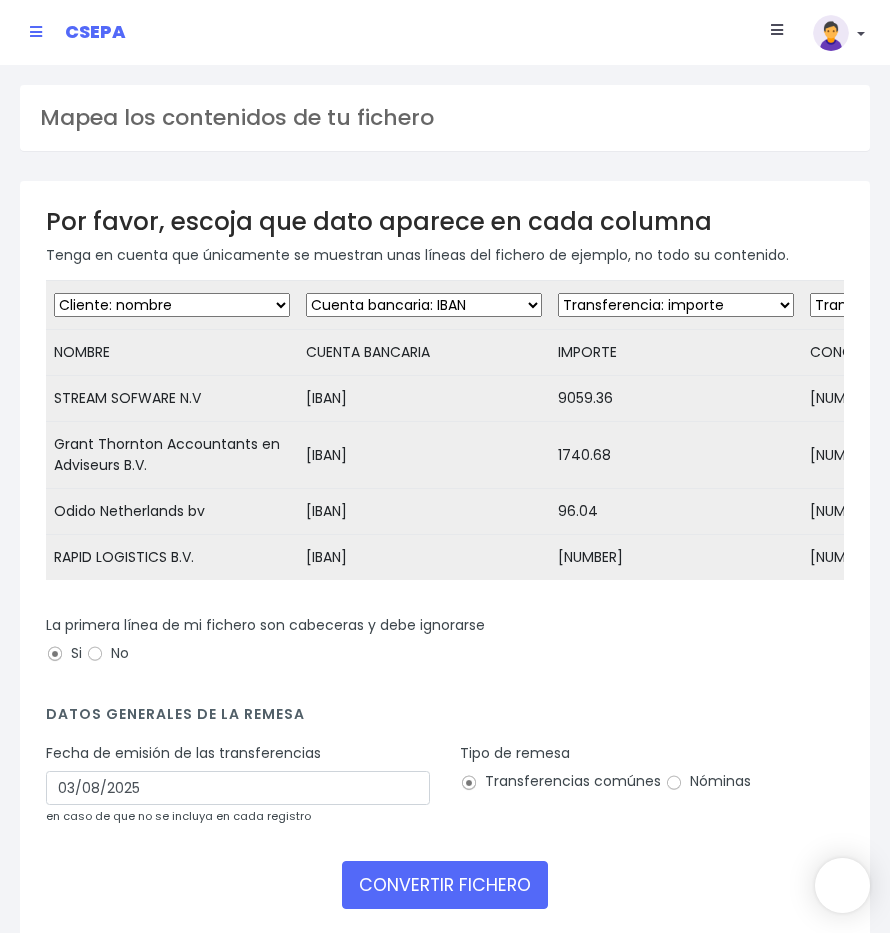 scroll, scrollTop: 0, scrollLeft: 0, axis: both 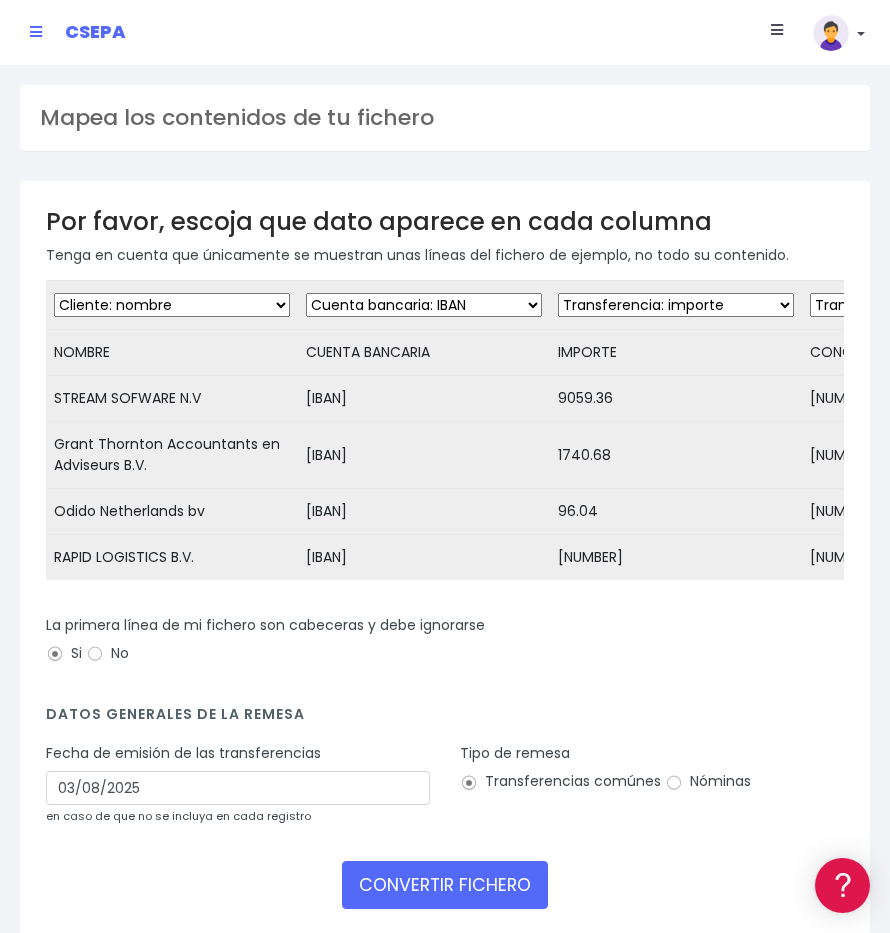 click on "en caso de que no se incluya en cada registro" at bounding box center (178, 816) 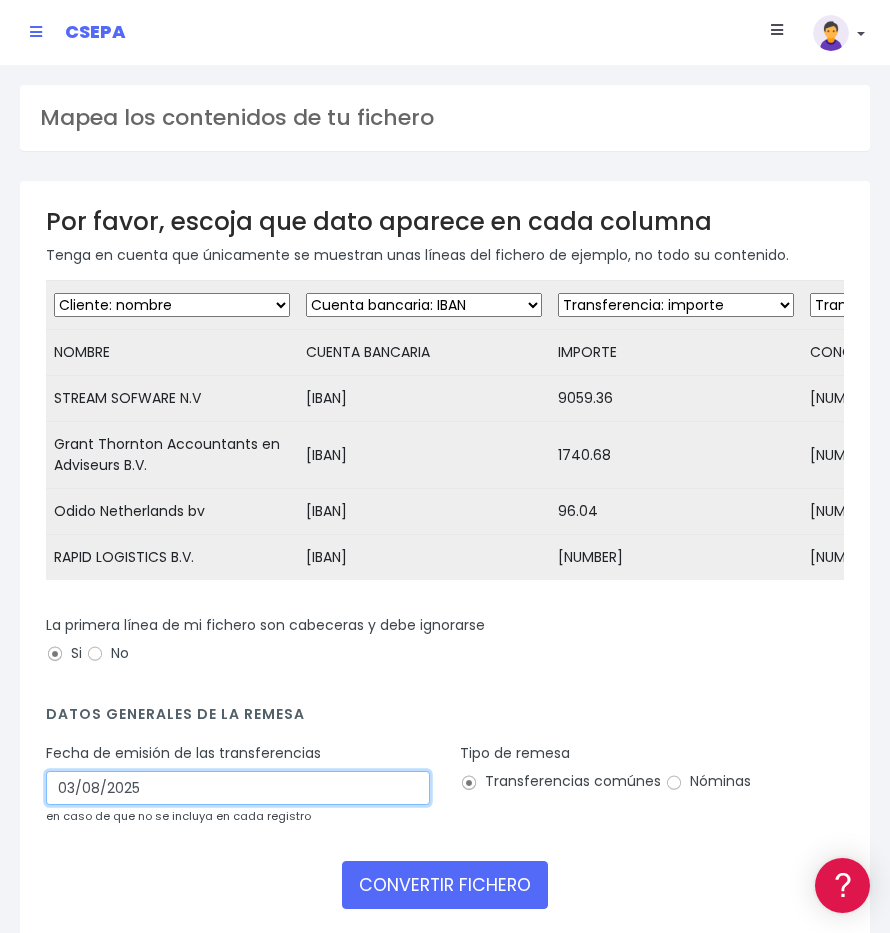 click on "03/08/2025" at bounding box center [238, 788] 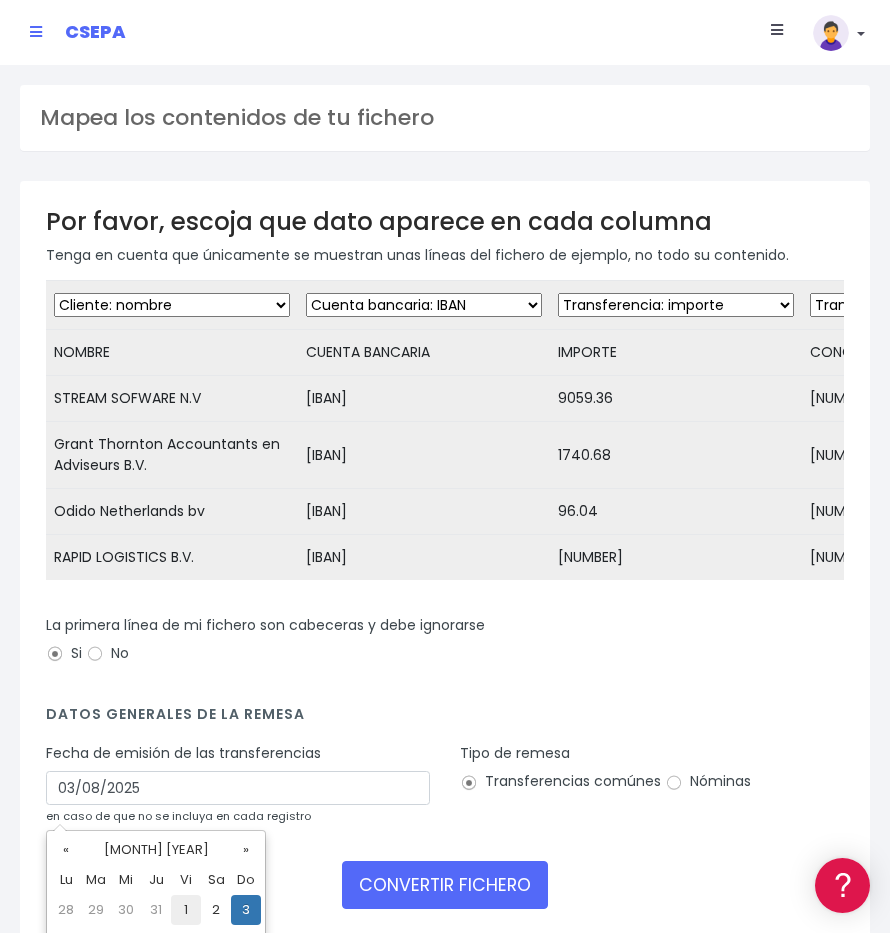 click on "1" at bounding box center [186, 910] 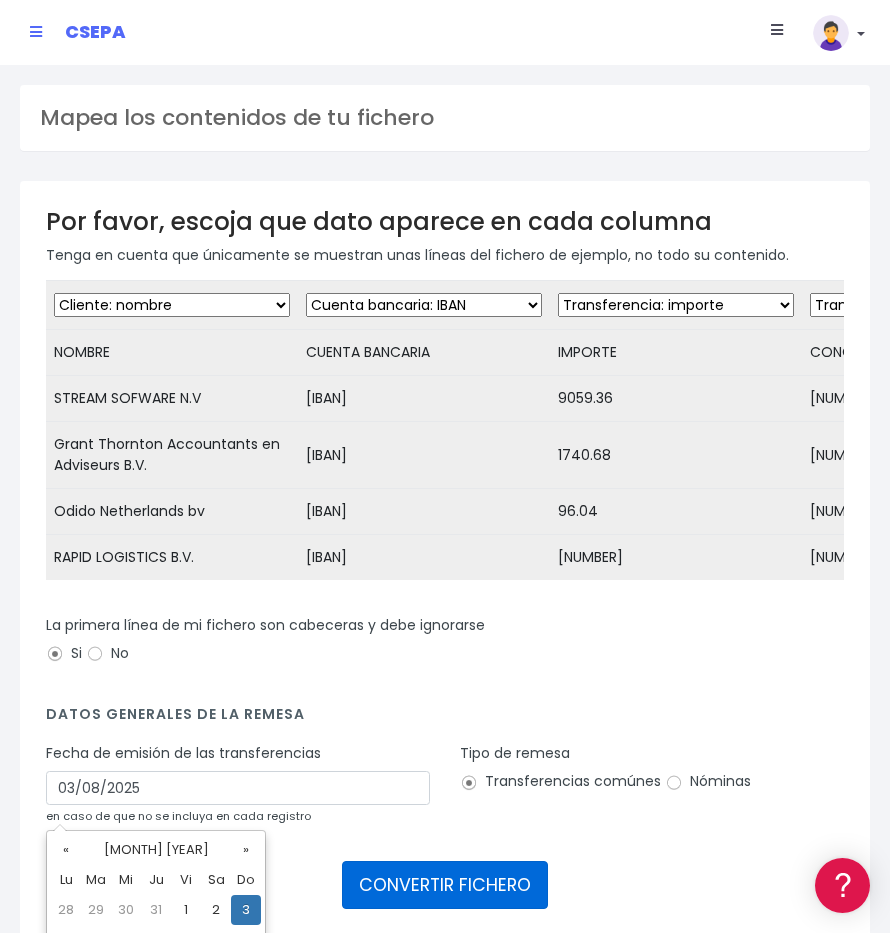 type on "[DATE]" 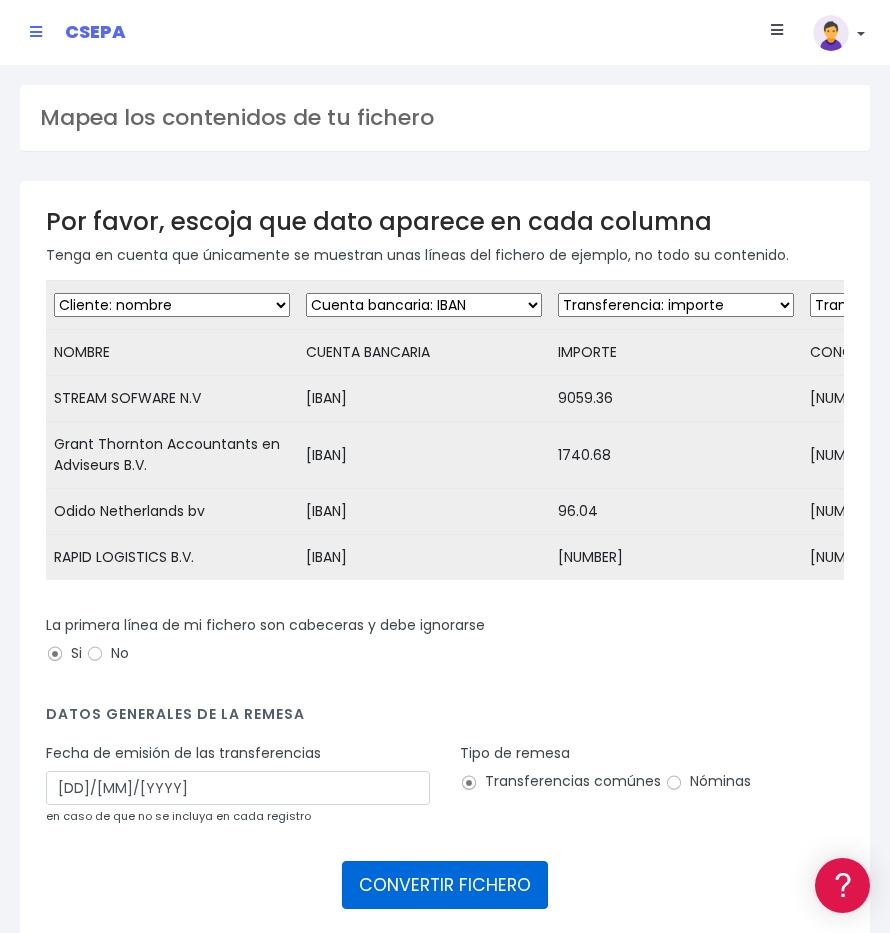 click on "CONVERTIR FICHERO" at bounding box center (445, 885) 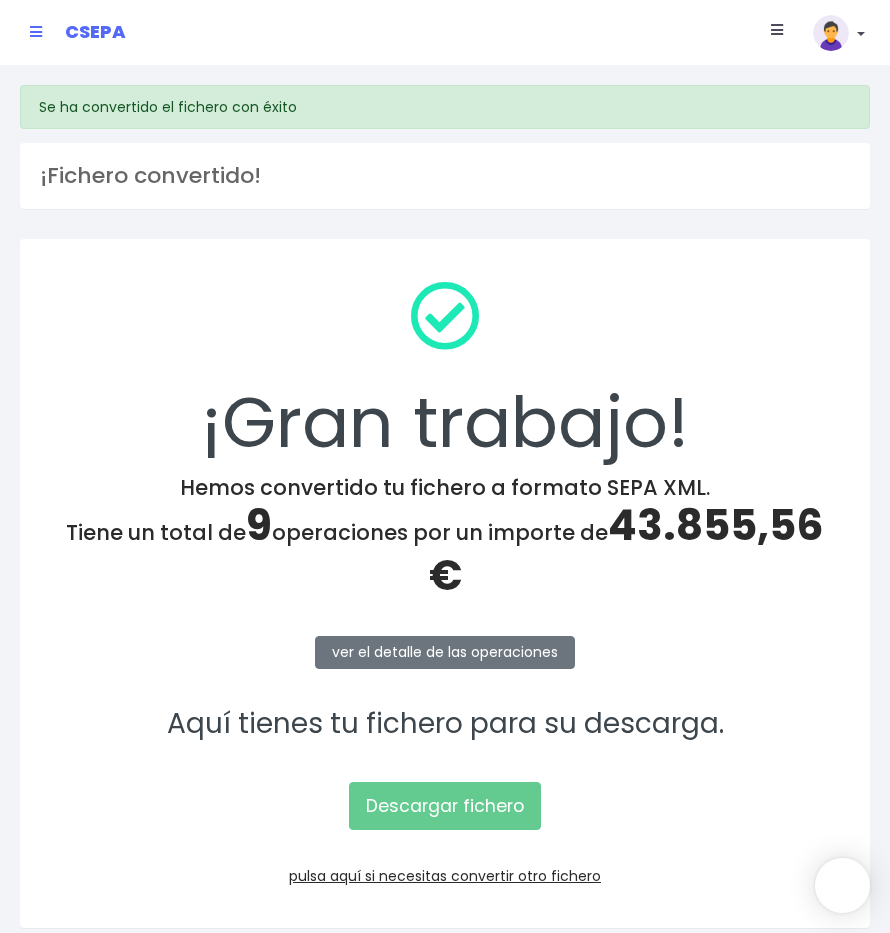 scroll, scrollTop: 0, scrollLeft: 0, axis: both 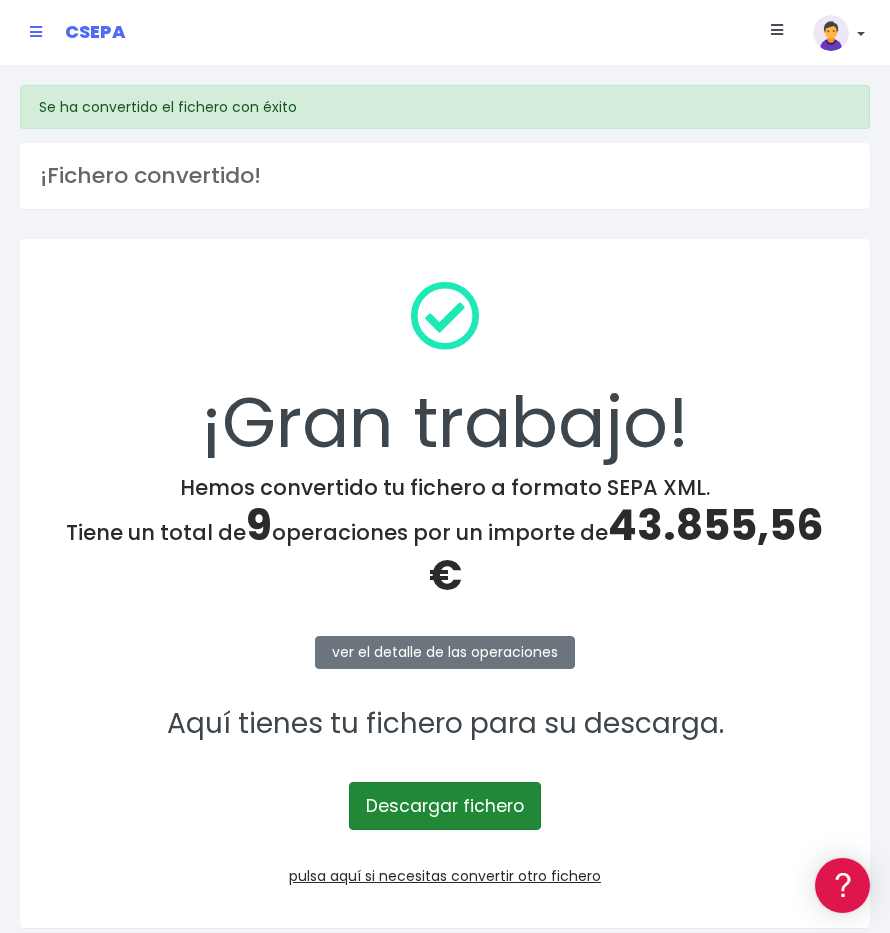 click on "Descargar fichero" at bounding box center (445, 806) 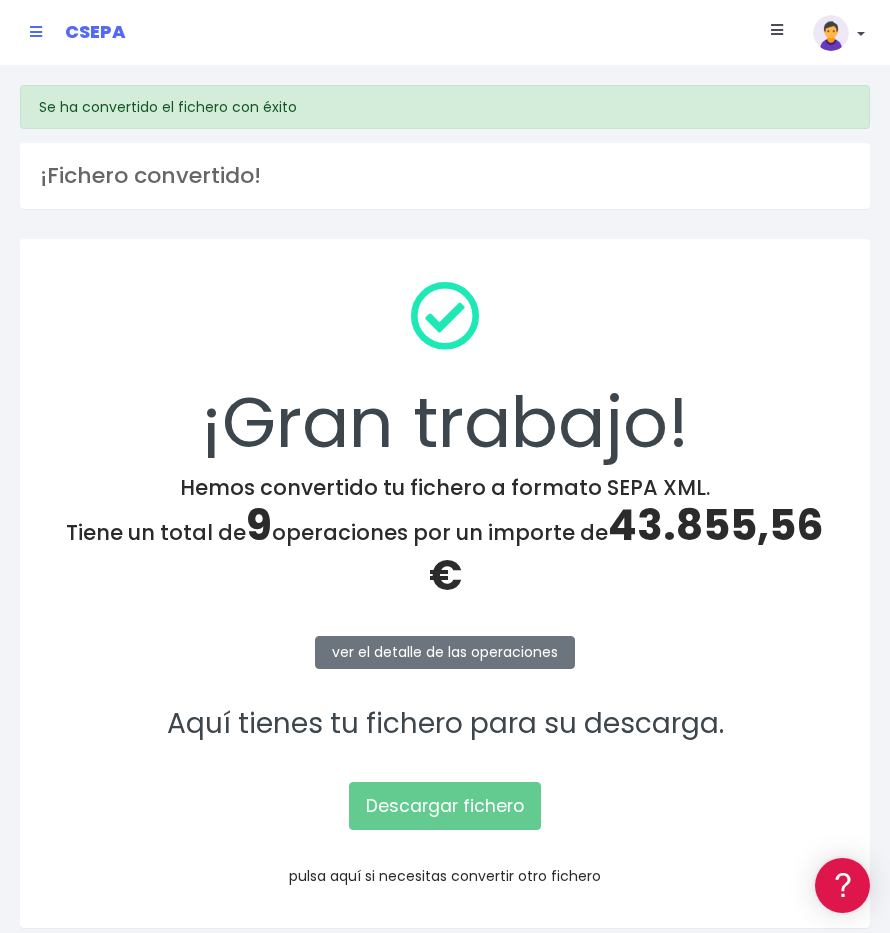 click on "pulsa aquí si necesitas convertir otro fichero" at bounding box center [445, 876] 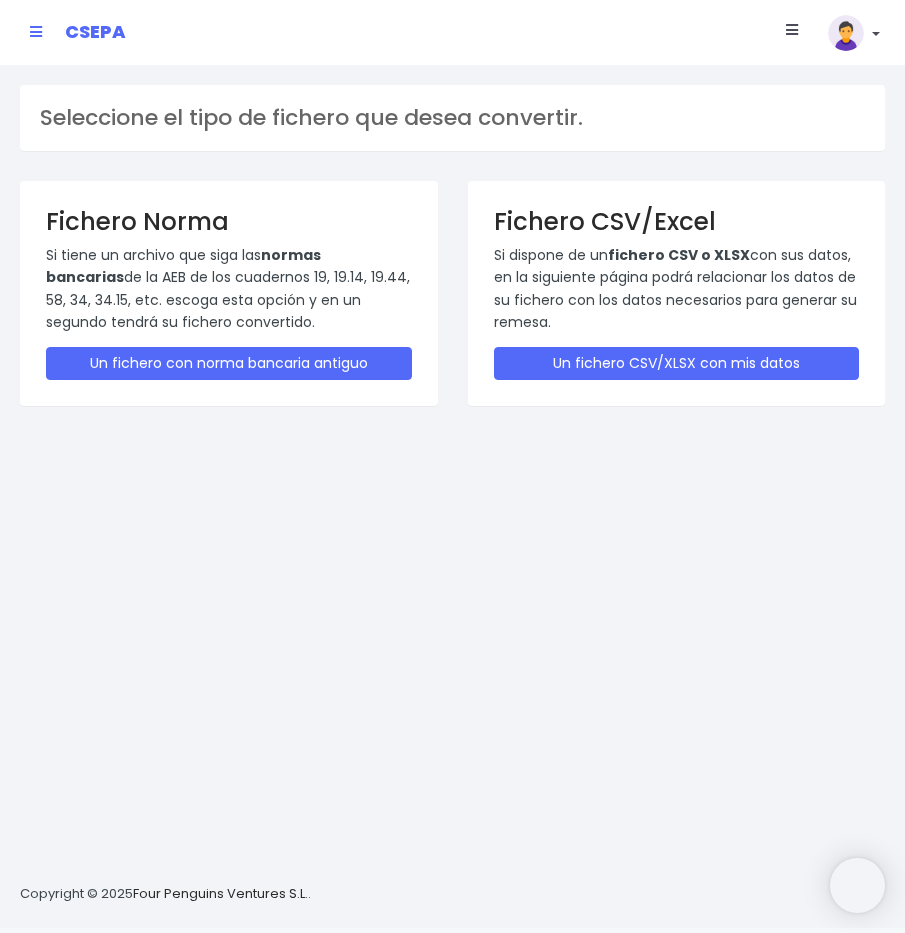 scroll, scrollTop: 0, scrollLeft: 0, axis: both 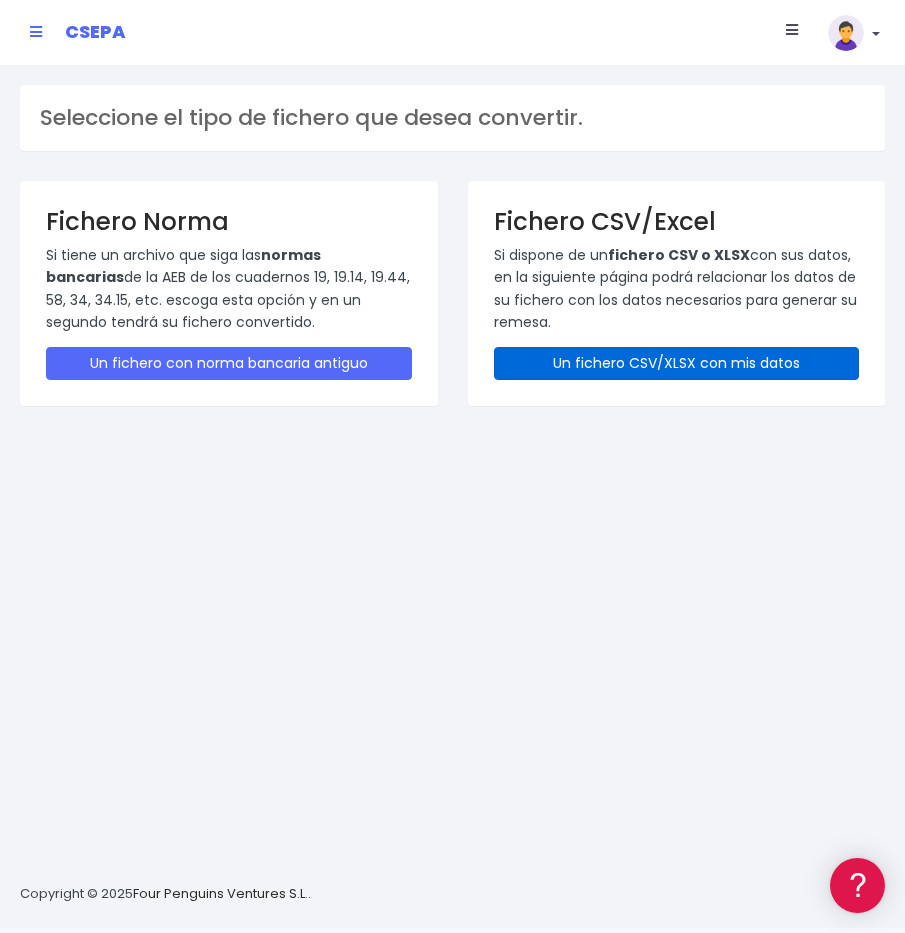click on "Un fichero CSV/XLSX con mis datos" at bounding box center (677, 363) 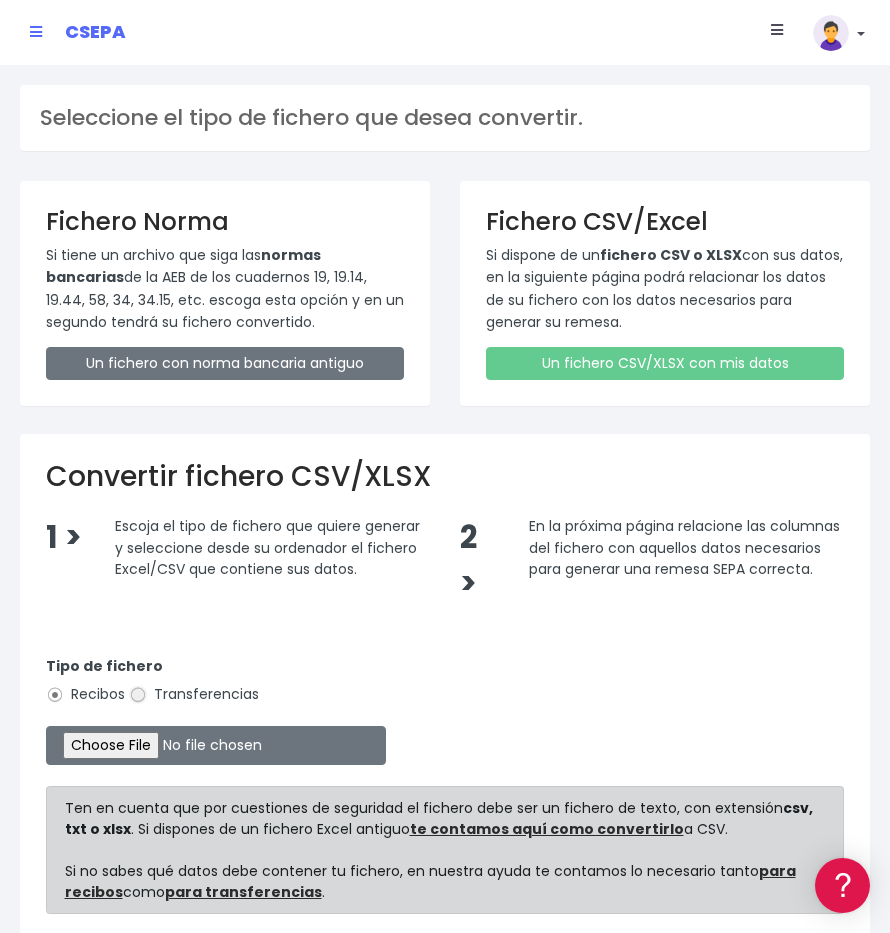 click on "Transferencias" at bounding box center (138, 695) 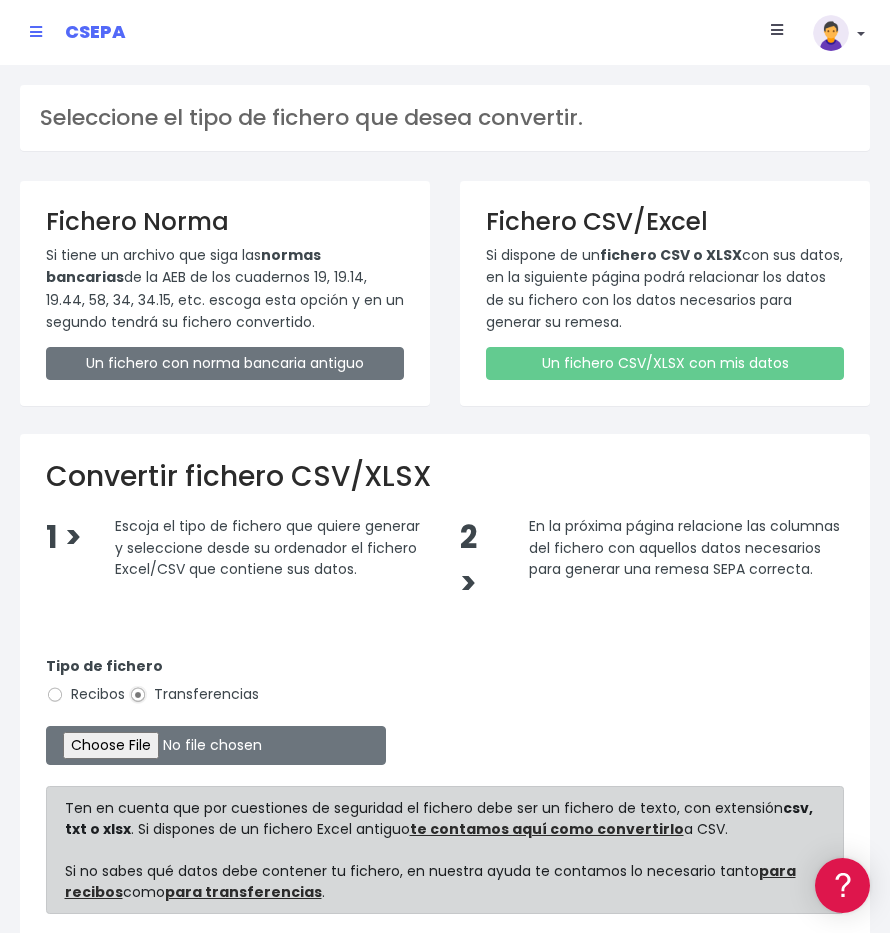 type on "C:\fakepath\MODELO REMESAS PAGO PROVEEDORES BELGICA.xlsx" 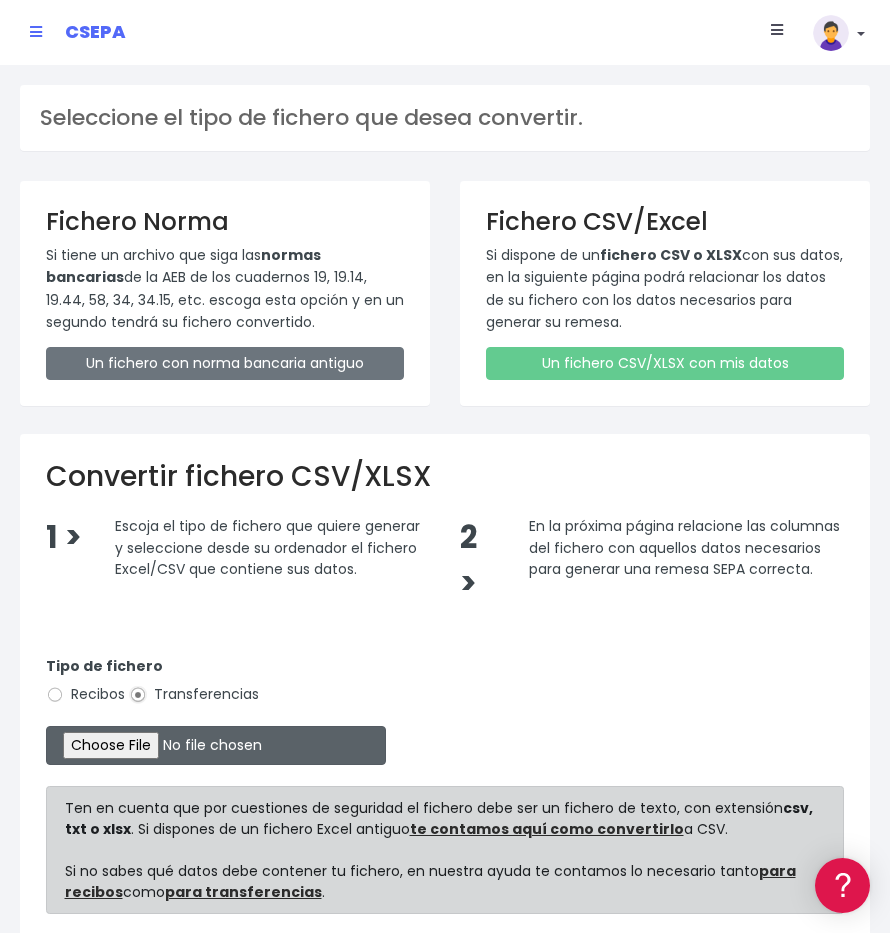 scroll, scrollTop: 161, scrollLeft: 0, axis: vertical 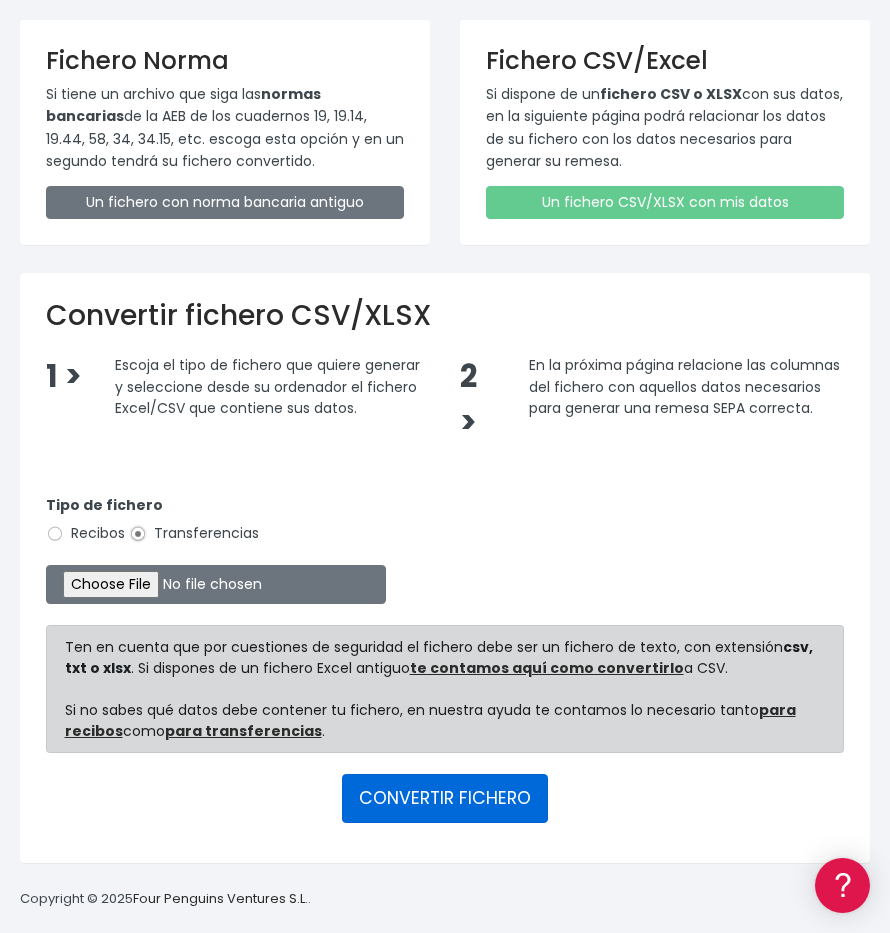 click on "CONVERTIR FICHERO" at bounding box center [445, 798] 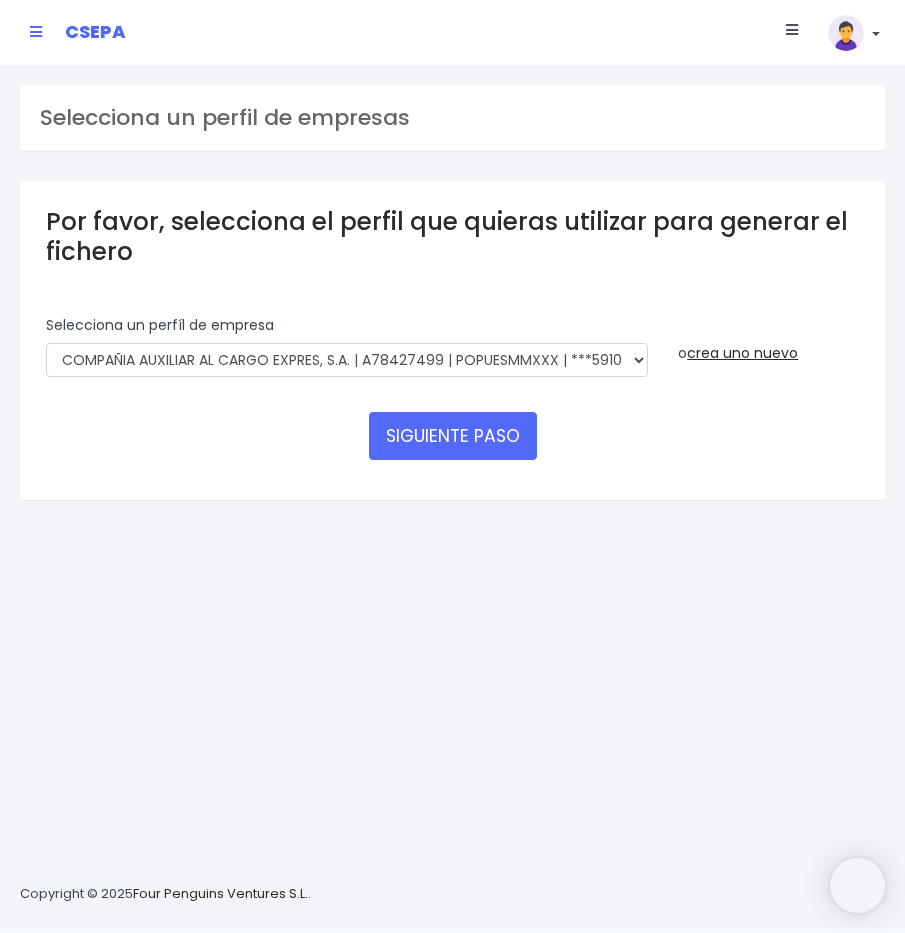 scroll, scrollTop: 0, scrollLeft: 0, axis: both 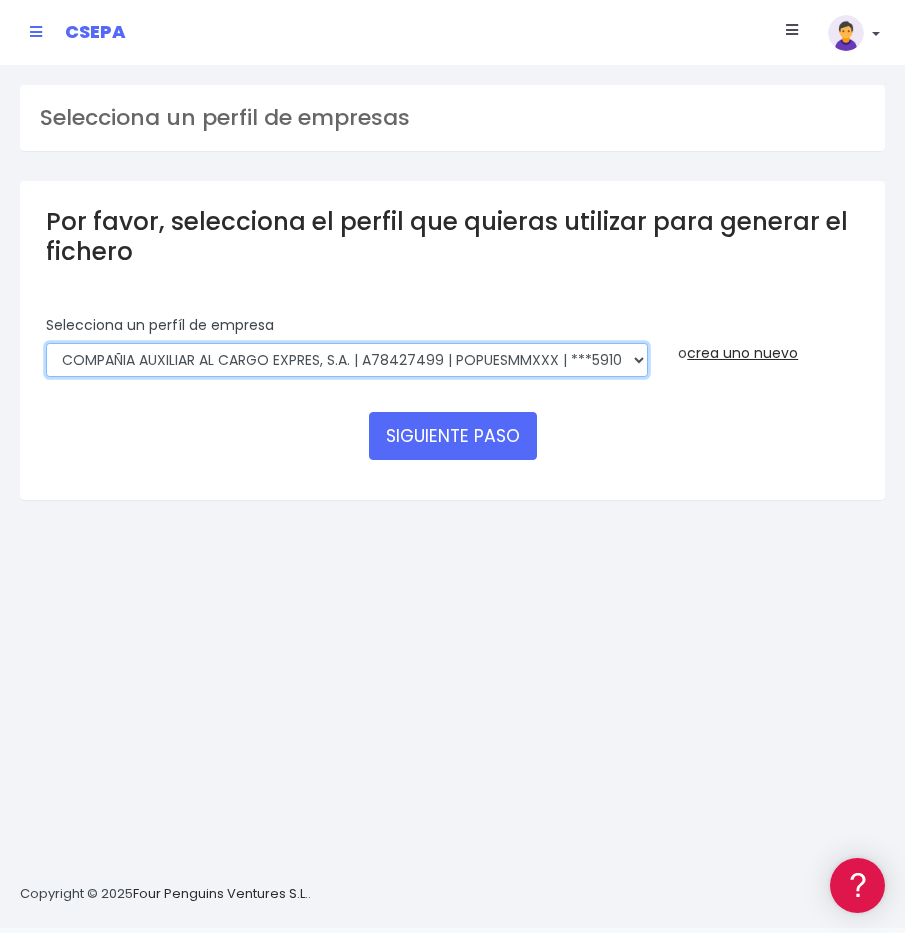 click on "AUXILIAR LOGISTICA AEROPORTUARIA SA | A83337733 | POPUESMMXXX | ***63415
COMPAÑIA AUXILIAR AL CARGO EXPRES, S.A. | A78427499 | POPUESMMXXX | ***59101
AUXILIAR LOGISTICA AEROPORTUARIA SA | A83337733001 | POPUESMMXXX | ***63415
COMPANIA CACESA | A78427499000 | CAHMESMMXXX | ***00445
COMPANIA CACESA | A78427499000 | POPUESMMXXX | ***59101
COMPA?IA ALAER | A83337733000 | CAHMESMMXXX | ***00562
COMPA?IA ALAER | A83337733000 | POPUESMMXXX | ***63415
COMPAÑIA AUXILIAR AL CARGO EXPRESS SA |  | POPUESMMXXX | ***59101" at bounding box center (347, 360) 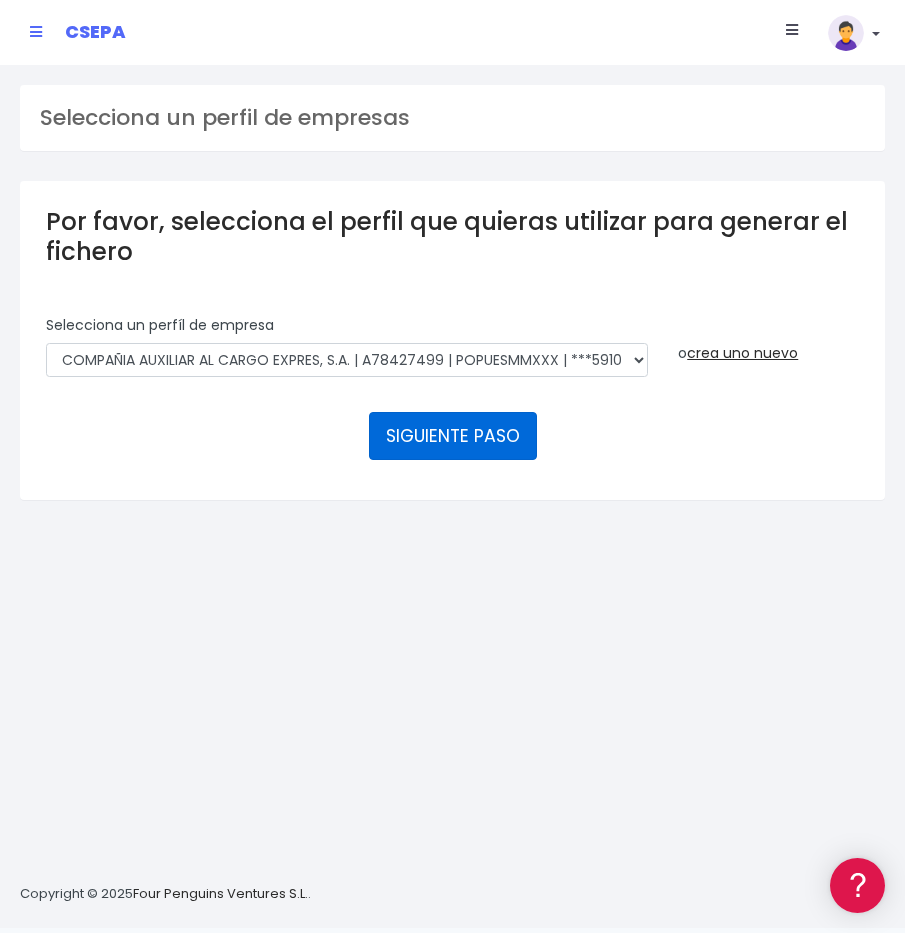 click on "SIGUIENTE PASO" at bounding box center [453, 436] 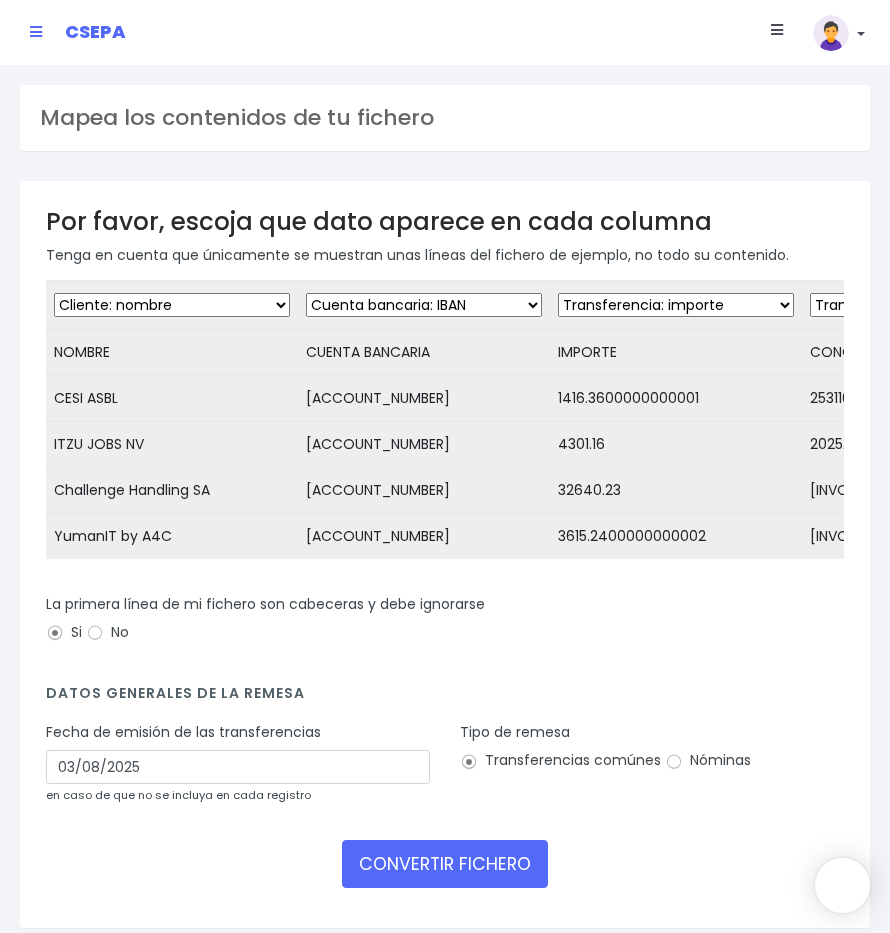 scroll, scrollTop: 0, scrollLeft: 0, axis: both 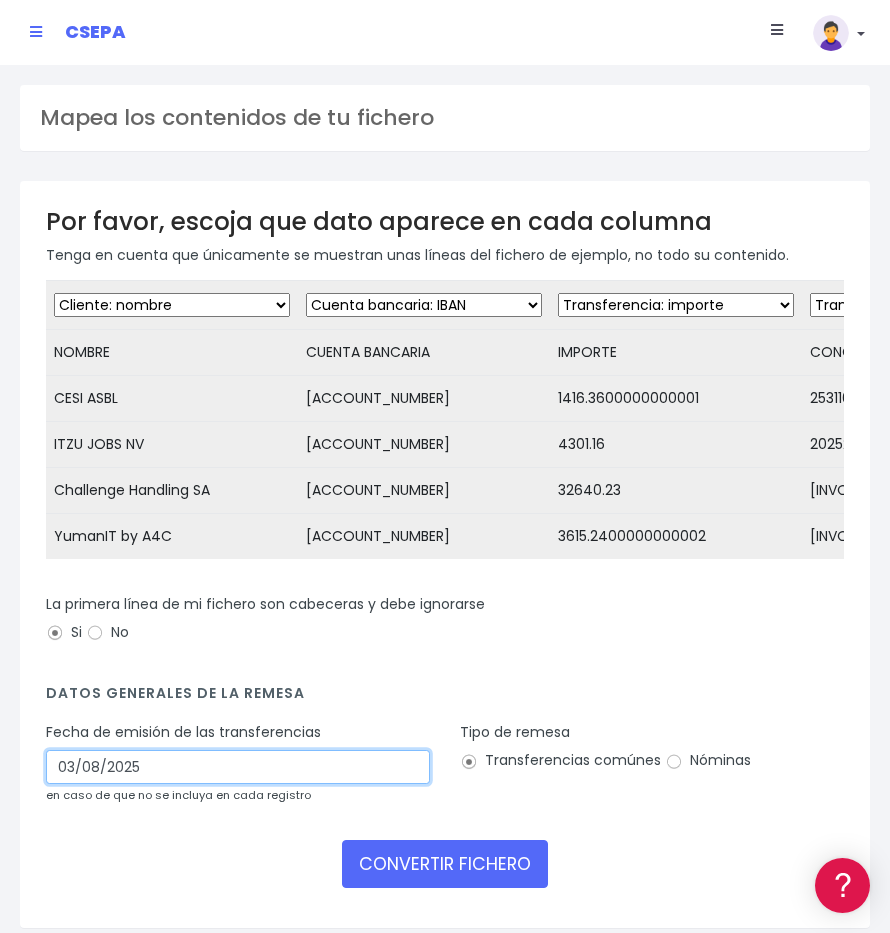 click on "03/08/2025" at bounding box center (238, 767) 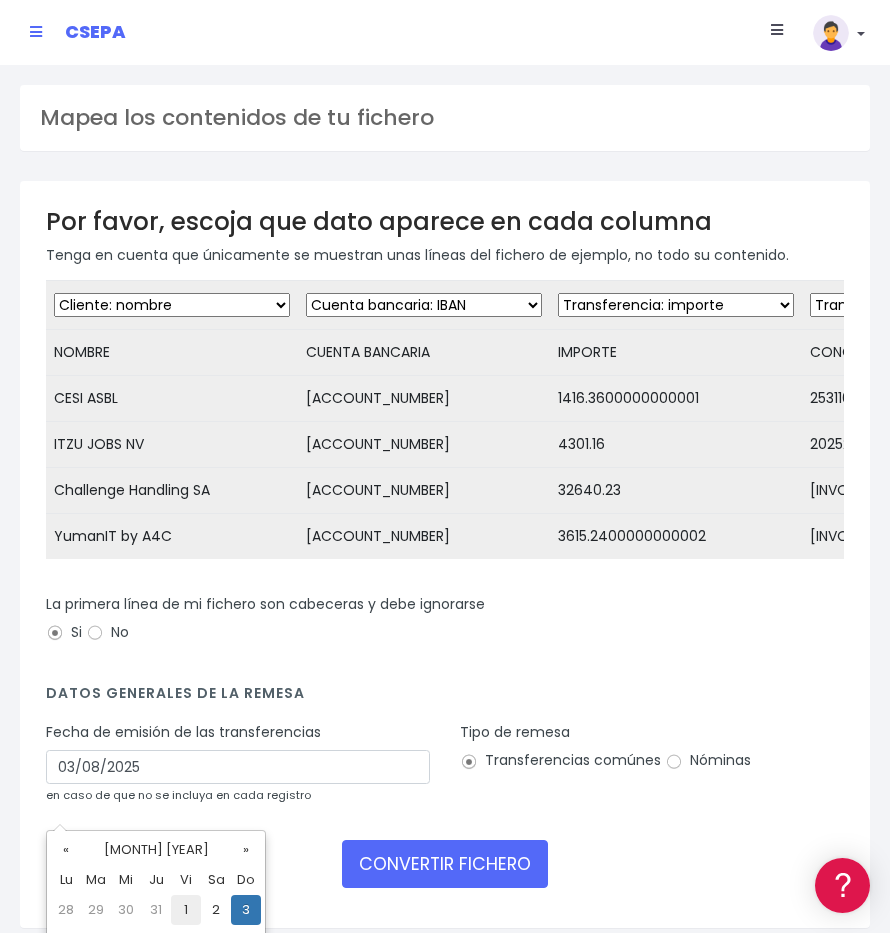 click on "1" at bounding box center (186, 910) 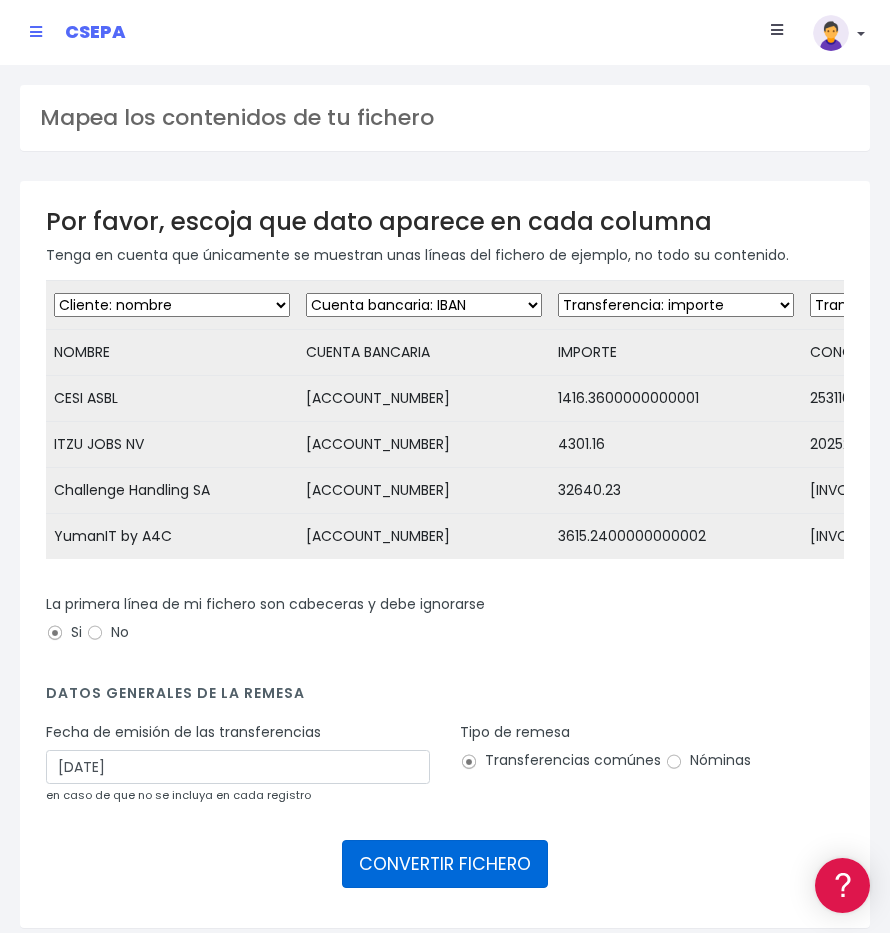 click on "CONVERTIR FICHERO" at bounding box center (445, 864) 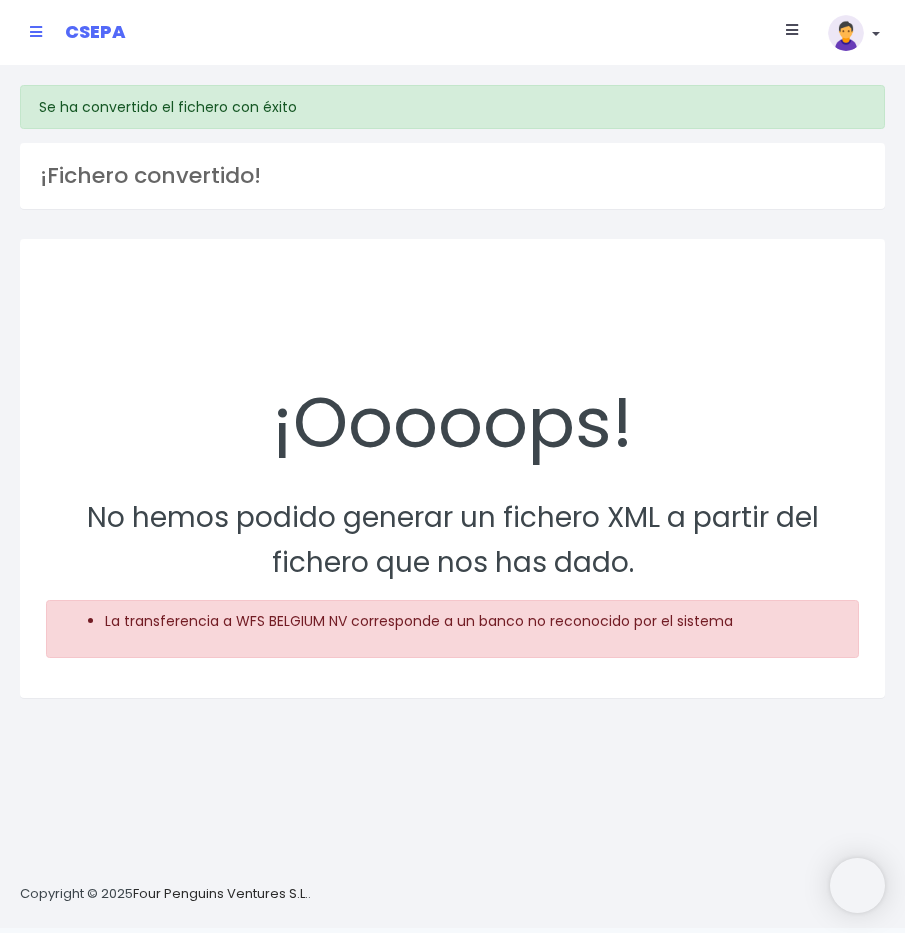 scroll, scrollTop: 0, scrollLeft: 0, axis: both 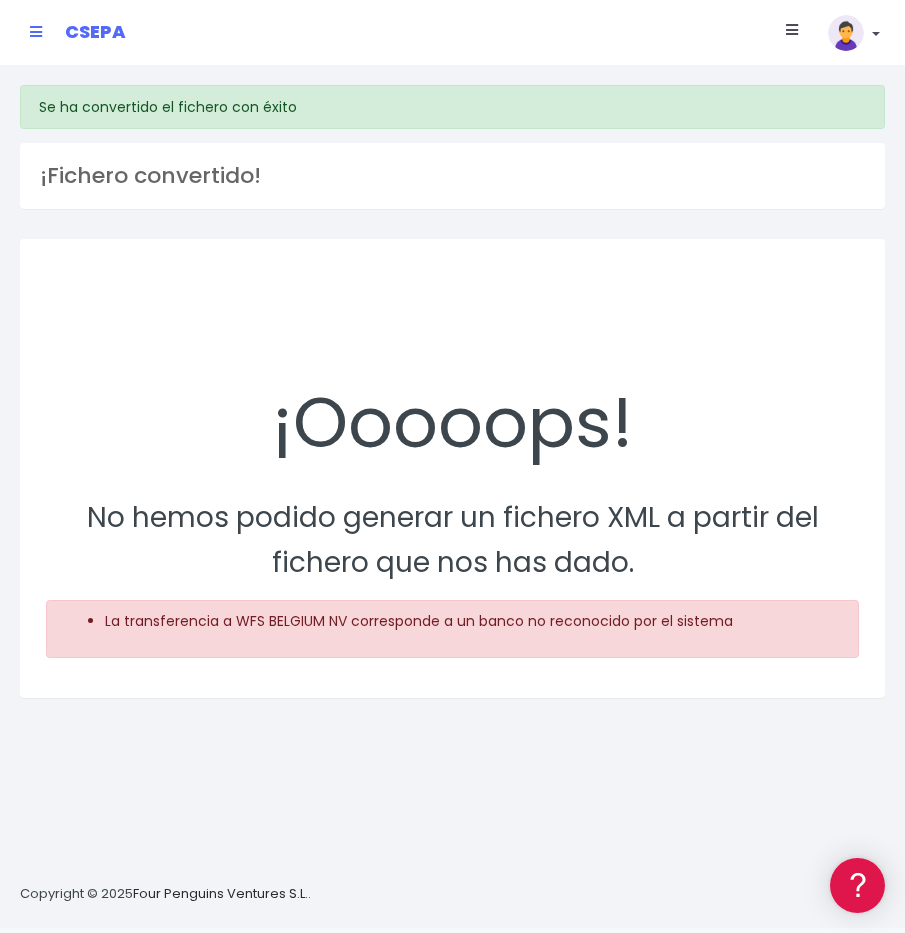 click at bounding box center (36, 32) 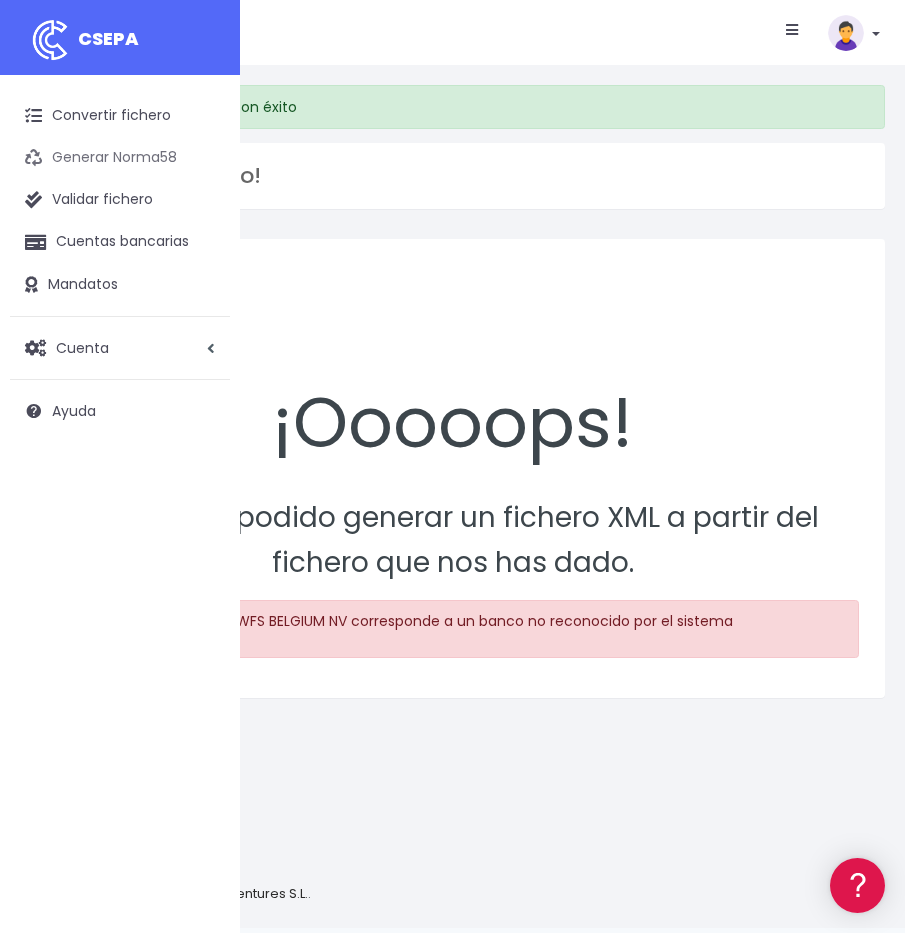 click on "Convertir fichero" at bounding box center [120, 116] 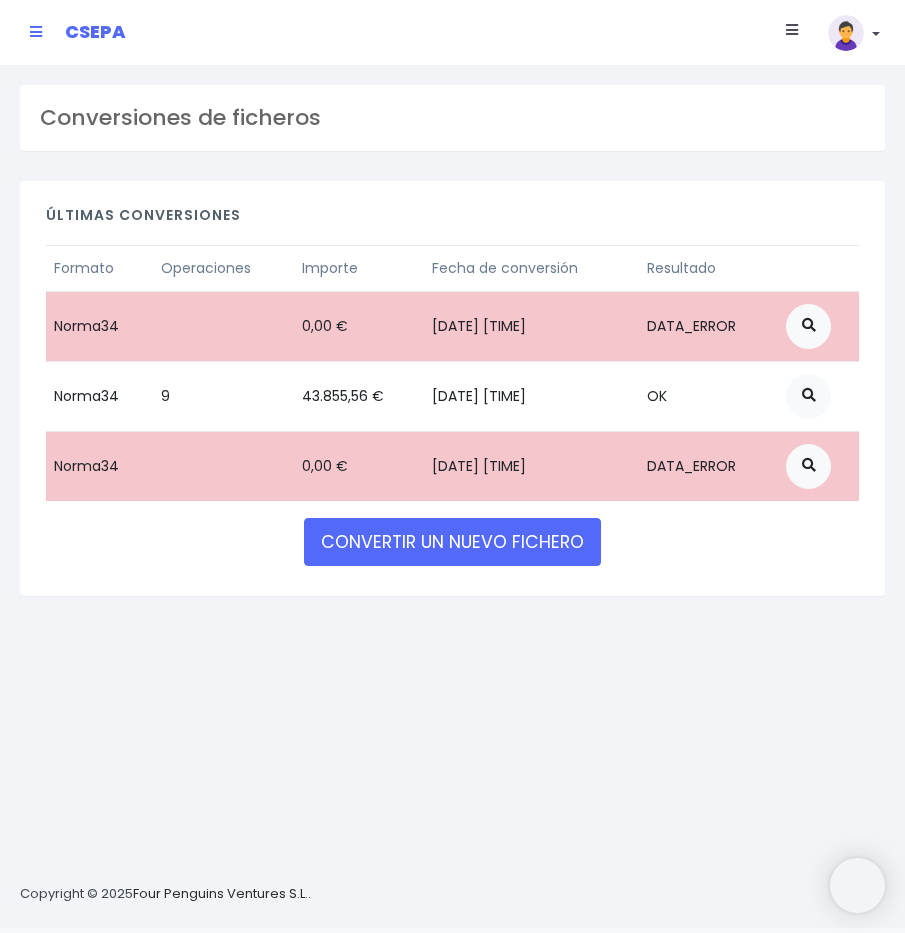 scroll, scrollTop: 0, scrollLeft: 0, axis: both 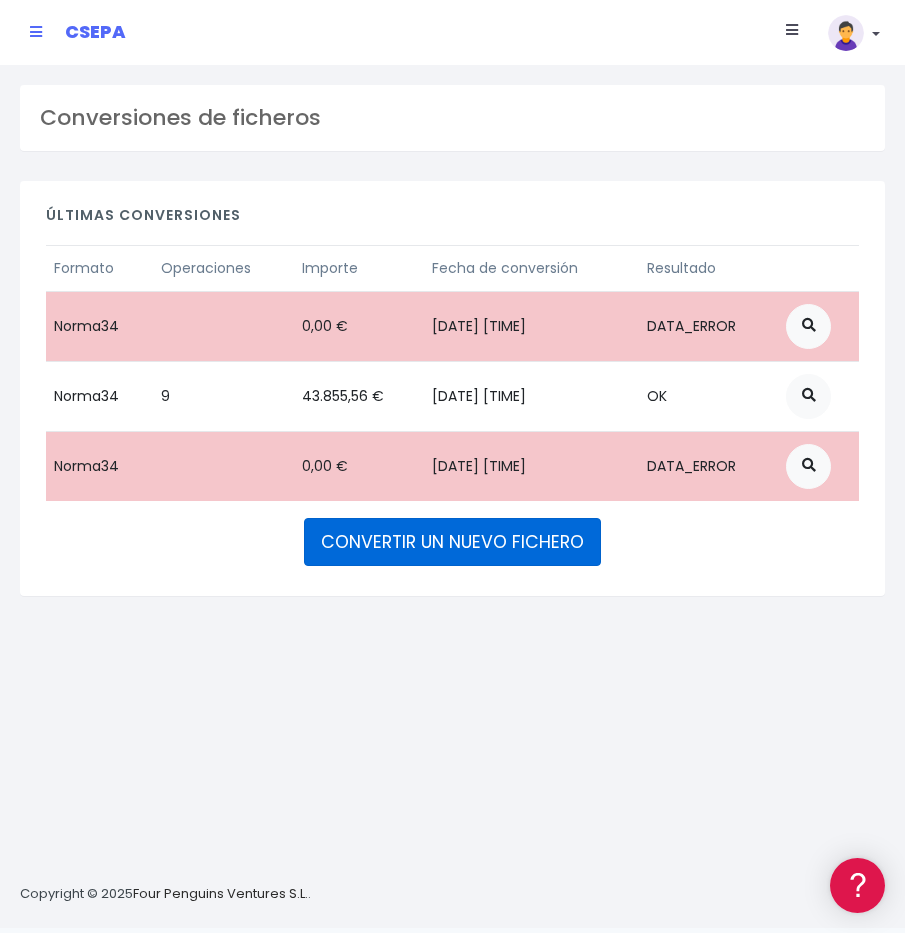 click on "CONVERTIR UN NUEVO FICHERO" at bounding box center [452, 542] 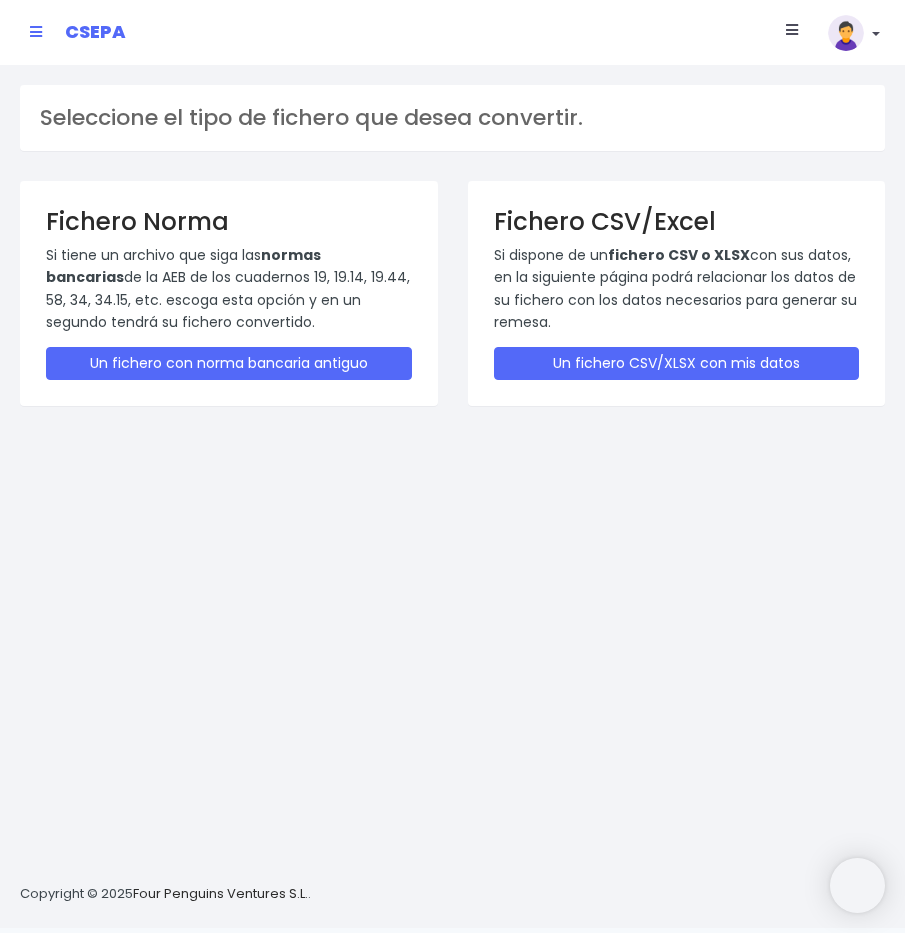 scroll, scrollTop: 0, scrollLeft: 0, axis: both 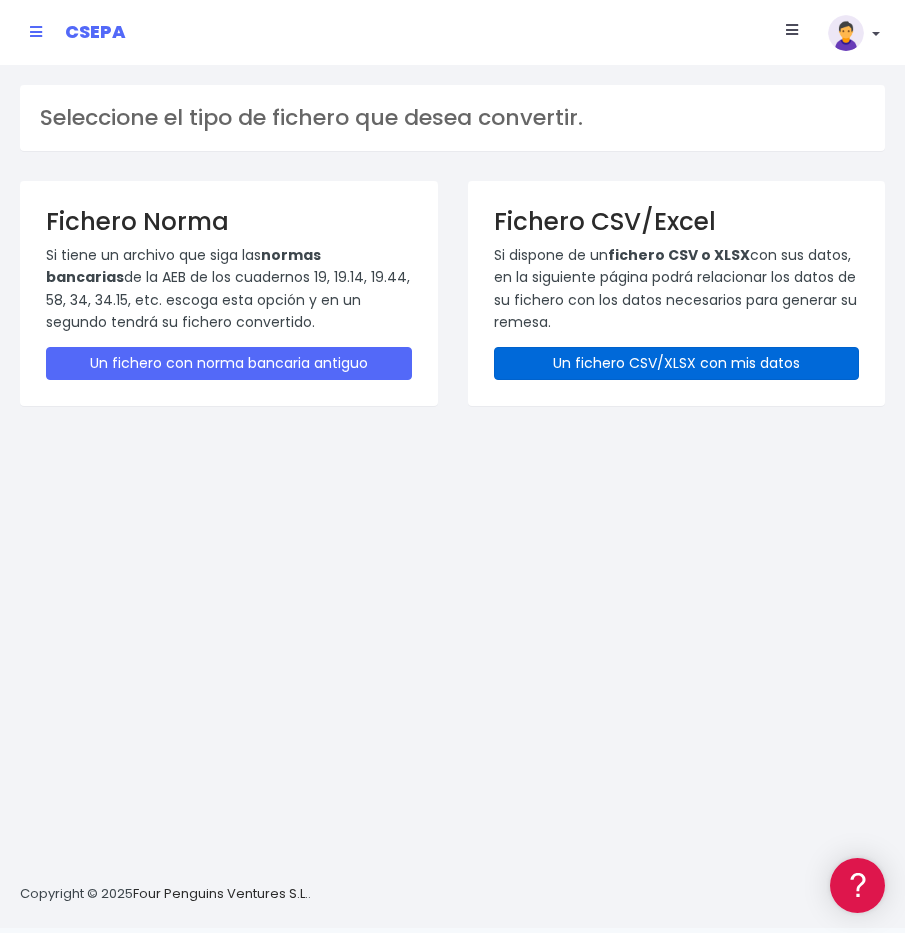 click on "Un fichero CSV/XLSX con mis datos" at bounding box center (677, 363) 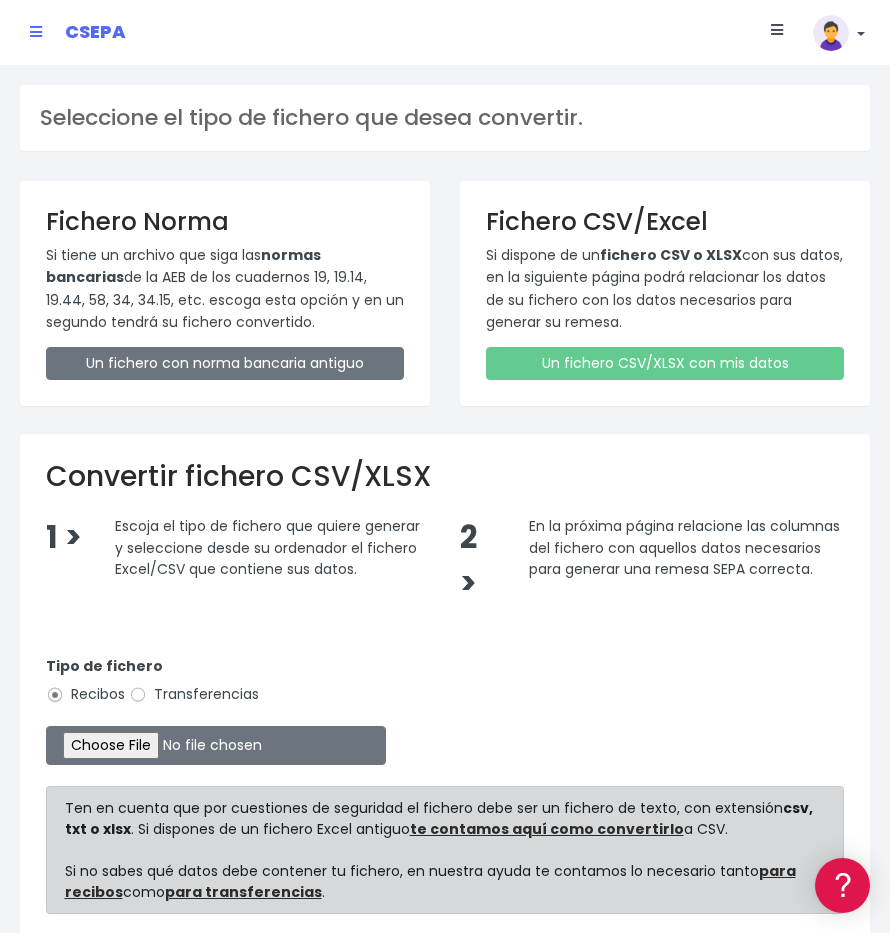 click on "Transferencias" at bounding box center (194, 694) 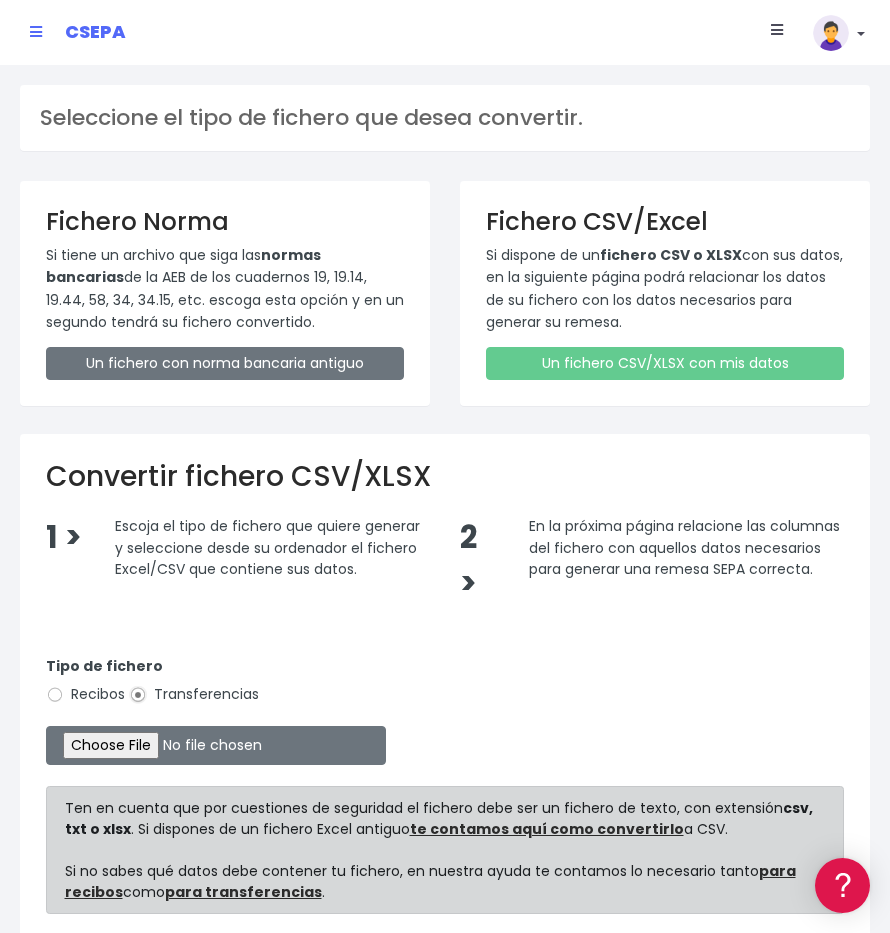 type on "C:\fakepath\MODELO REMESAS PAGO PROVEEDORES BELGICA.xlsx" 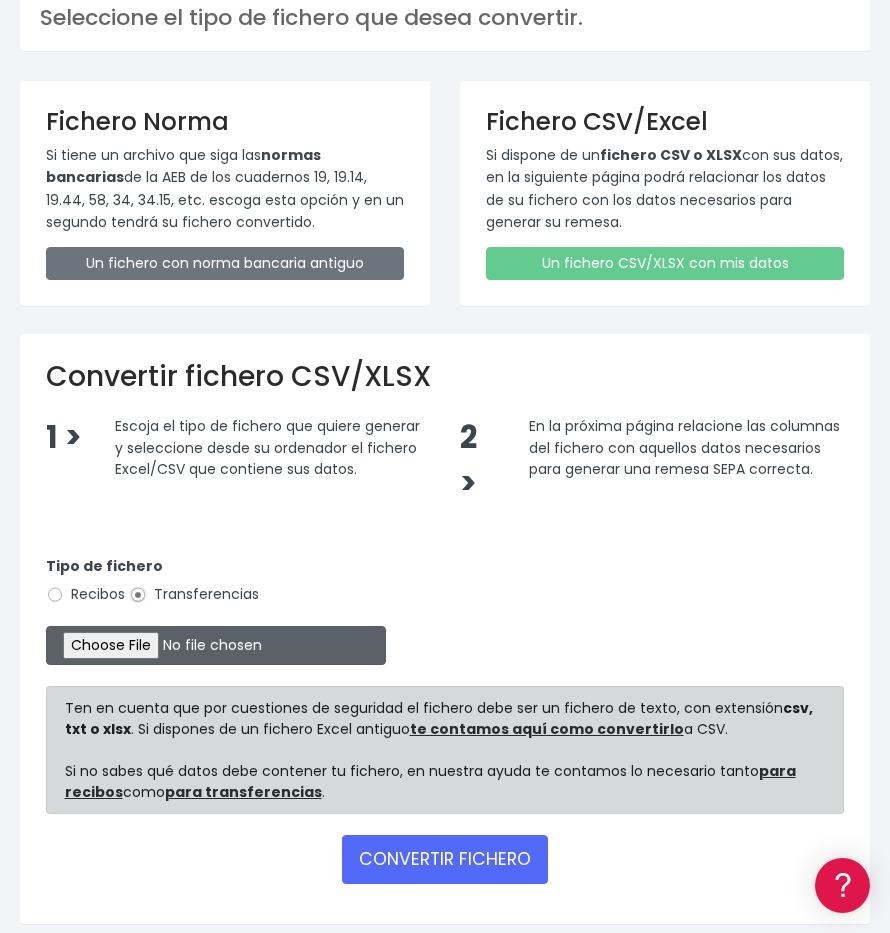 scroll, scrollTop: 161, scrollLeft: 0, axis: vertical 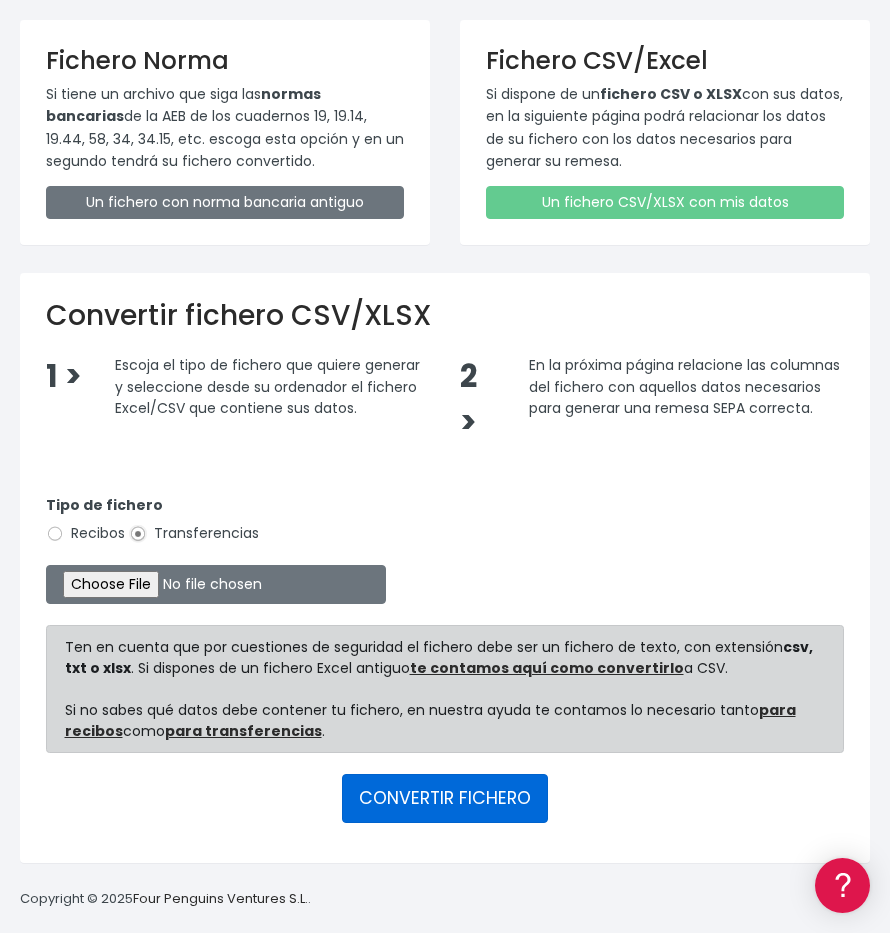 click on "CONVERTIR FICHERO" at bounding box center (445, 798) 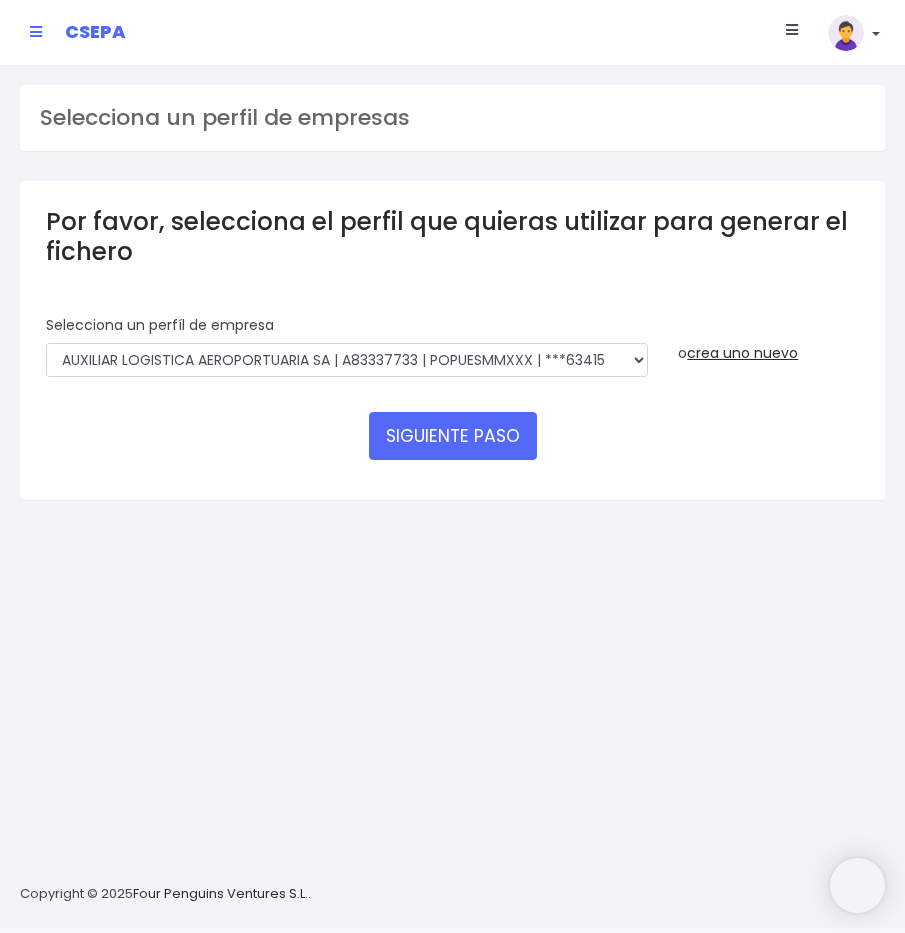 scroll, scrollTop: 0, scrollLeft: 0, axis: both 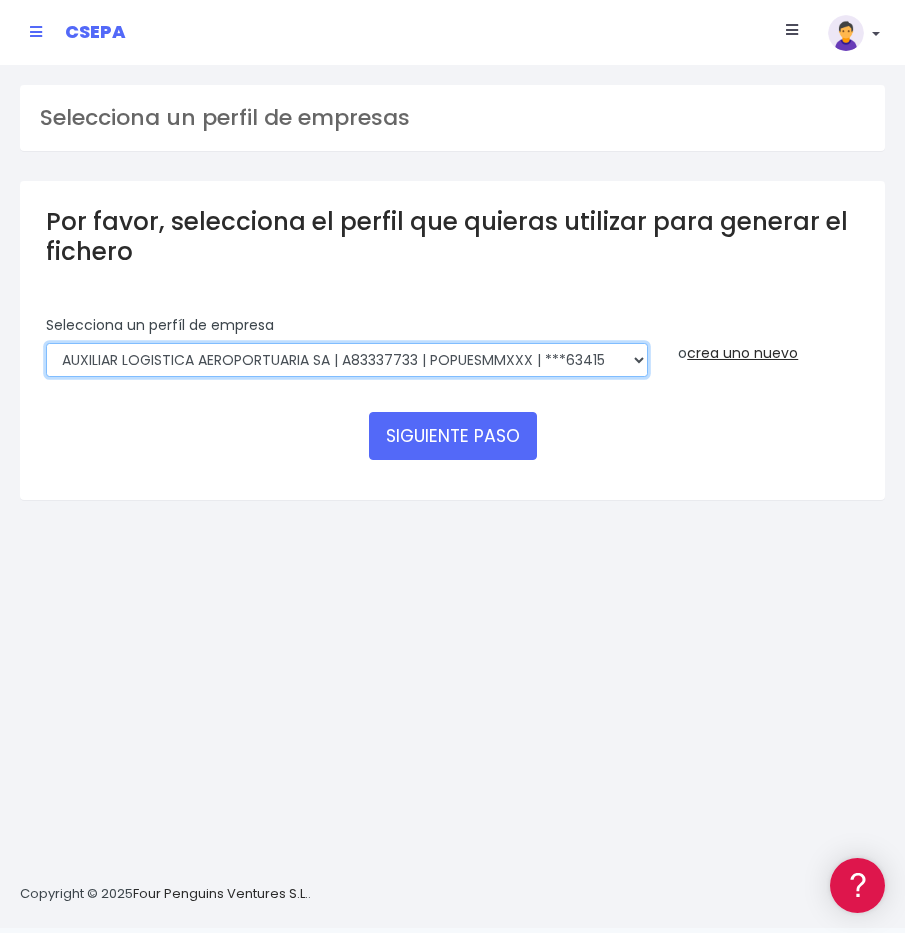 click on "AUXILIAR LOGISTICA AEROPORTUARIA SA | A83337733 | POPUESMMXXX | ***63415
COMPAÑIA AUXILIAR AL CARGO EXPRES, S.A. | A78427499 | POPUESMMXXX | ***59101
AUXILIAR LOGISTICA AEROPORTUARIA SA | A83337733001 | POPUESMMXXX | ***63415
COMPANIA CACESA | A78427499000 | CAHMESMMXXX | ***00445
COMPANIA CACESA | A78427499000 | POPUESMMXXX | ***59101
COMPA?IA ALAER | A83337733000 | CAHMESMMXXX | ***00562
COMPA?IA ALAER | A83337733000 | POPUESMMXXX | ***63415
COMPAÑIA AUXILIAR AL CARGO EXPRESS SA |  | POPUESMMXXX | ***59101" at bounding box center (347, 360) 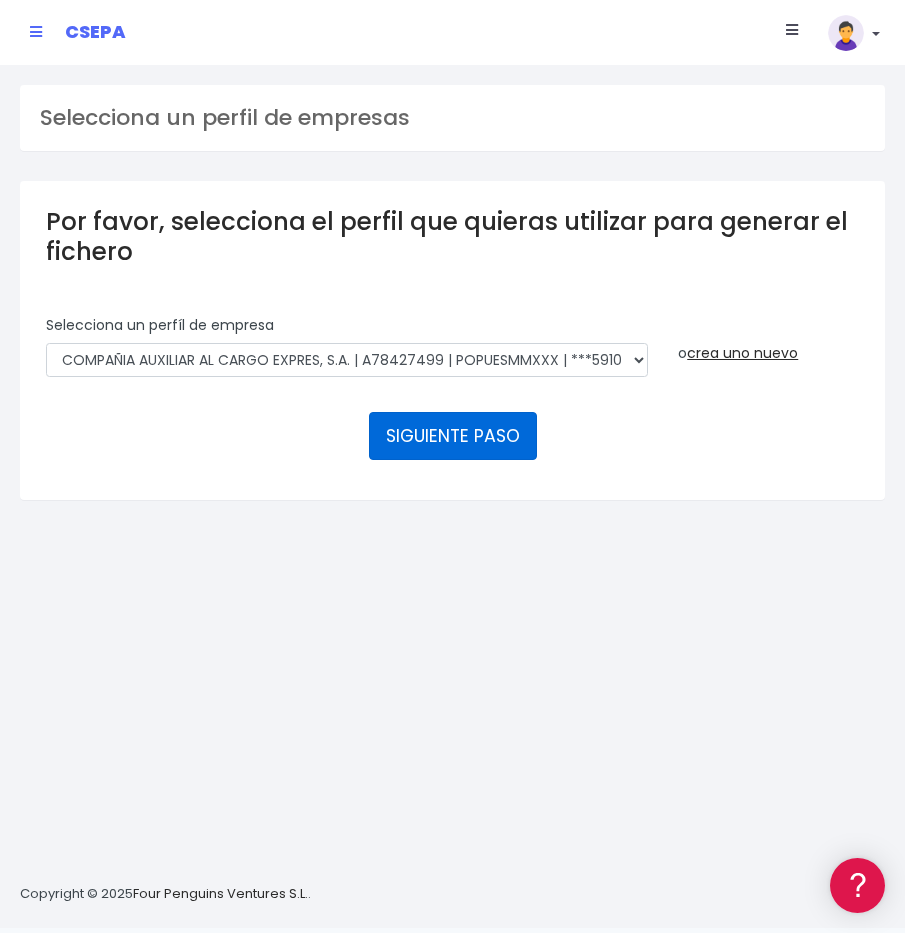 click on "SIGUIENTE PASO" at bounding box center (453, 436) 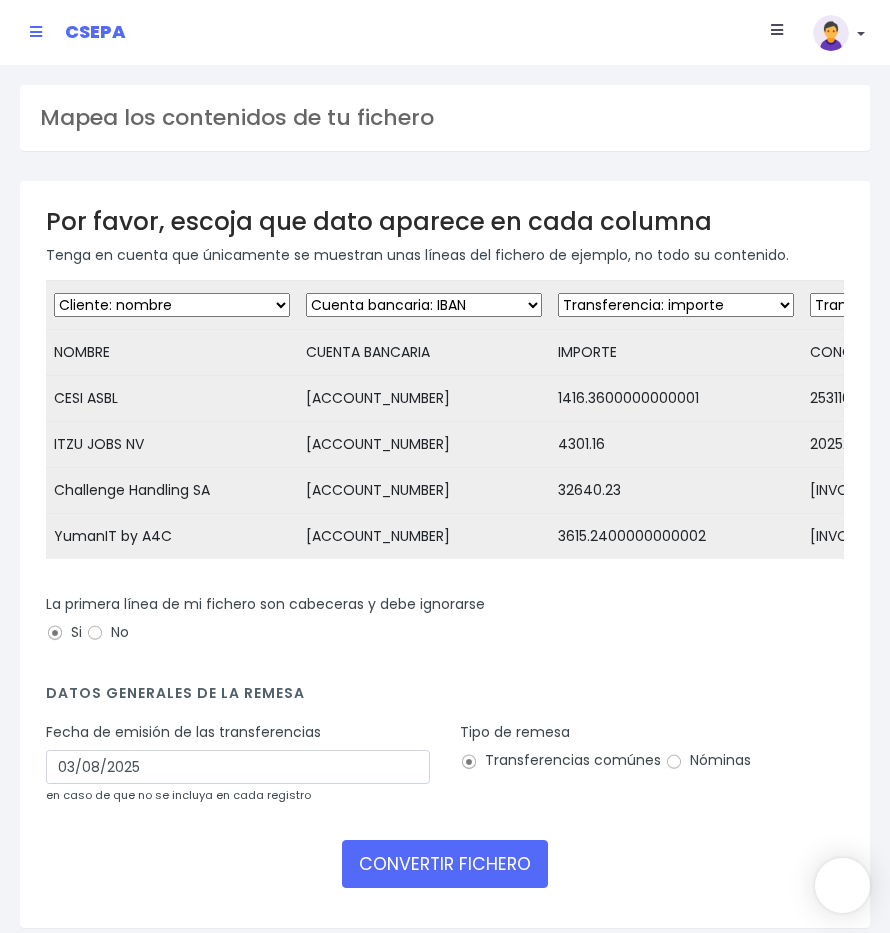 scroll, scrollTop: 0, scrollLeft: 0, axis: both 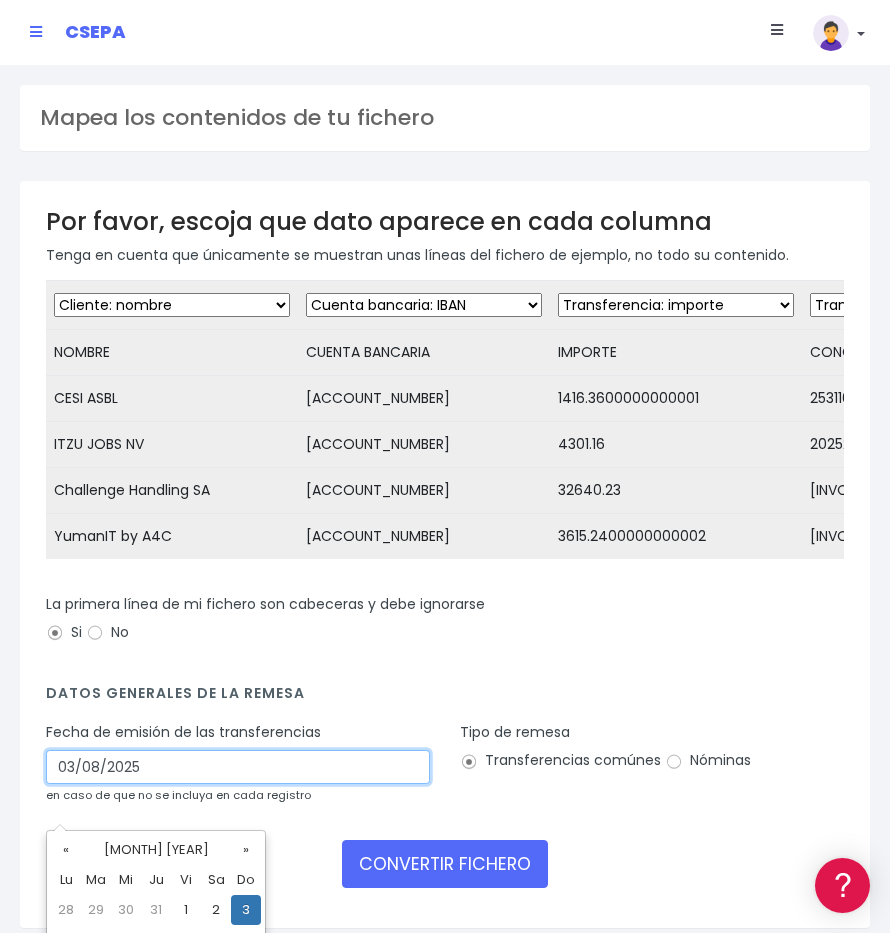 click on "03/08/2025" at bounding box center [238, 767] 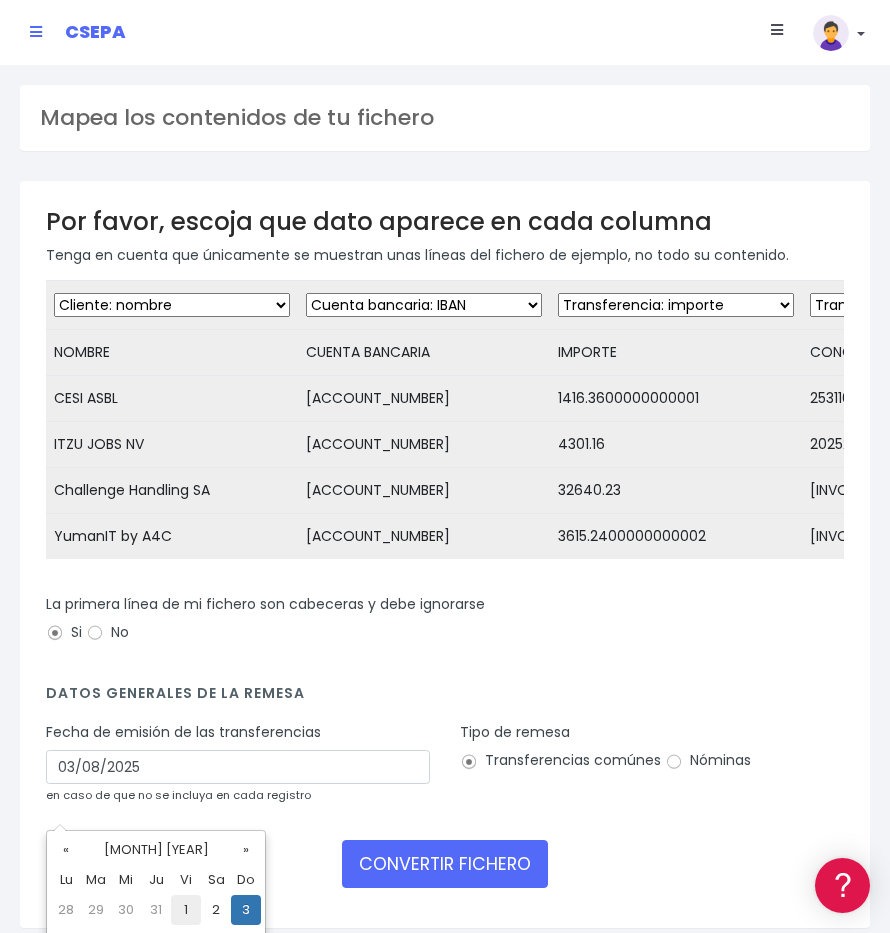 click on "1" at bounding box center (186, 910) 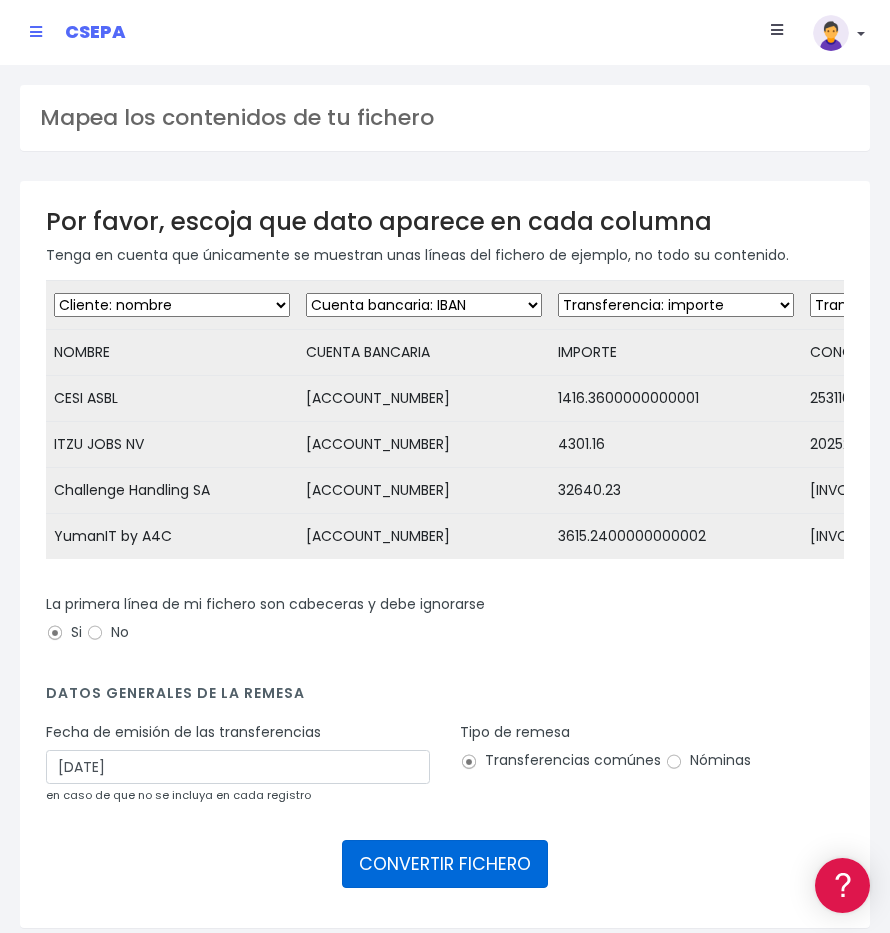 click on "CONVERTIR FICHERO" at bounding box center (445, 864) 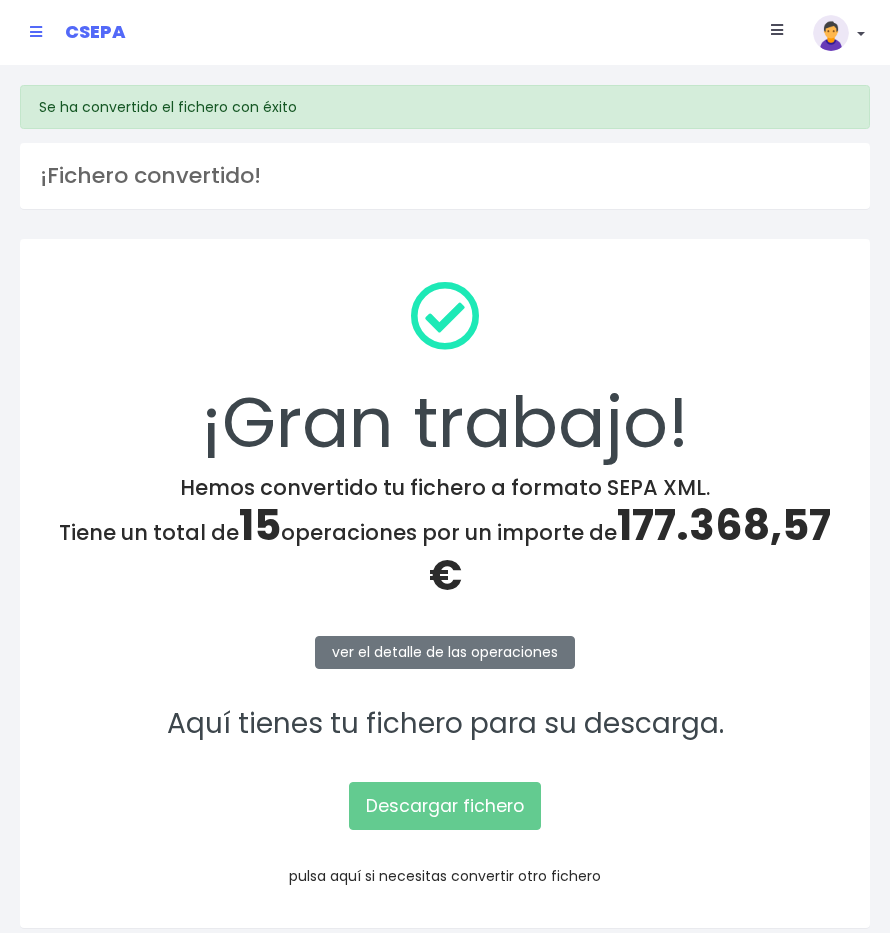 scroll, scrollTop: 0, scrollLeft: 0, axis: both 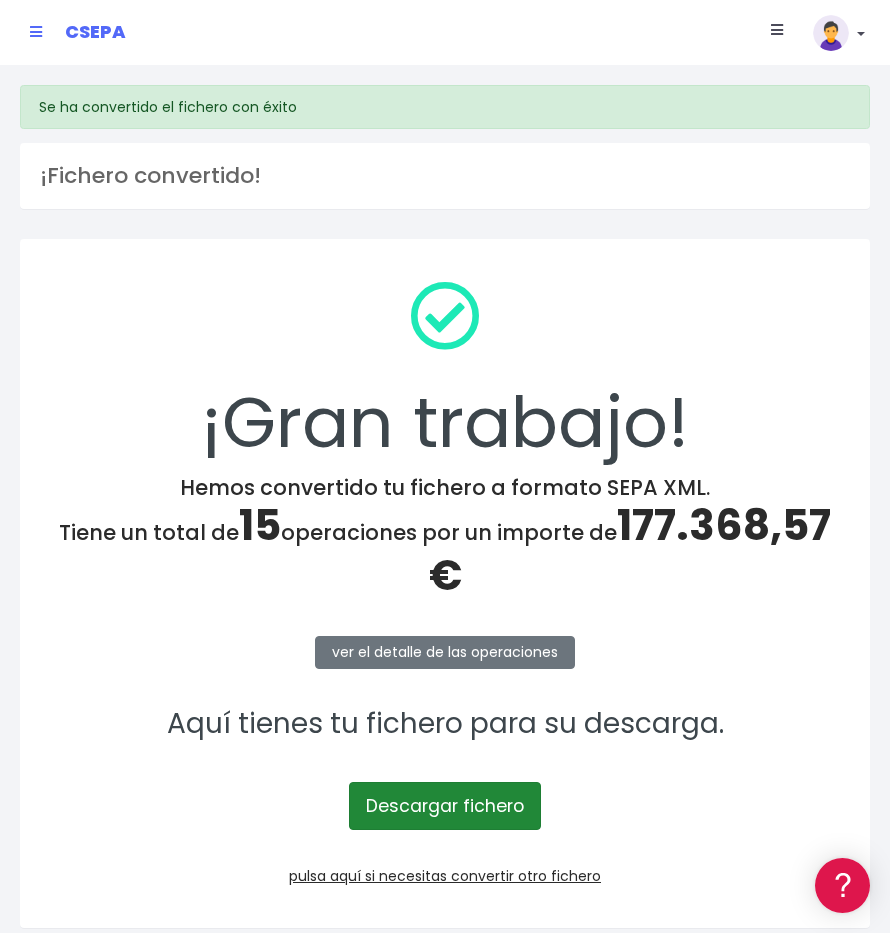 click on "Descargar fichero" at bounding box center (445, 806) 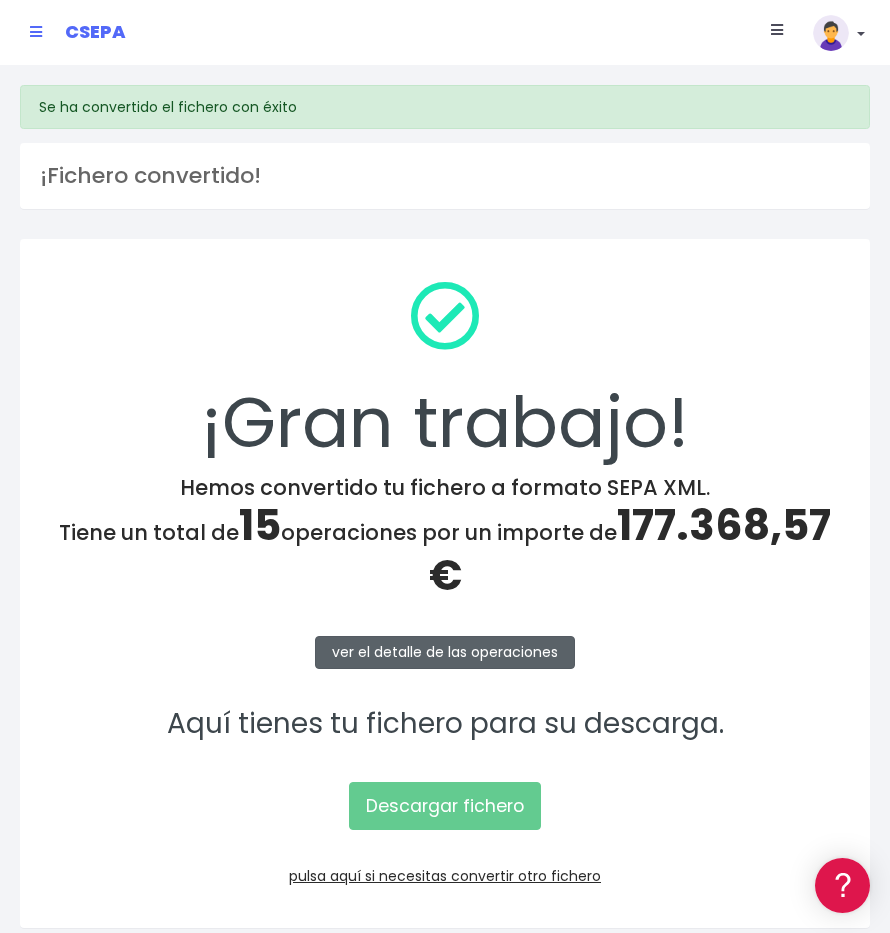 click on "ver el detalle de las operaciones" at bounding box center [445, 652] 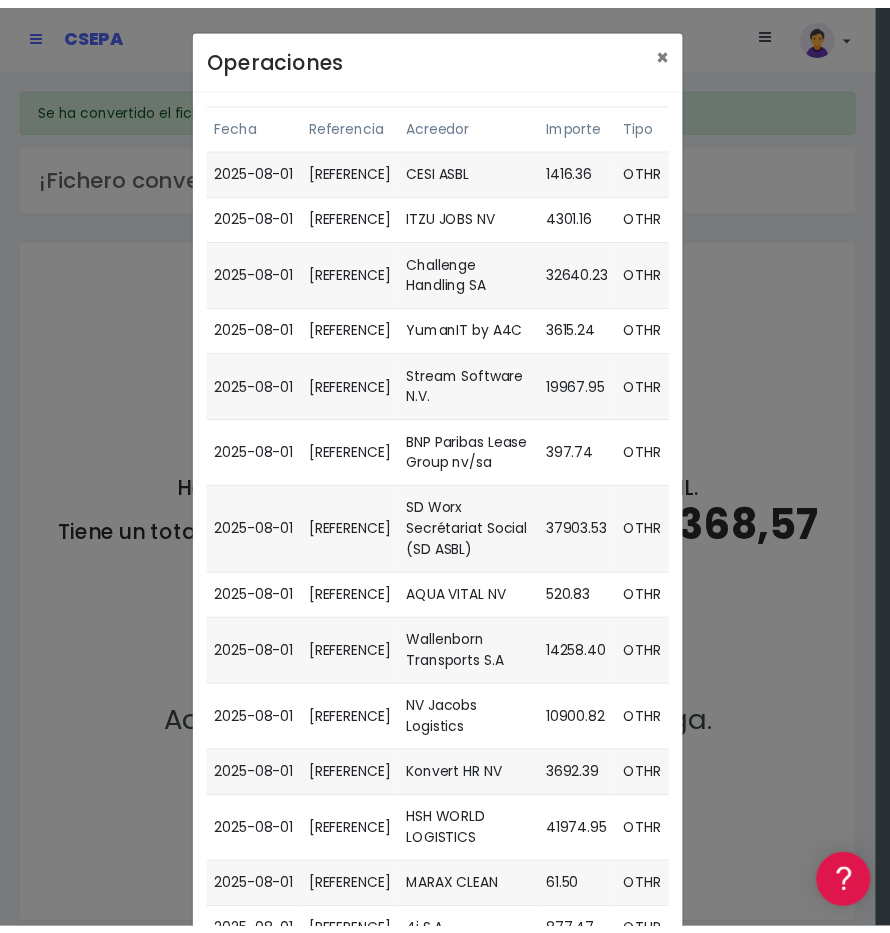 scroll, scrollTop: 250, scrollLeft: 0, axis: vertical 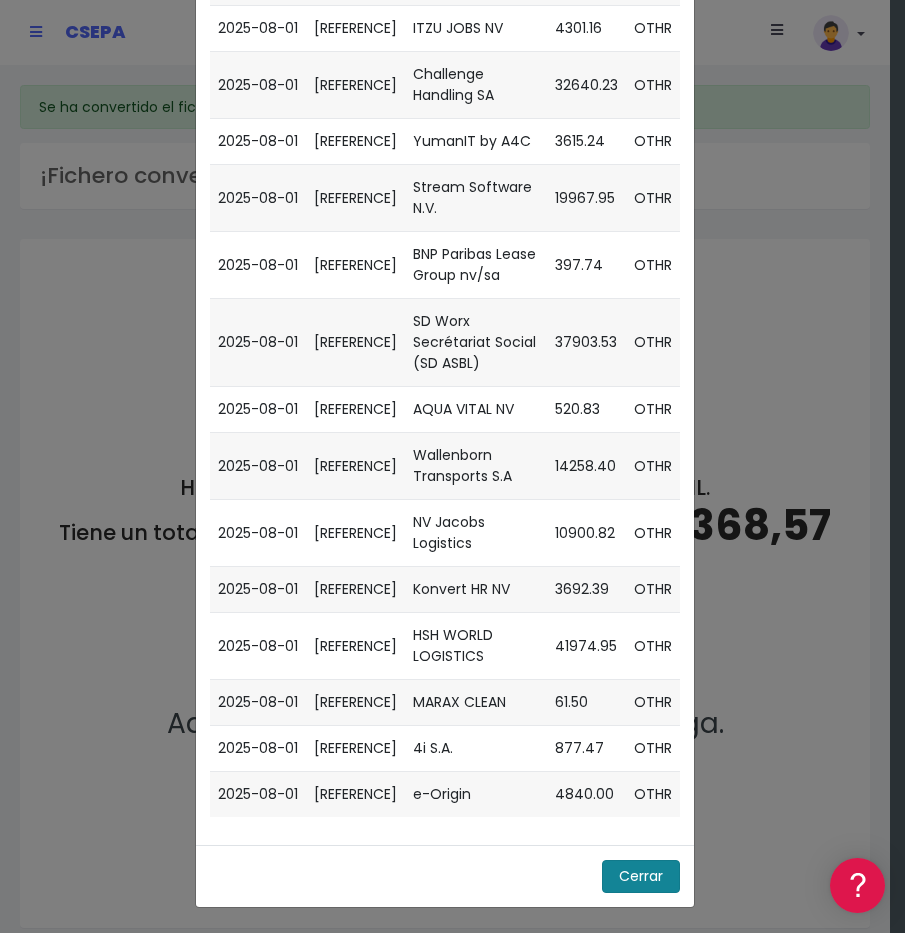 click on "Cerrar" at bounding box center [641, 876] 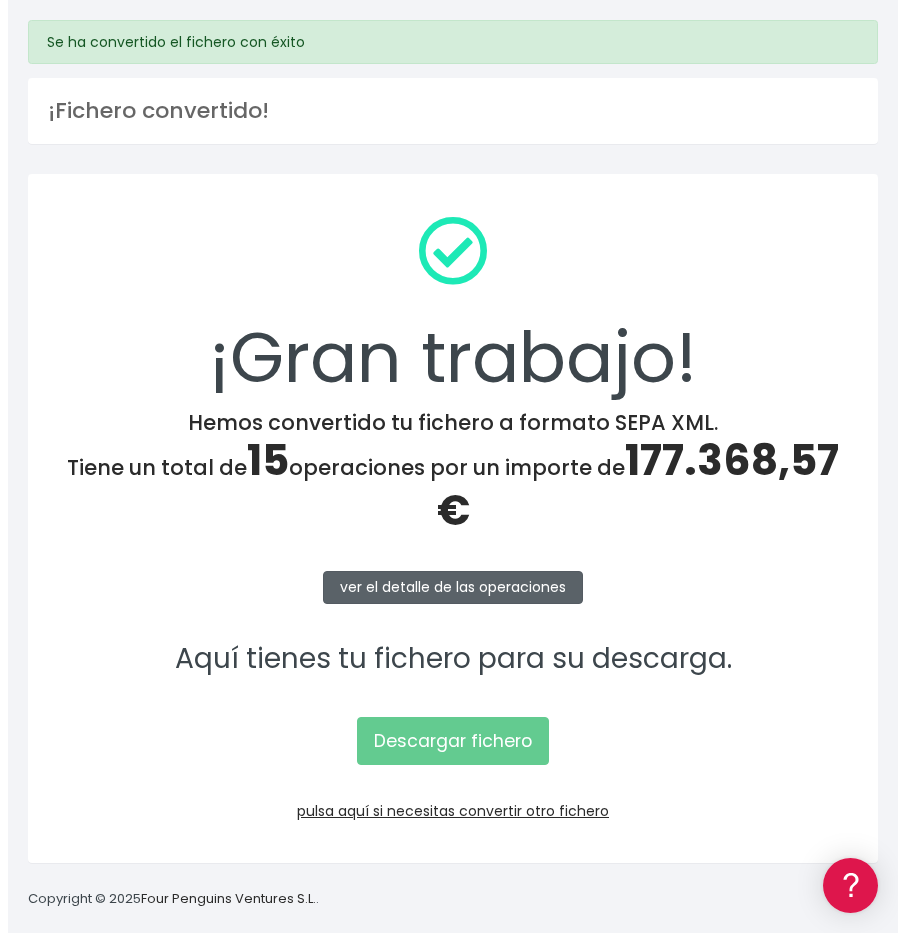 scroll, scrollTop: 0, scrollLeft: 0, axis: both 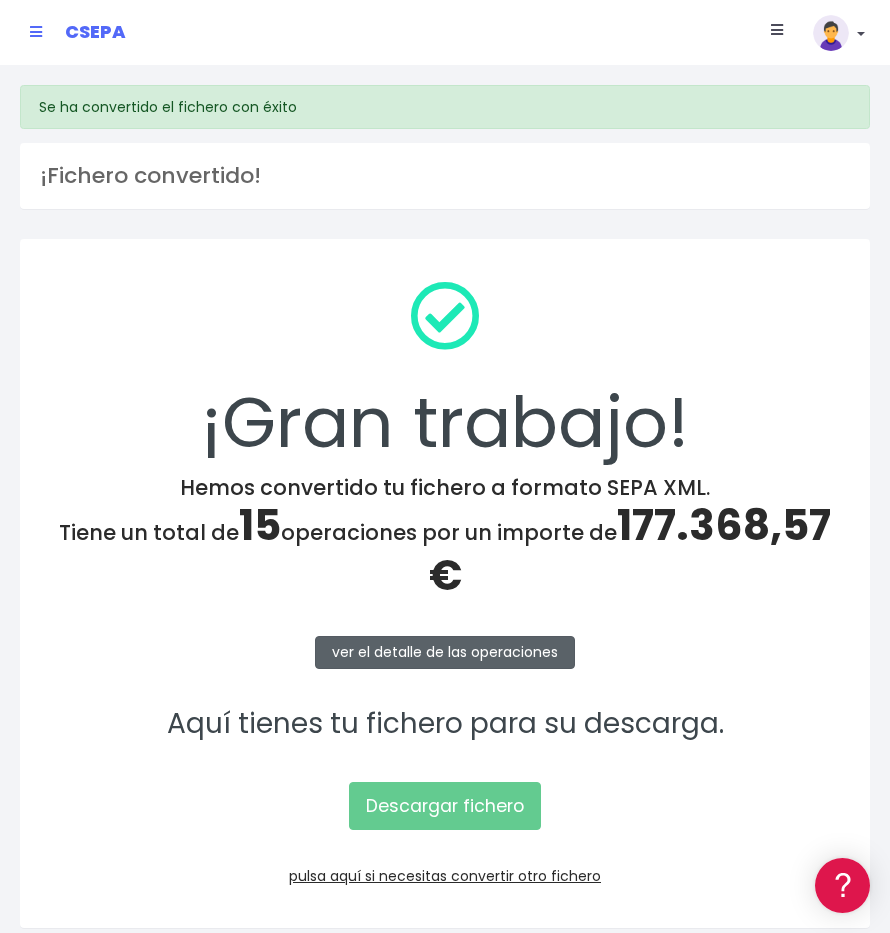 click on "ver el detalle de las operaciones" at bounding box center (445, 652) 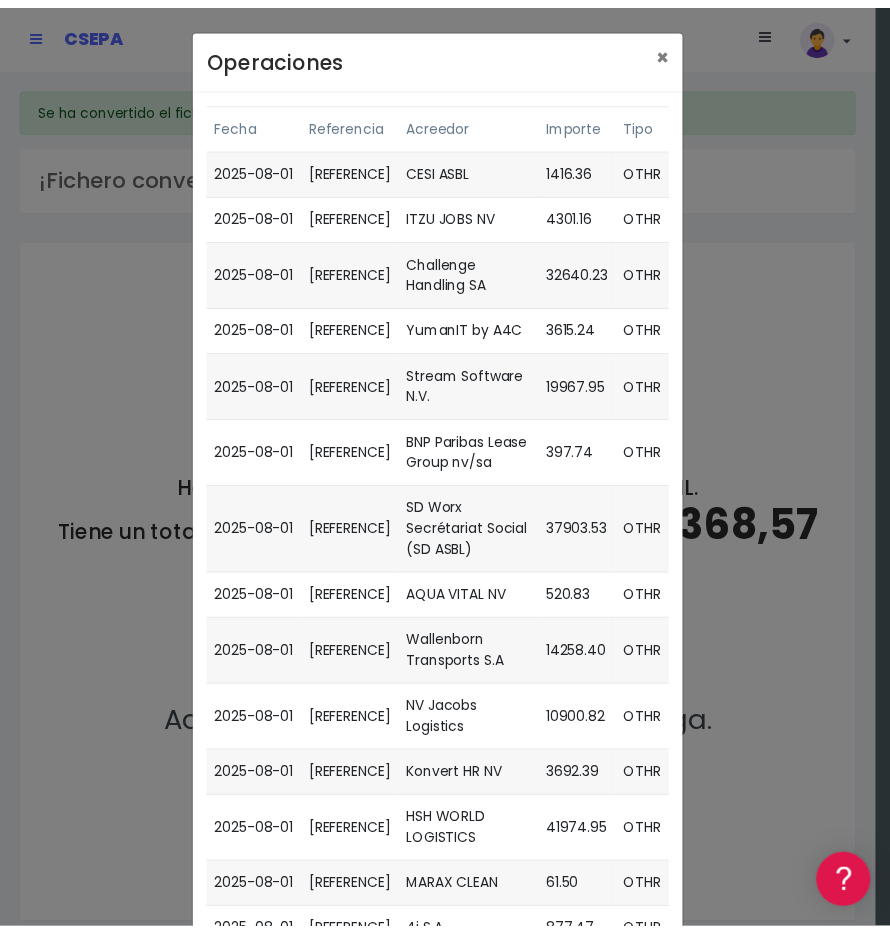 scroll, scrollTop: 250, scrollLeft: 0, axis: vertical 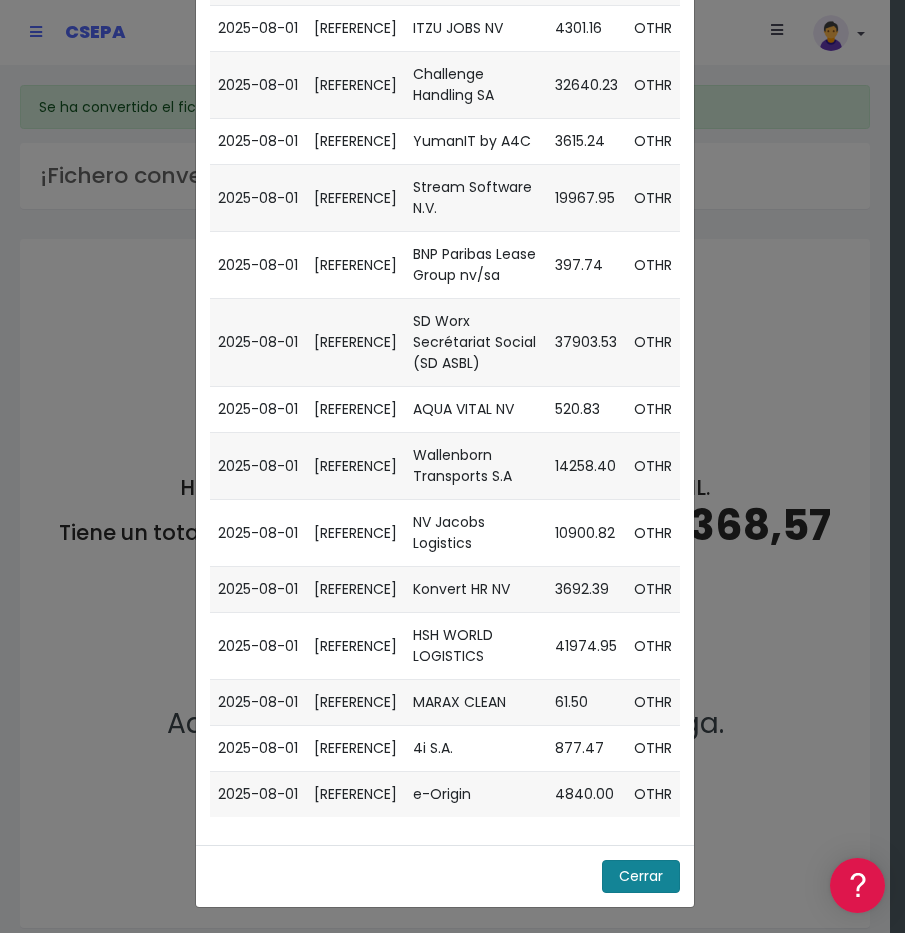 click on "Cerrar" at bounding box center (641, 876) 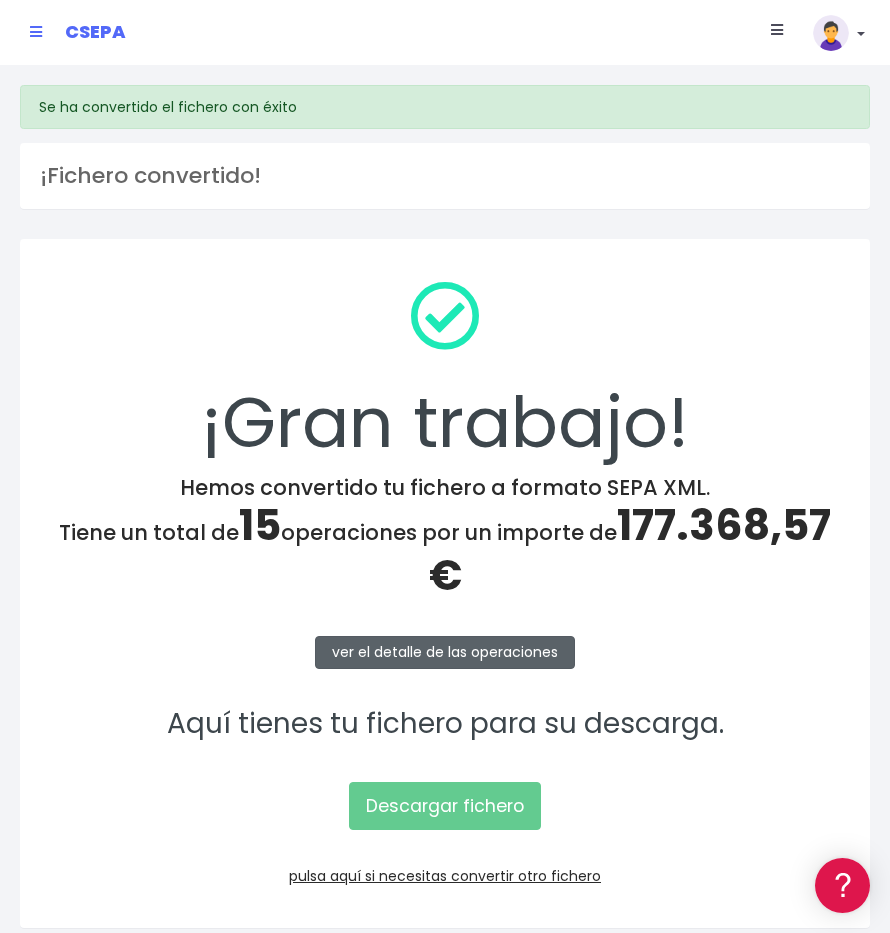 click at bounding box center (36, 32) 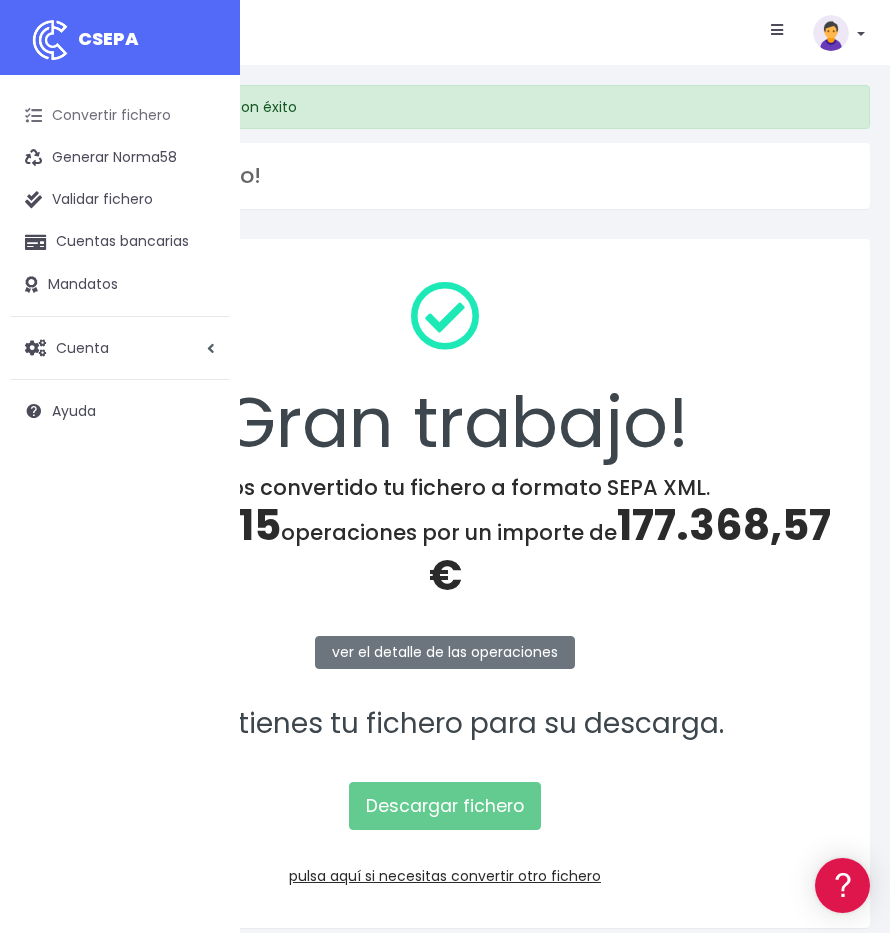 click on "Convertir fichero" at bounding box center [120, 116] 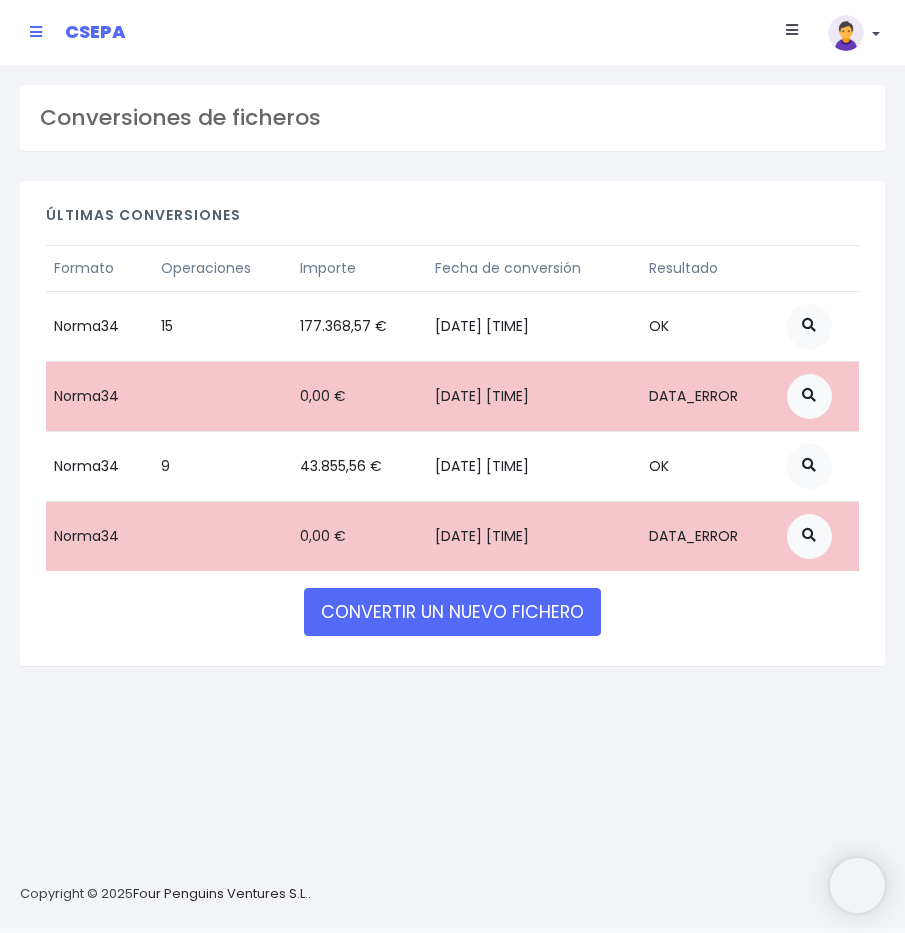 scroll, scrollTop: 0, scrollLeft: 0, axis: both 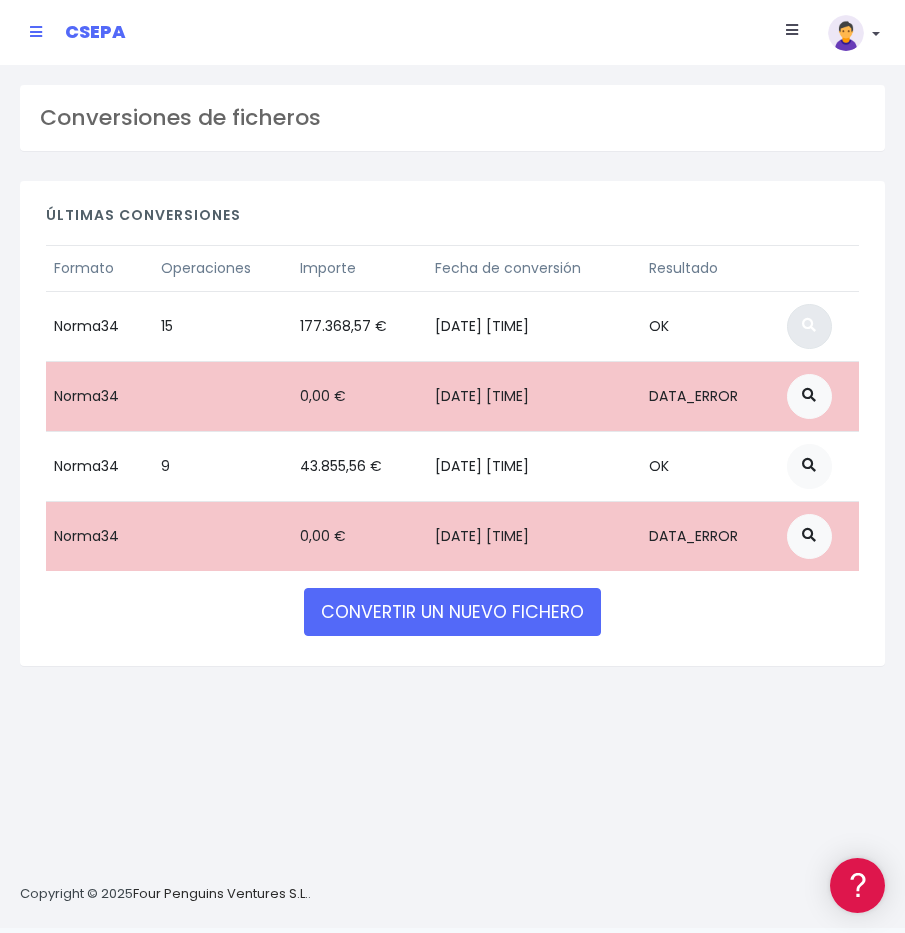 click at bounding box center [809, 325] 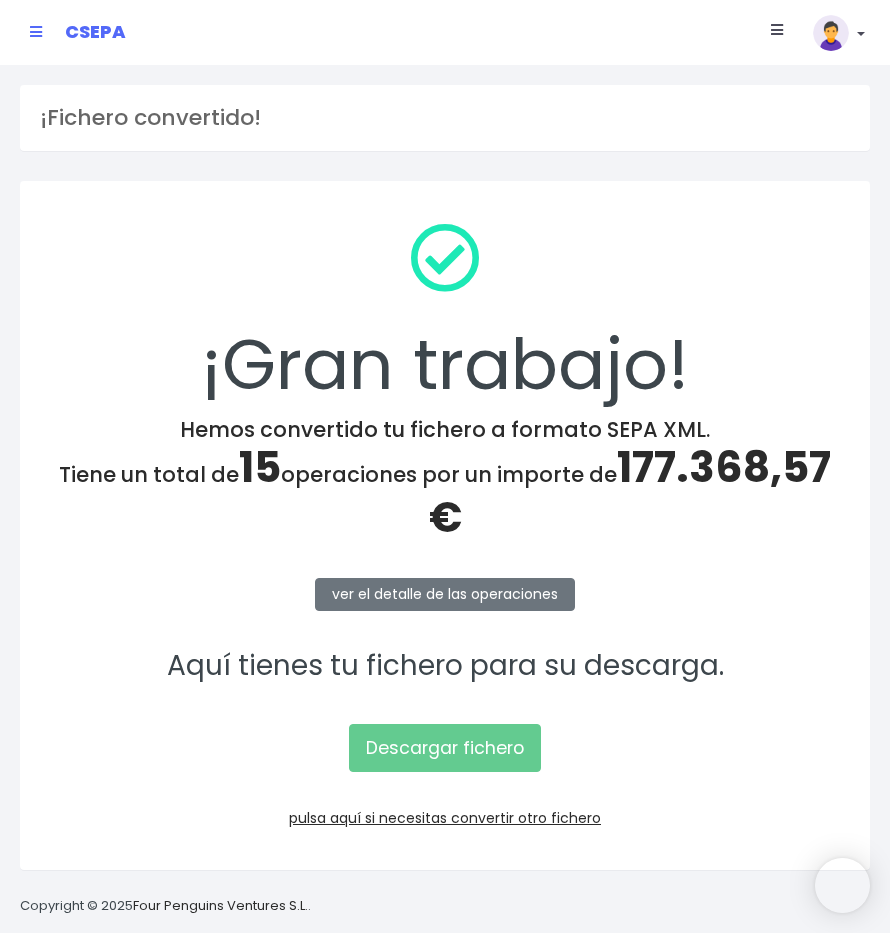 scroll, scrollTop: 0, scrollLeft: 0, axis: both 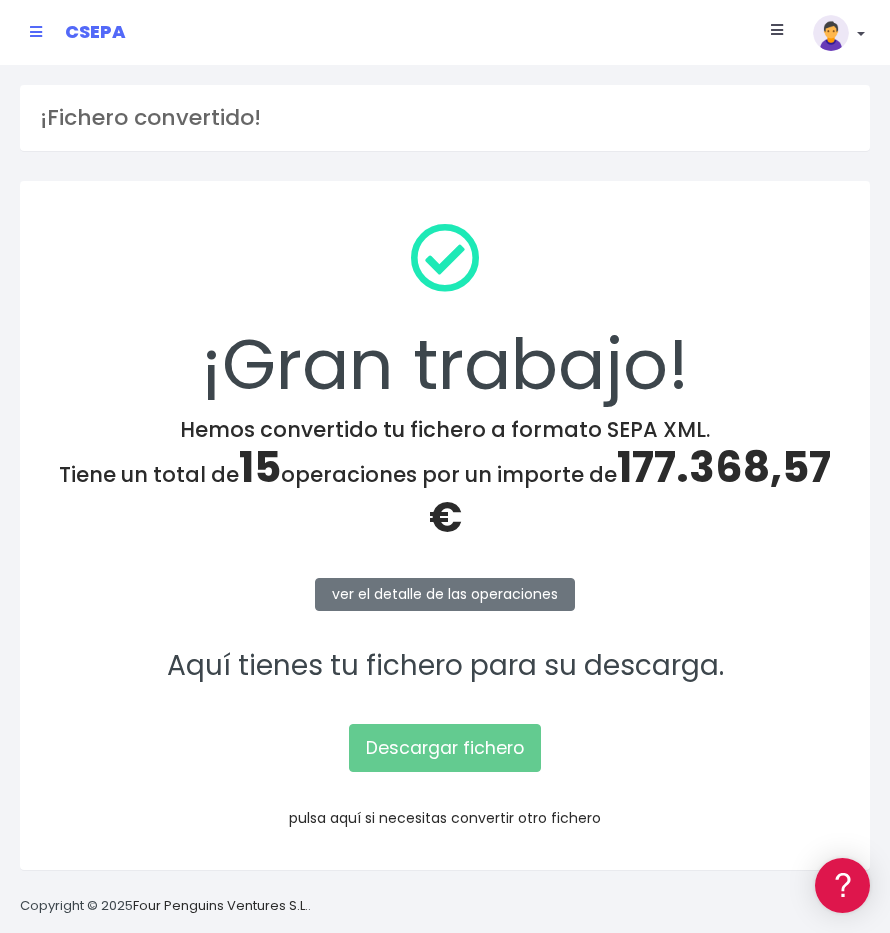 click on "pulsa aquí si necesitas convertir otro fichero" at bounding box center [445, 818] 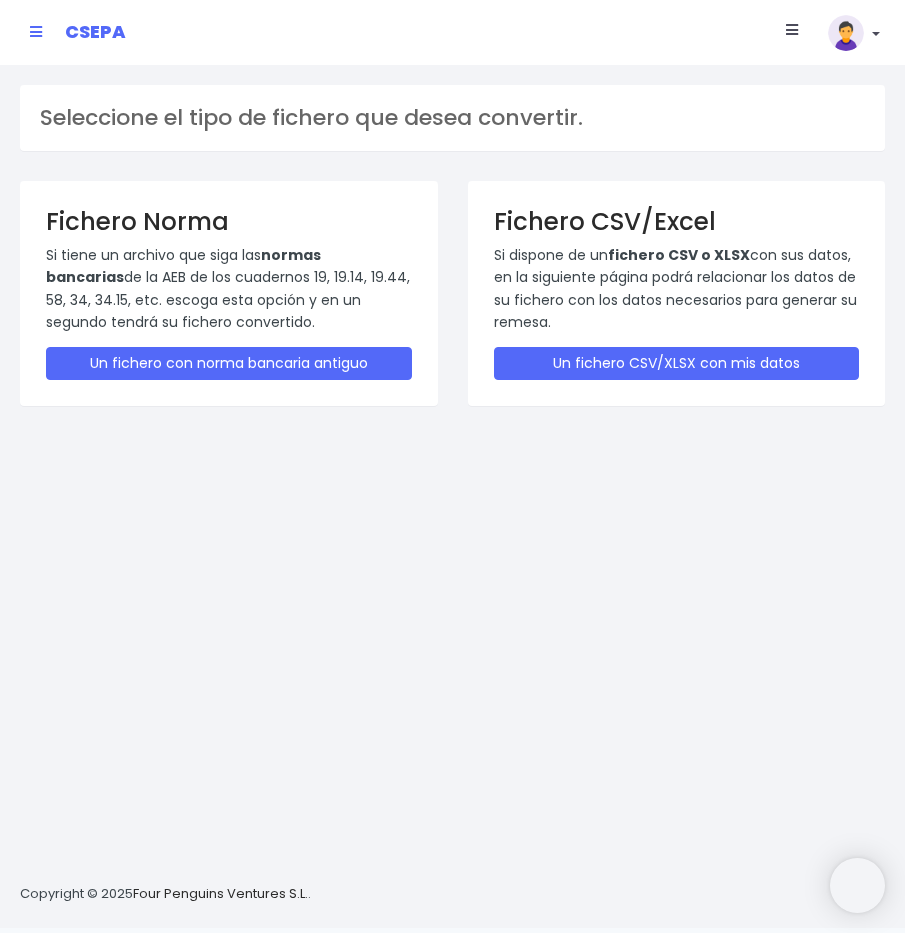scroll, scrollTop: 0, scrollLeft: 0, axis: both 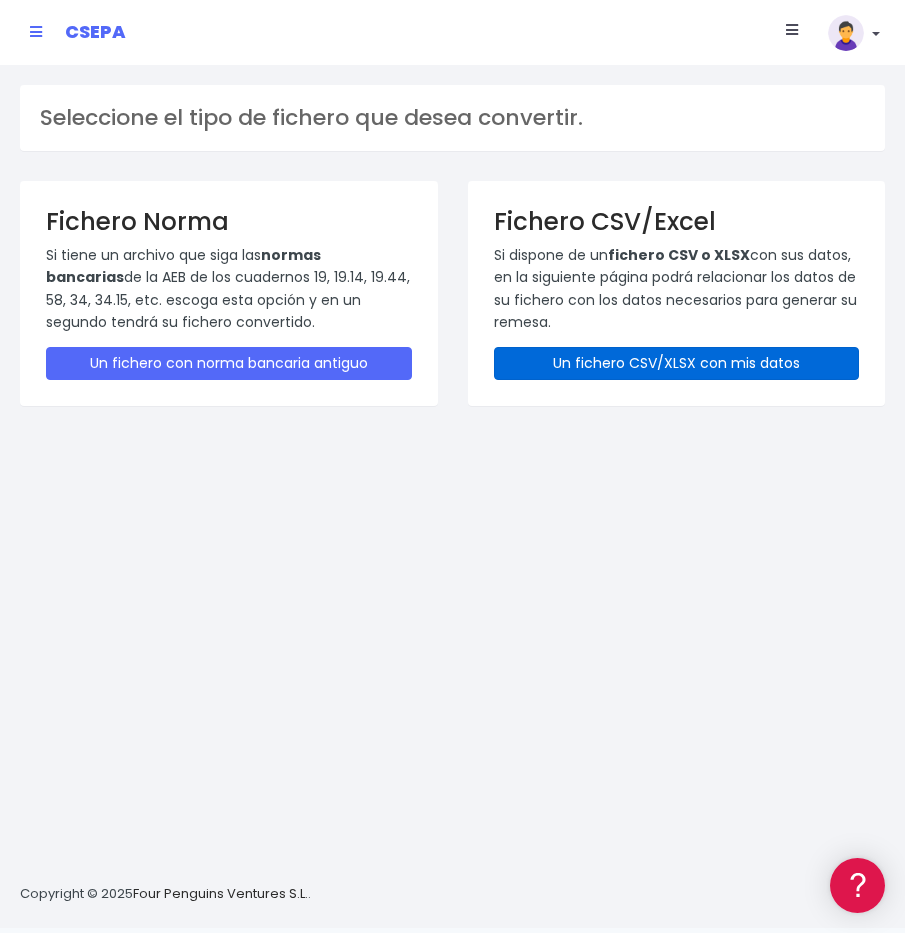 click on "Un fichero CSV/XLSX con mis datos" at bounding box center (677, 363) 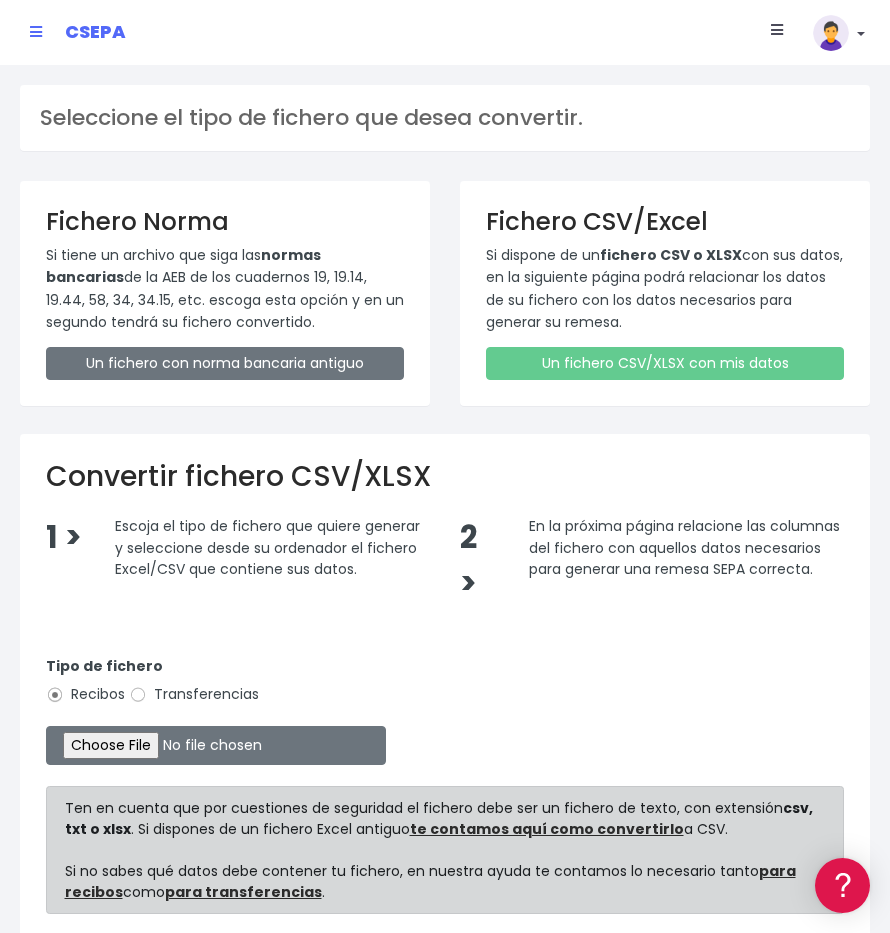 click on "Transferencias" at bounding box center (194, 694) 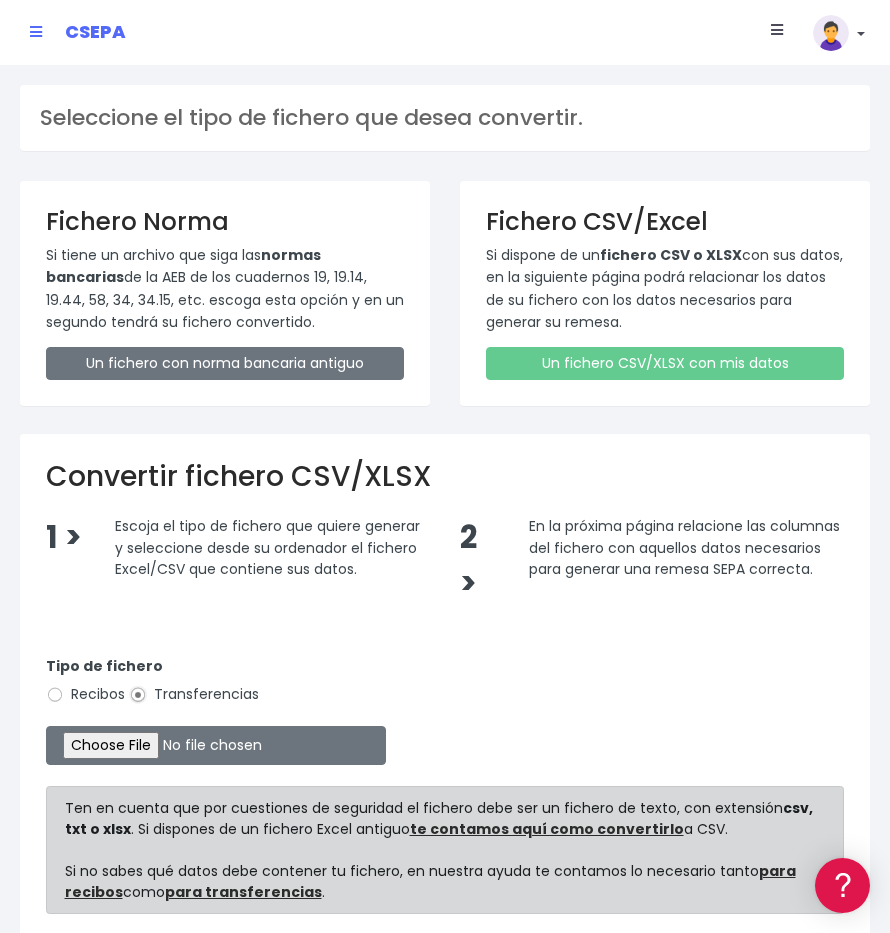 type on "C:\fakepath\MODELO REMESAS PAGO PROVEEDORES ALEMANIA.xlsx" 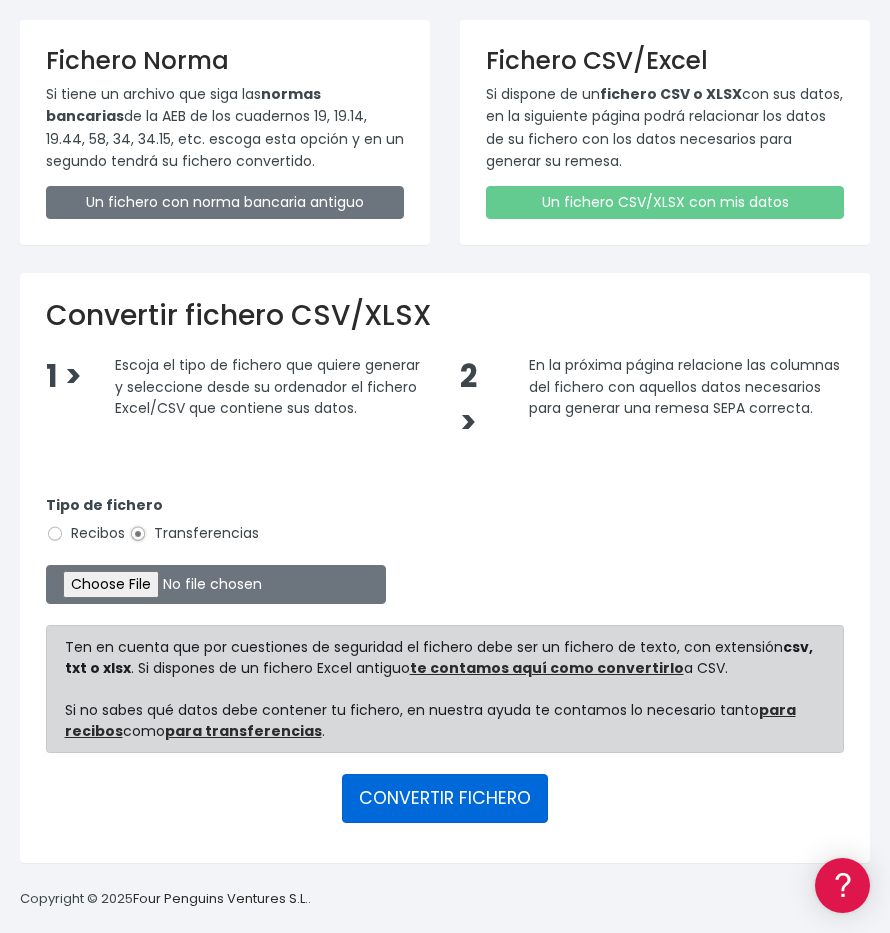 click on "CONVERTIR FICHERO" at bounding box center [445, 798] 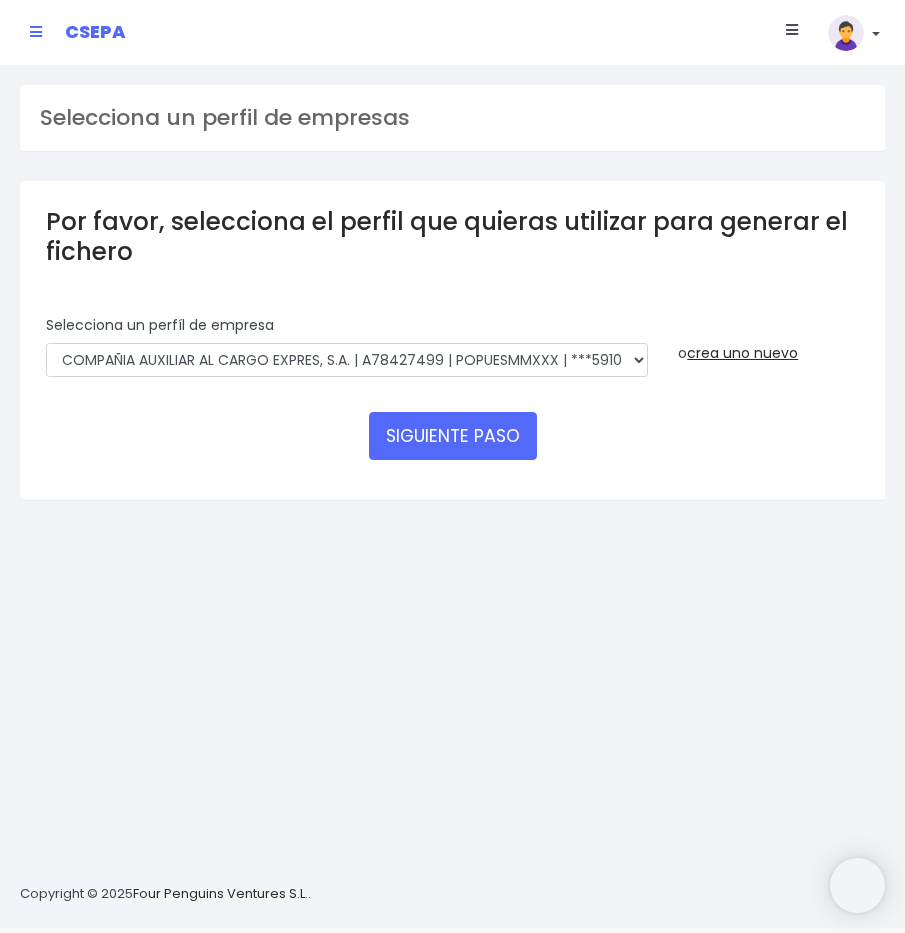 scroll, scrollTop: 0, scrollLeft: 0, axis: both 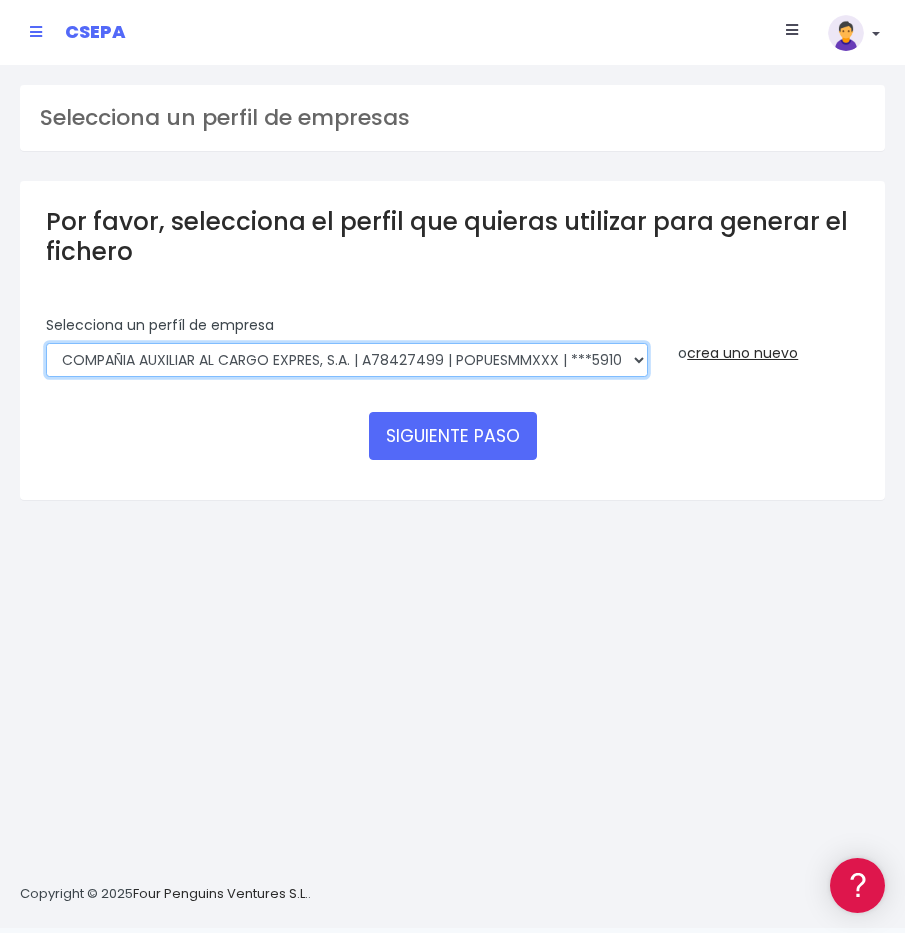 click on "AUXILIAR LOGISTICA AEROPORTUARIA SA | A83337733 | POPUESMMXXX | ***63415
COMPAÑIA AUXILIAR AL CARGO EXPRES, S.A. | A78427499 | POPUESMMXXX | ***59101
AUXILIAR LOGISTICA AEROPORTUARIA SA | A83337733001 | POPUESMMXXX | ***63415
COMPANIA CACESA | A78427499000 | CAHMESMMXXX | ***00445
COMPANIA CACESA | A78427499000 | POPUESMMXXX | ***59101
COMPA?IA ALAER | A83337733000 | CAHMESMMXXX | ***00562
COMPA?IA ALAER | A83337733000 | POPUESMMXXX | ***63415
COMPAÑIA AUXILIAR AL CARGO EXPRESS SA |  | POPUESMMXXX | ***59101" at bounding box center (347, 360) 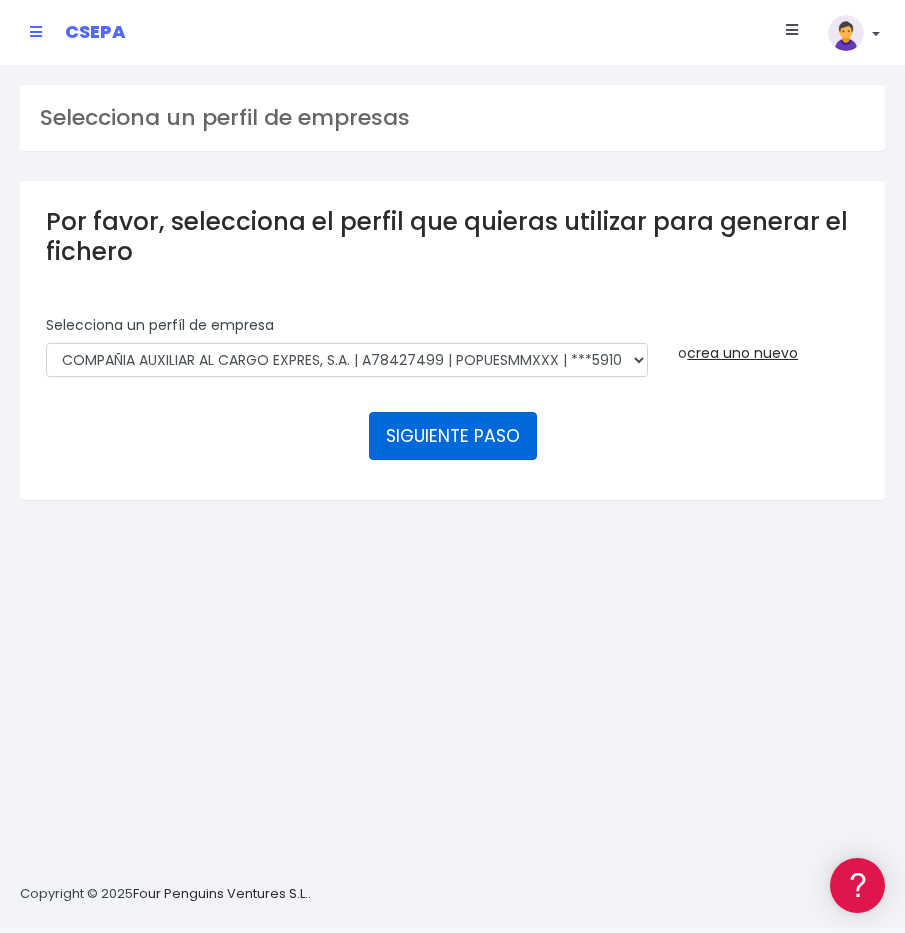 click on "SIGUIENTE PASO" at bounding box center [453, 436] 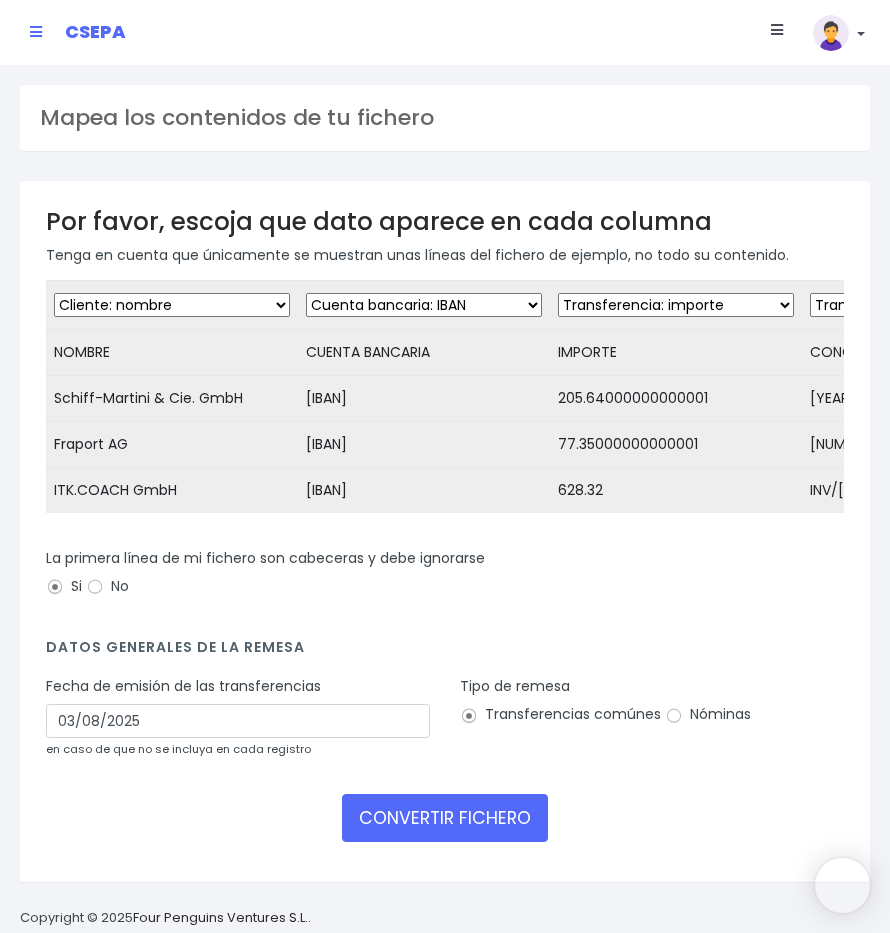 scroll, scrollTop: 0, scrollLeft: 0, axis: both 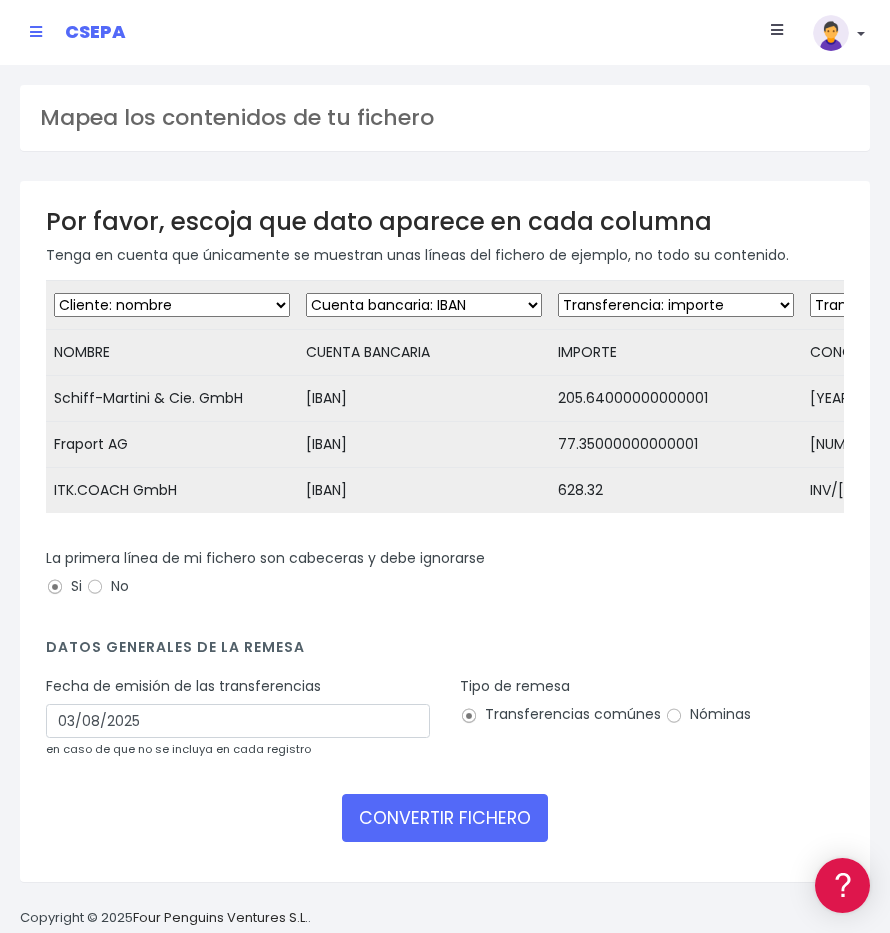 click on "Fecha de emisión de las transferencias
03/08/2025
en caso de que no se incluya en cada registro" at bounding box center [238, 717] 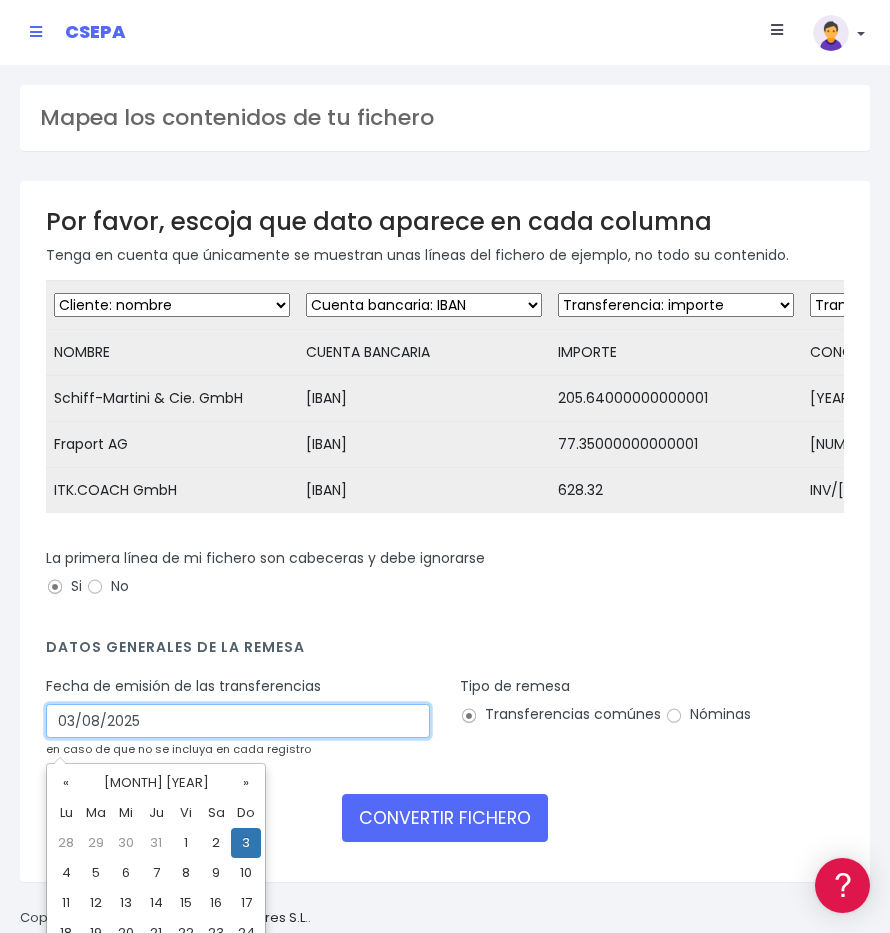 click on "03/08/2025" at bounding box center [238, 721] 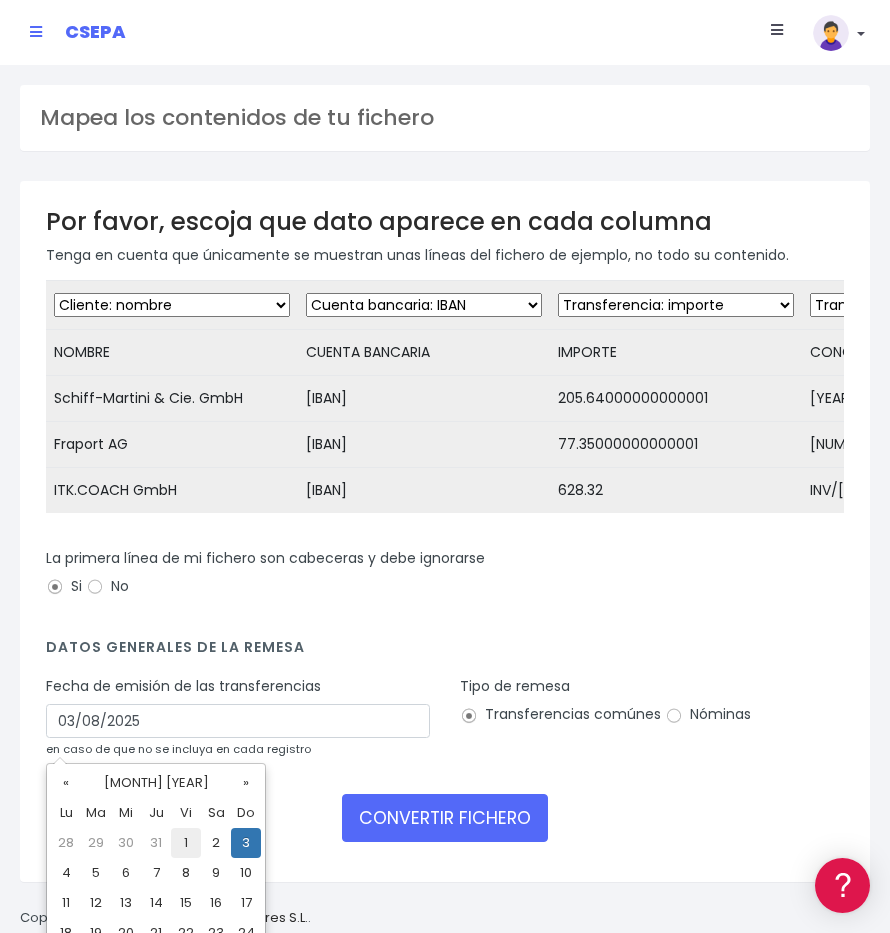 click on "1" at bounding box center (186, 843) 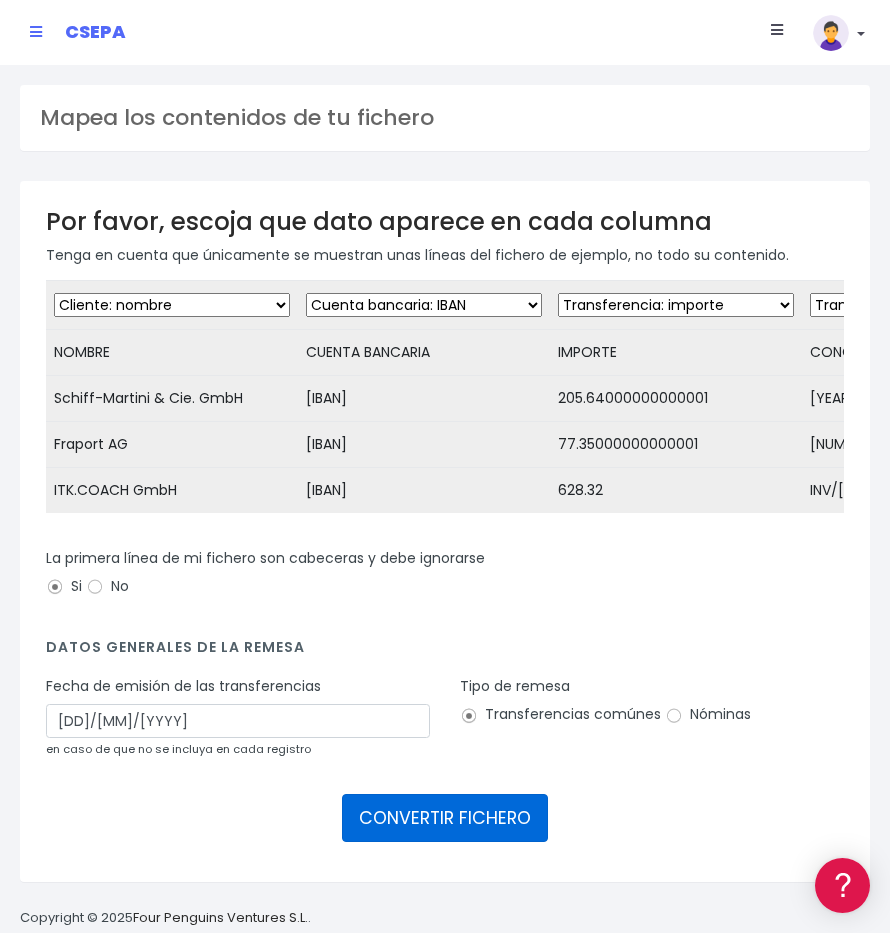 click on "CONVERTIR FICHERO" at bounding box center (445, 818) 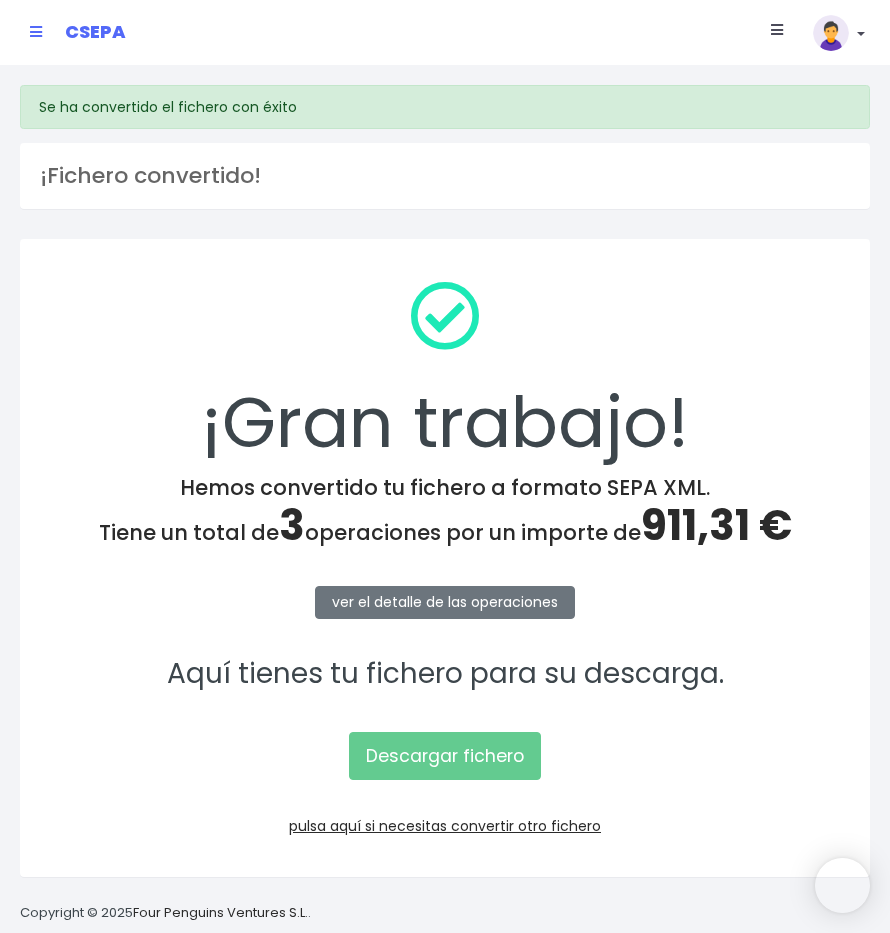 scroll, scrollTop: 0, scrollLeft: 0, axis: both 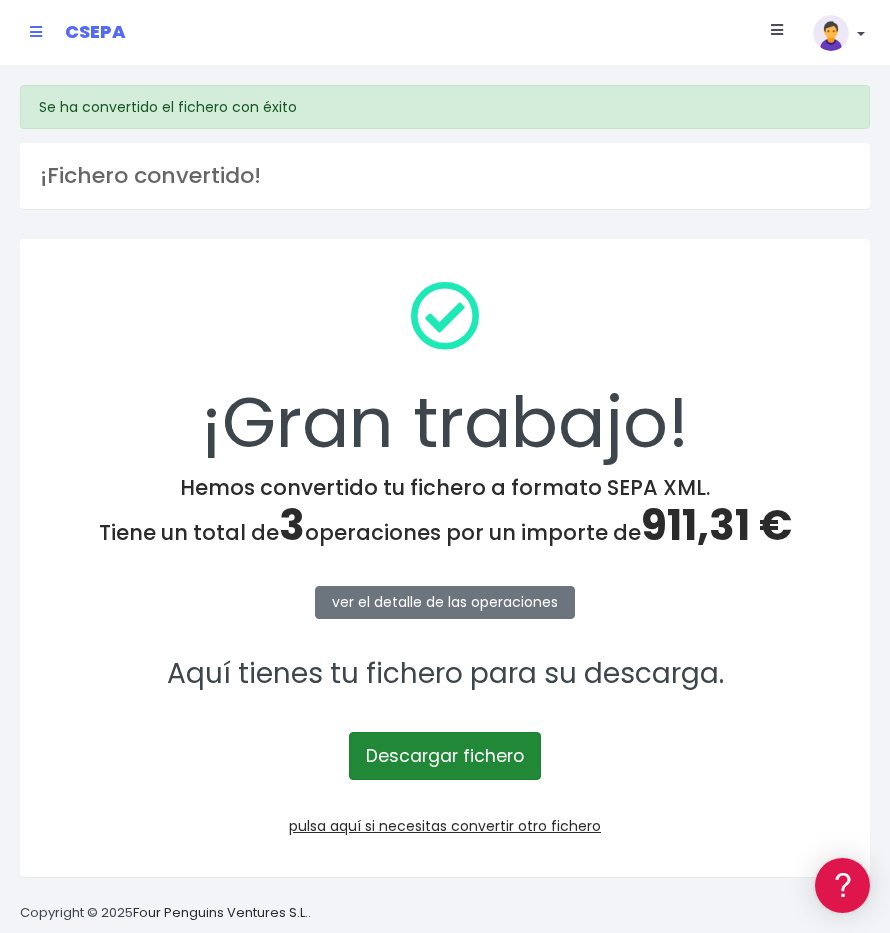 click on "Descargar fichero" at bounding box center (445, 756) 